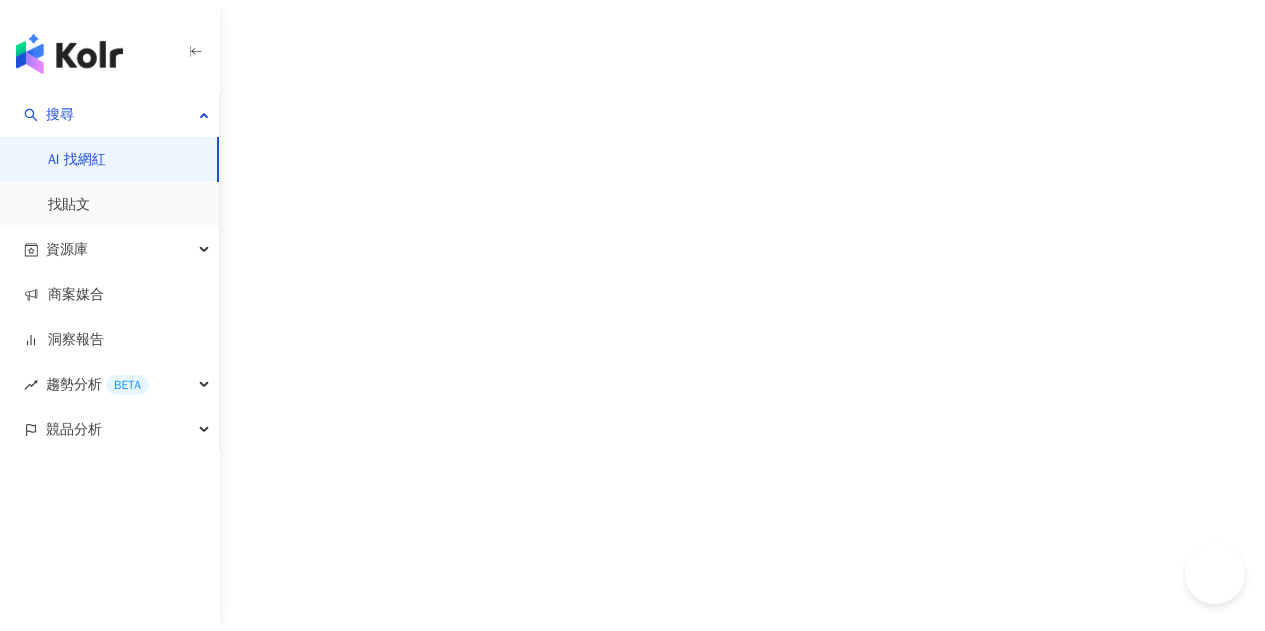 scroll, scrollTop: 0, scrollLeft: 0, axis: both 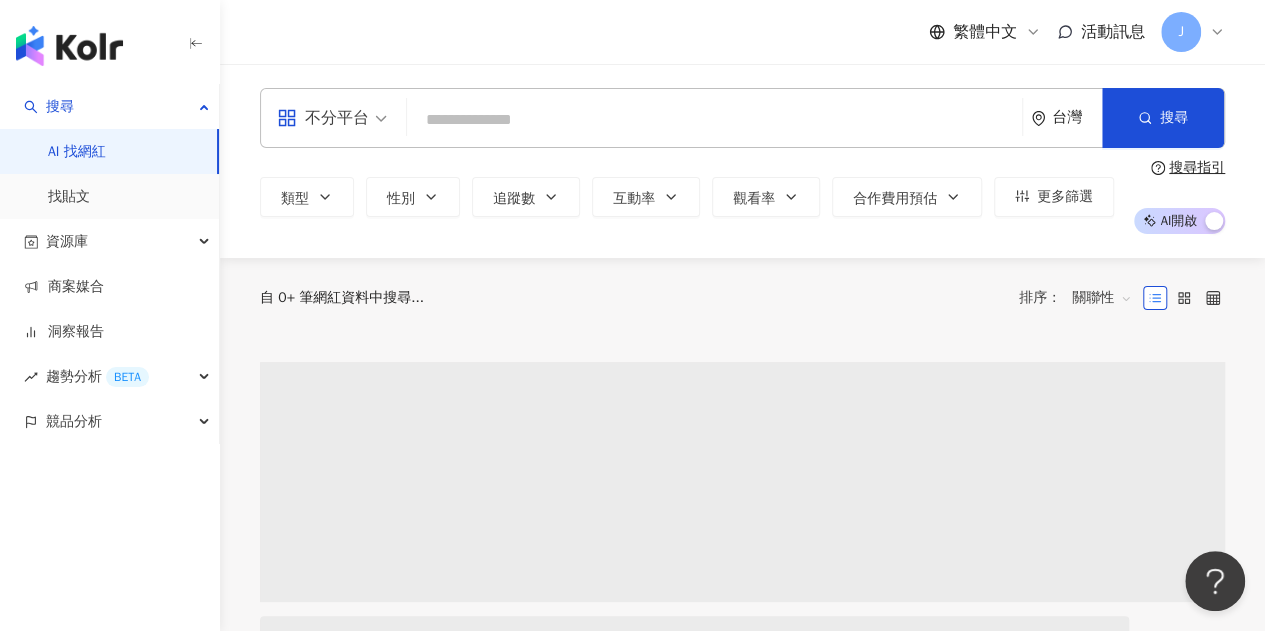 click at bounding box center (714, 120) 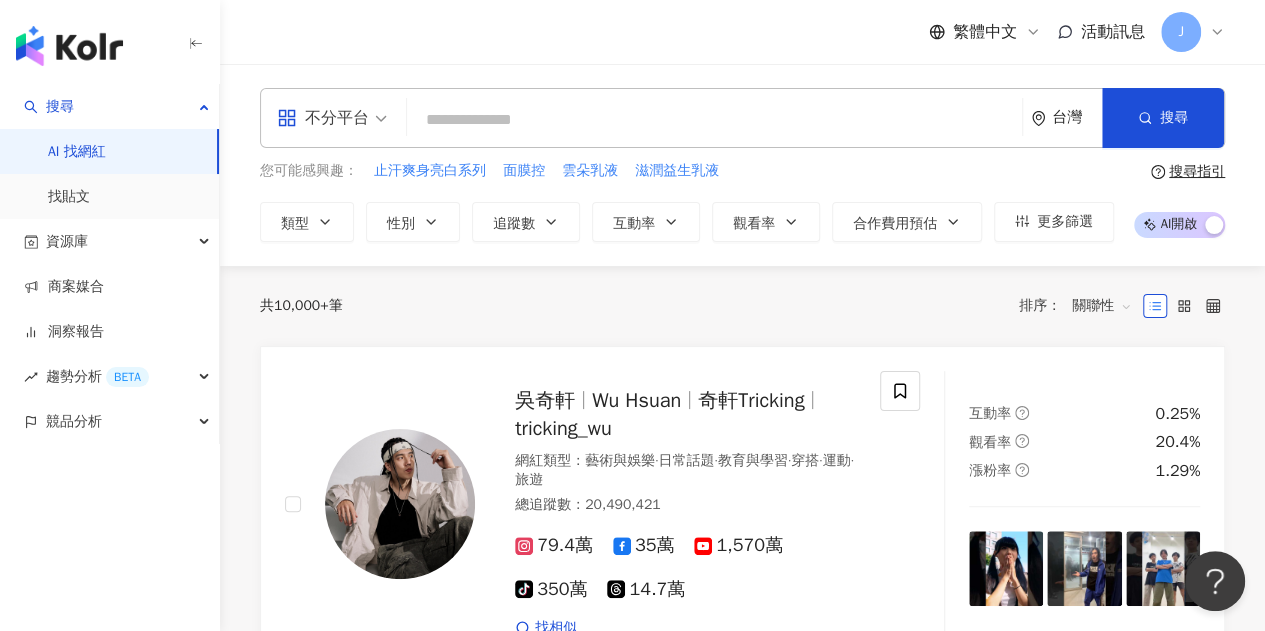 click on "不分平台" at bounding box center [323, 118] 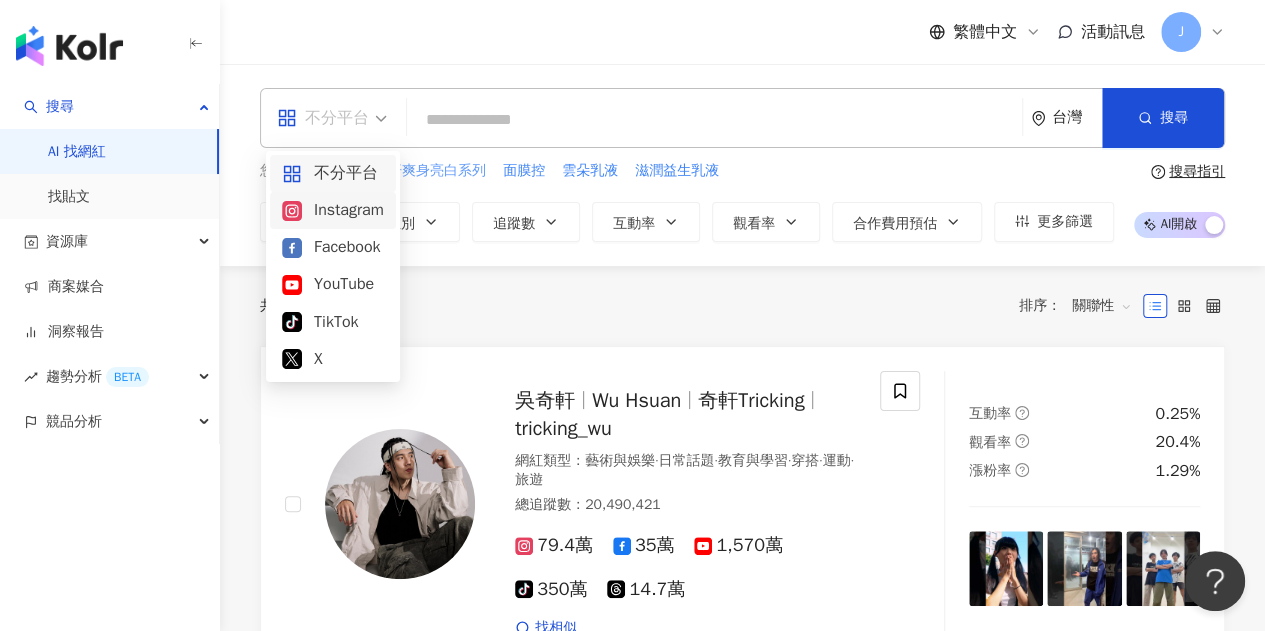 drag, startPoint x: 378, startPoint y: 206, endPoint x: 450, endPoint y: 172, distance: 79.624115 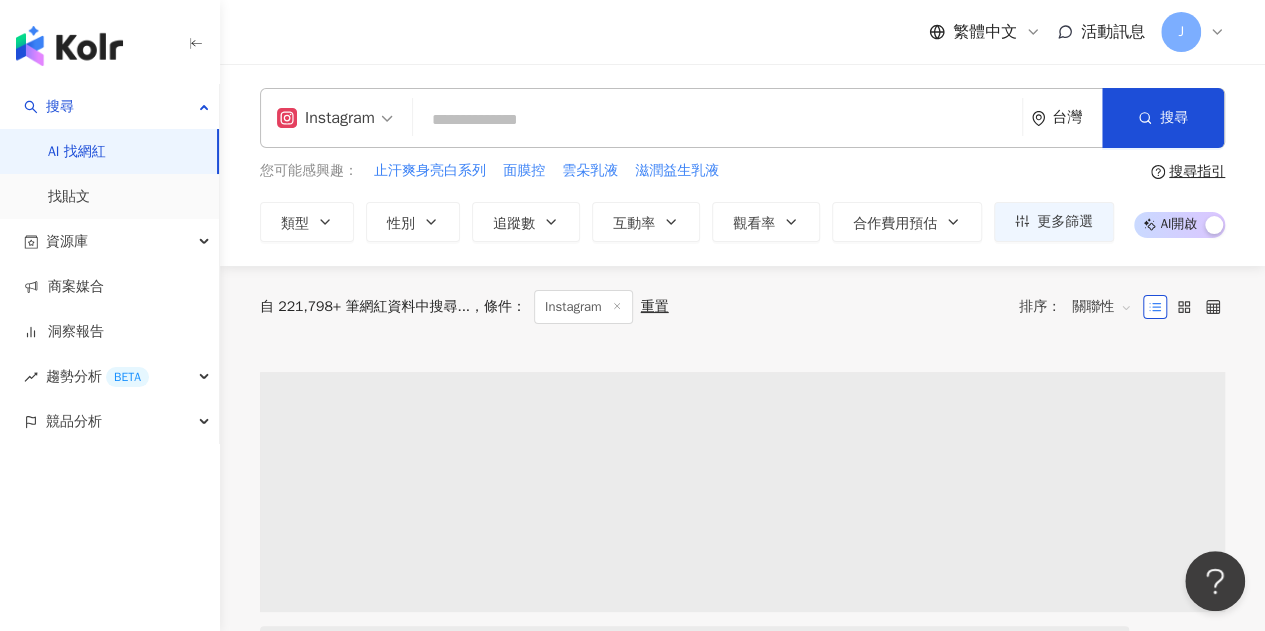 click on "Instagram" at bounding box center (326, 118) 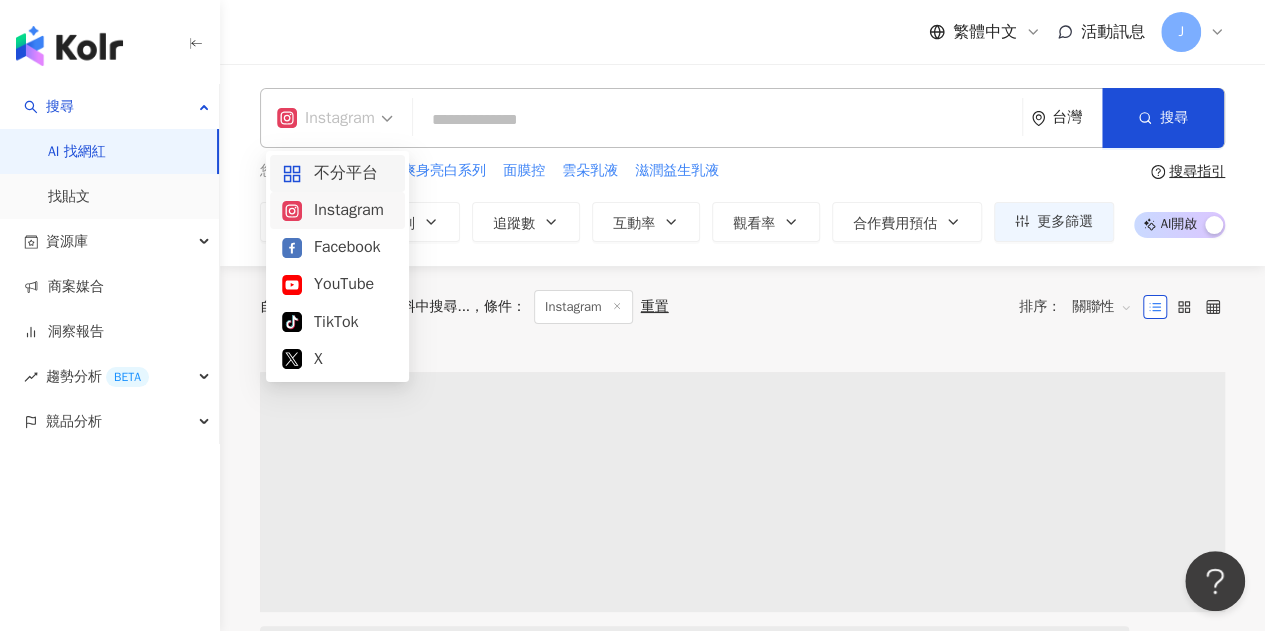 click on "不分平台" at bounding box center (337, 173) 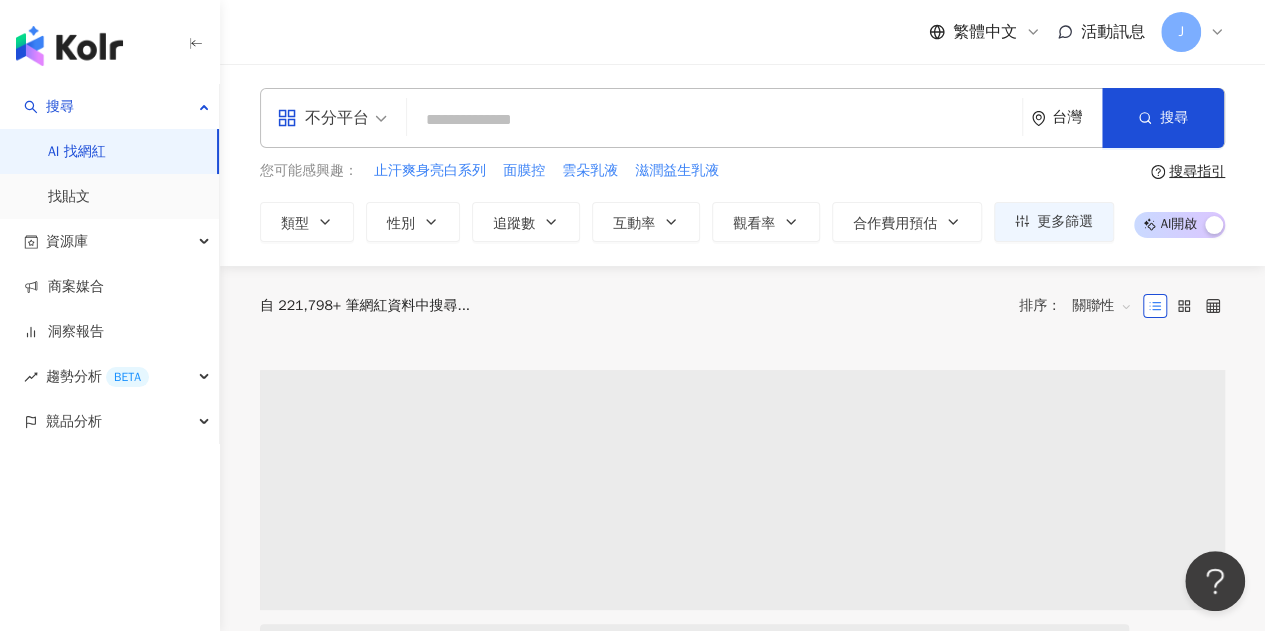 click at bounding box center (714, 120) 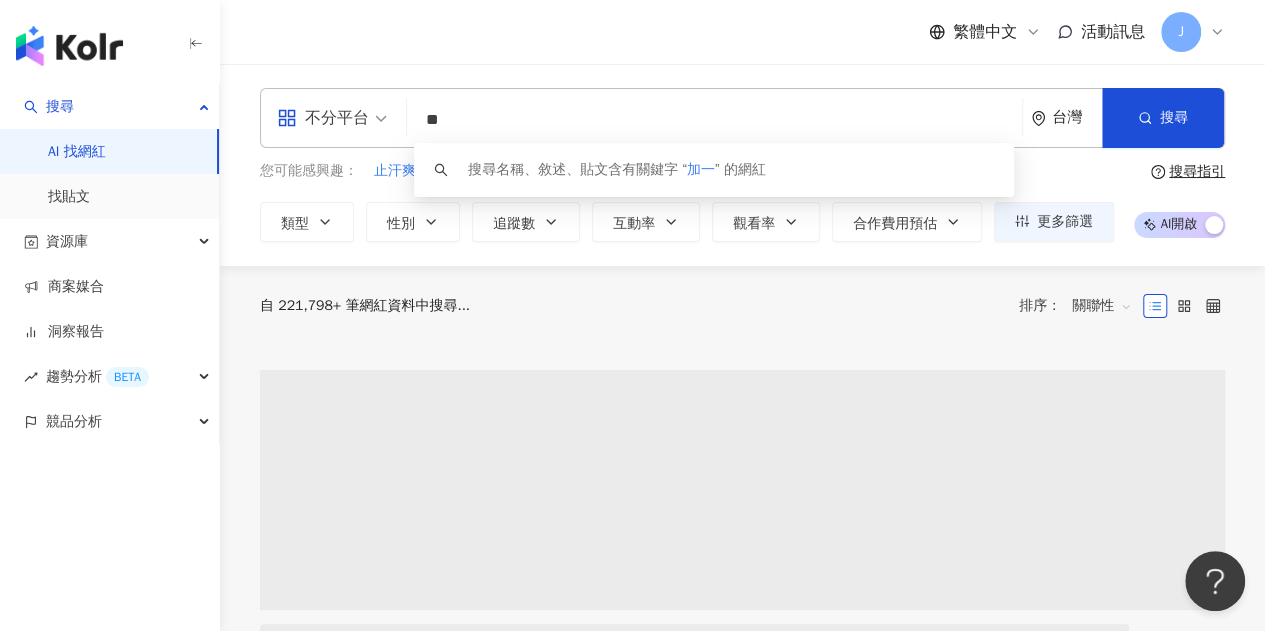 type on "*" 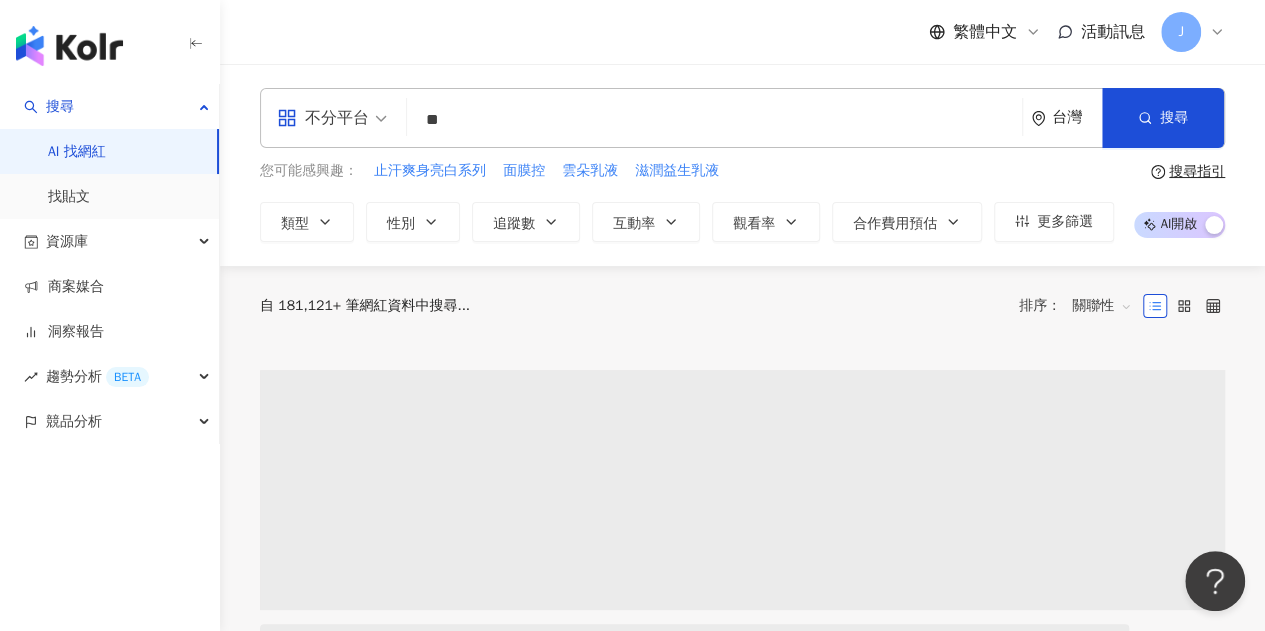 type on "*" 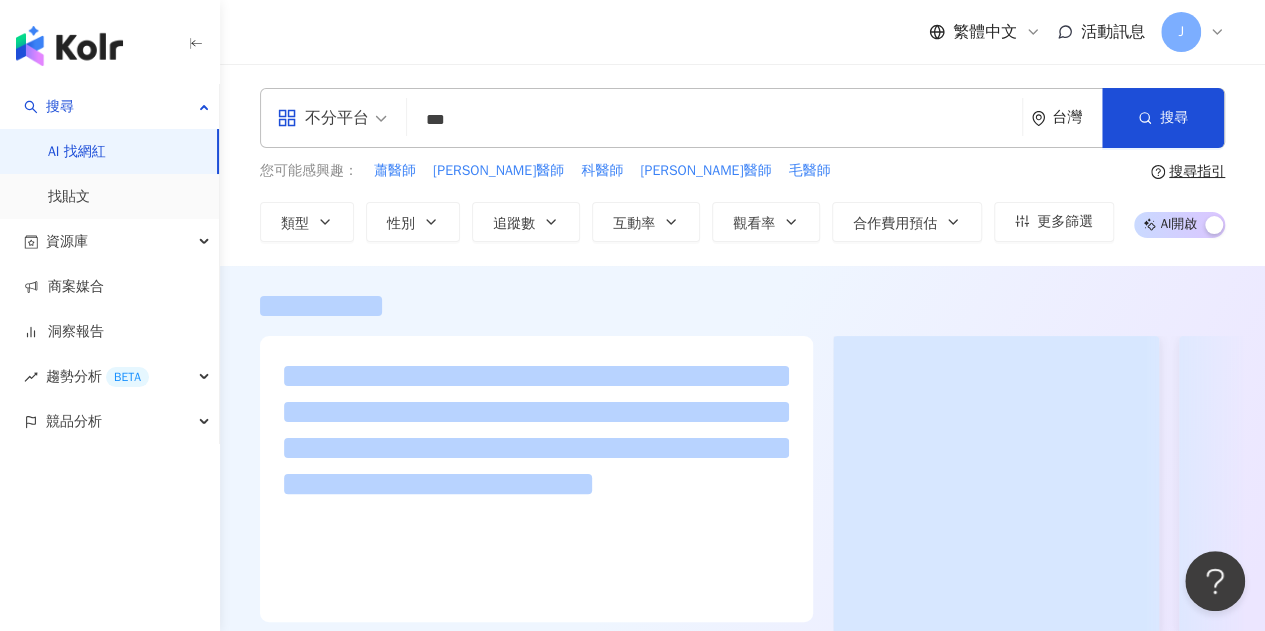 click on "不分平台 *** 台灣 搜尋 fb20947f-bb4f-4bfd-a977-203261125b63 駐家醫師 77,645   追蹤者 eye.dr.liao 4,021   追蹤者 lahealth.hk 4,596   追蹤者 user116247960379 tiktok-icon 1,095   追蹤者 jiarong1206 tiktok-icon 1,499   追蹤者 您可能感興趣： 蕭醫師  林宗諭醫師  科醫師  吳柏毅醫師  毛醫師  類型 性別 追蹤數 互動率 觀看率 合作費用預估  更多篩選 搜尋指引 AI  開啟 AI  關閉" at bounding box center [742, 165] 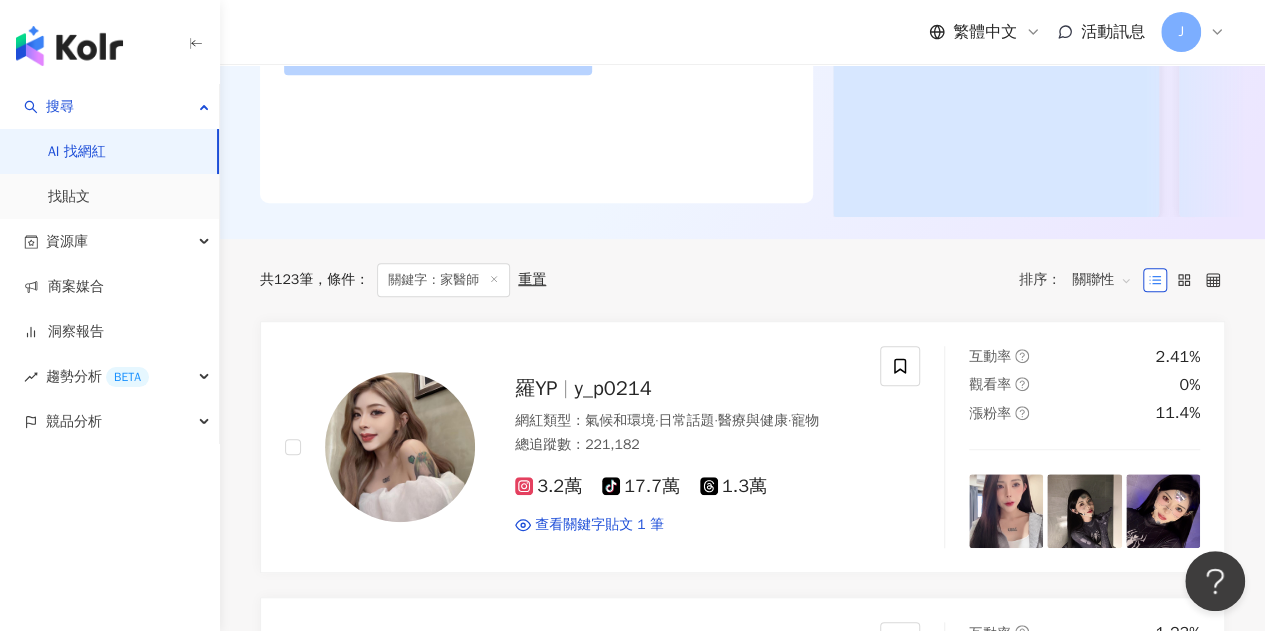 scroll, scrollTop: 435, scrollLeft: 0, axis: vertical 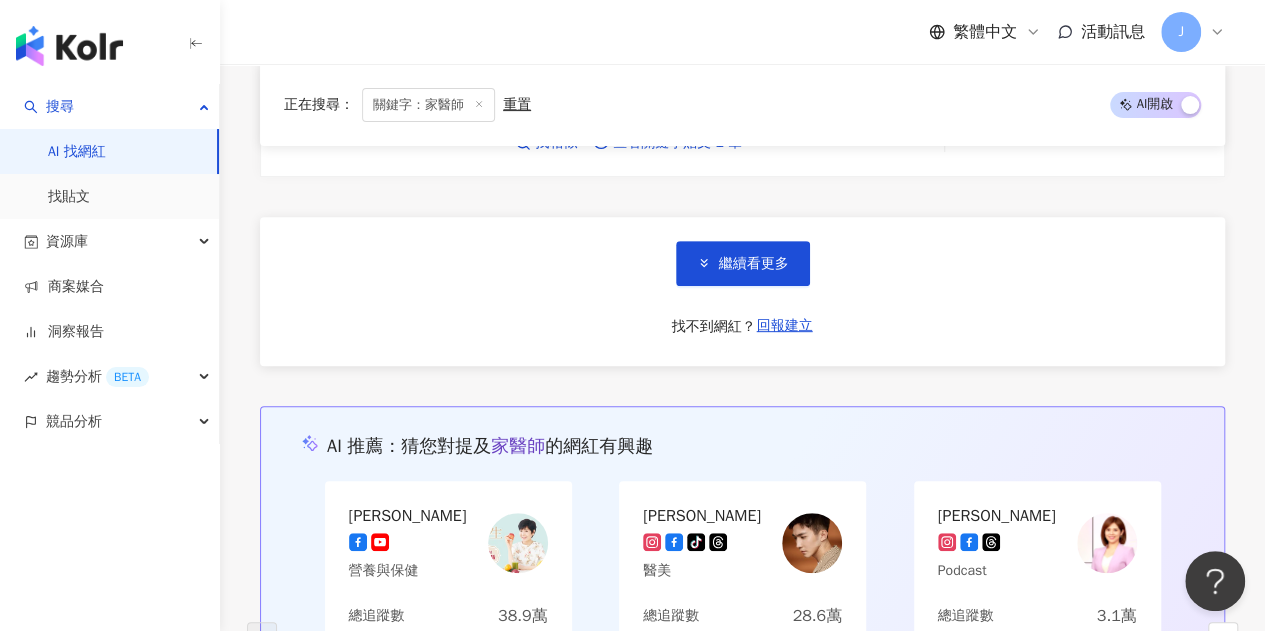 click on "繼續看更多 找不到網紅？ 回報建立" at bounding box center [742, 291] 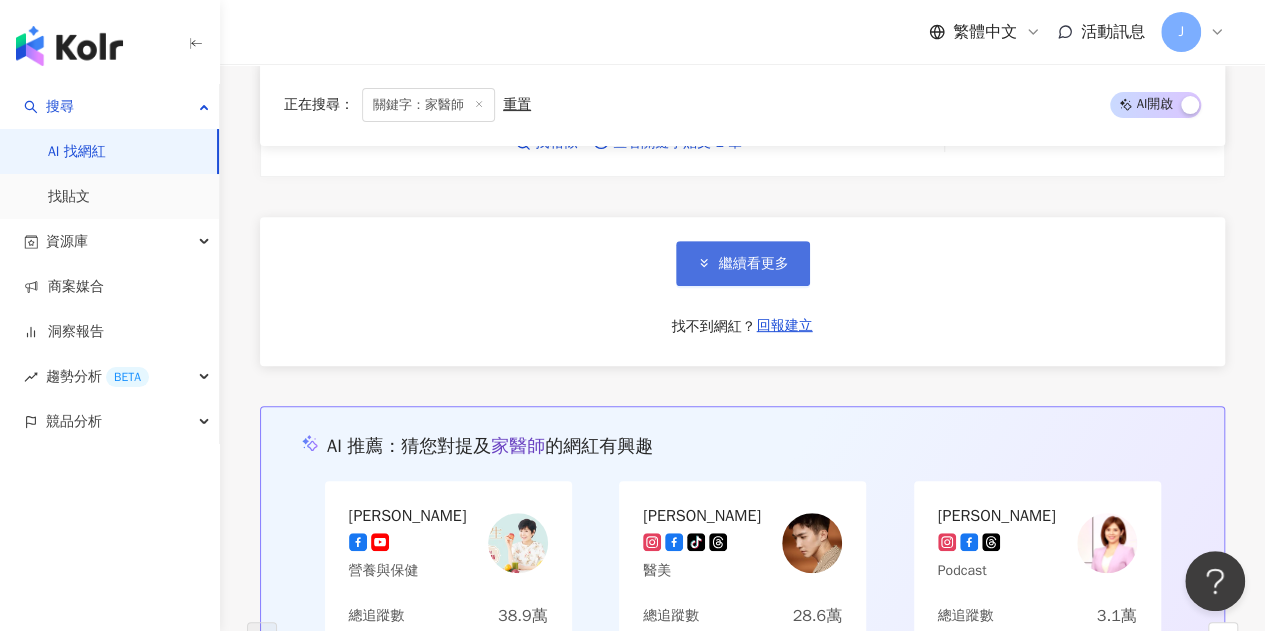 click on "繼續看更多" at bounding box center (743, 263) 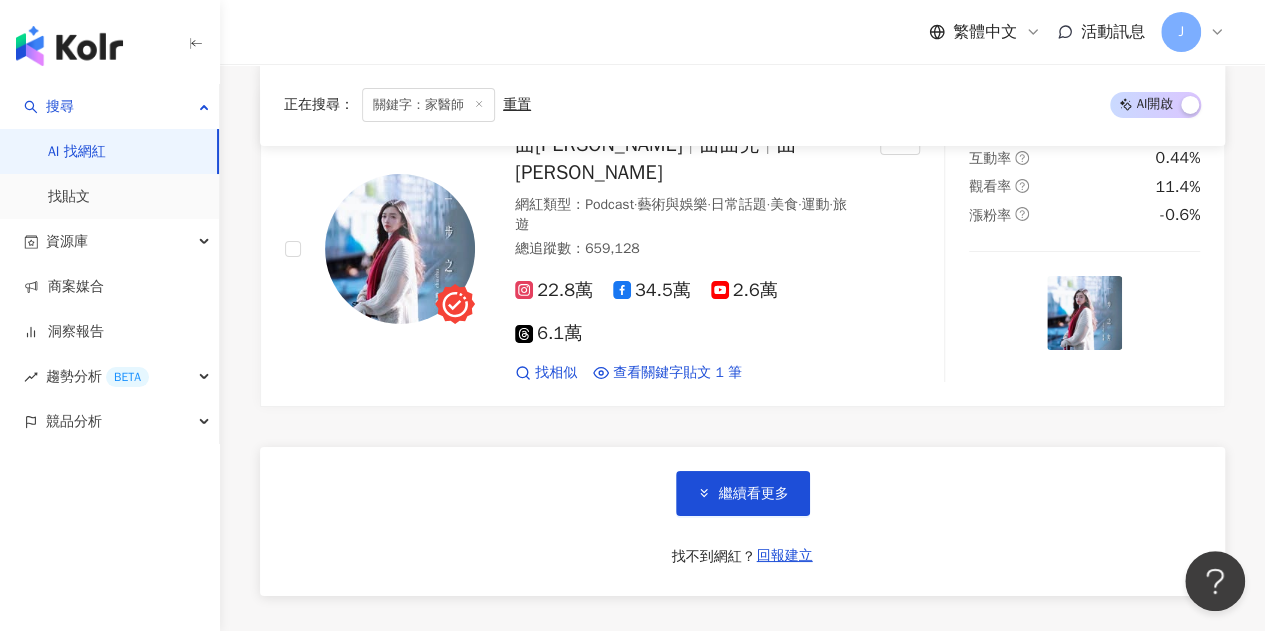 scroll, scrollTop: 7313, scrollLeft: 0, axis: vertical 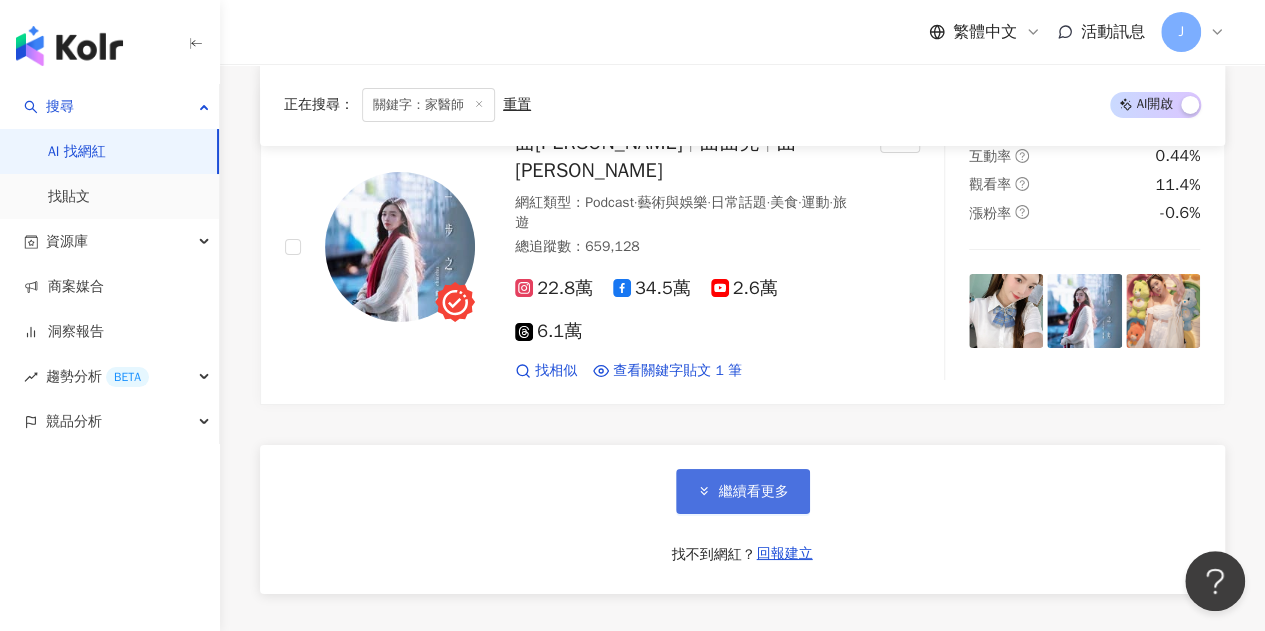 click on "繼續看更多" at bounding box center [754, 492] 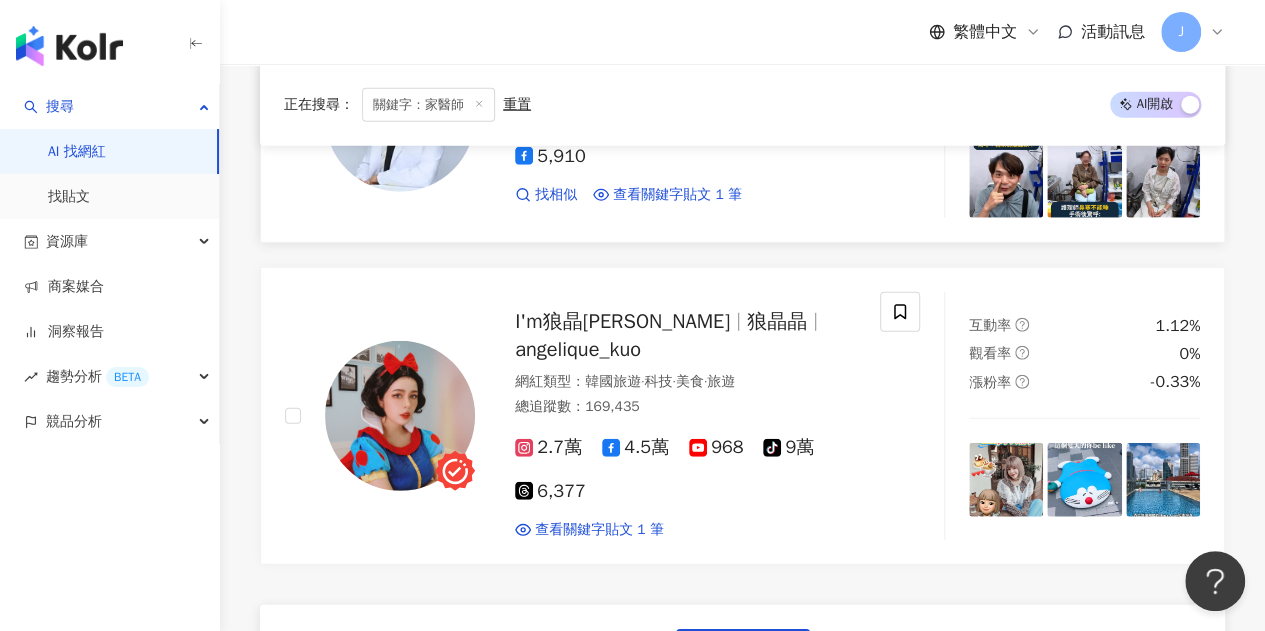 scroll, scrollTop: 10484, scrollLeft: 0, axis: vertical 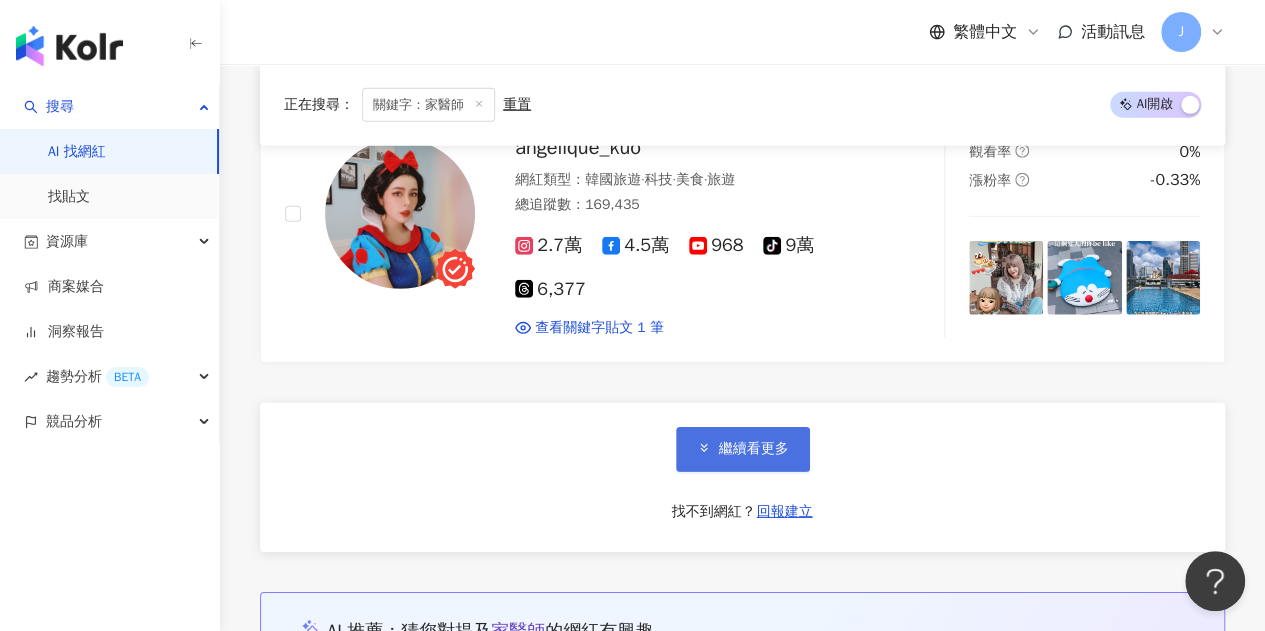 click on "繼續看更多" at bounding box center [743, 449] 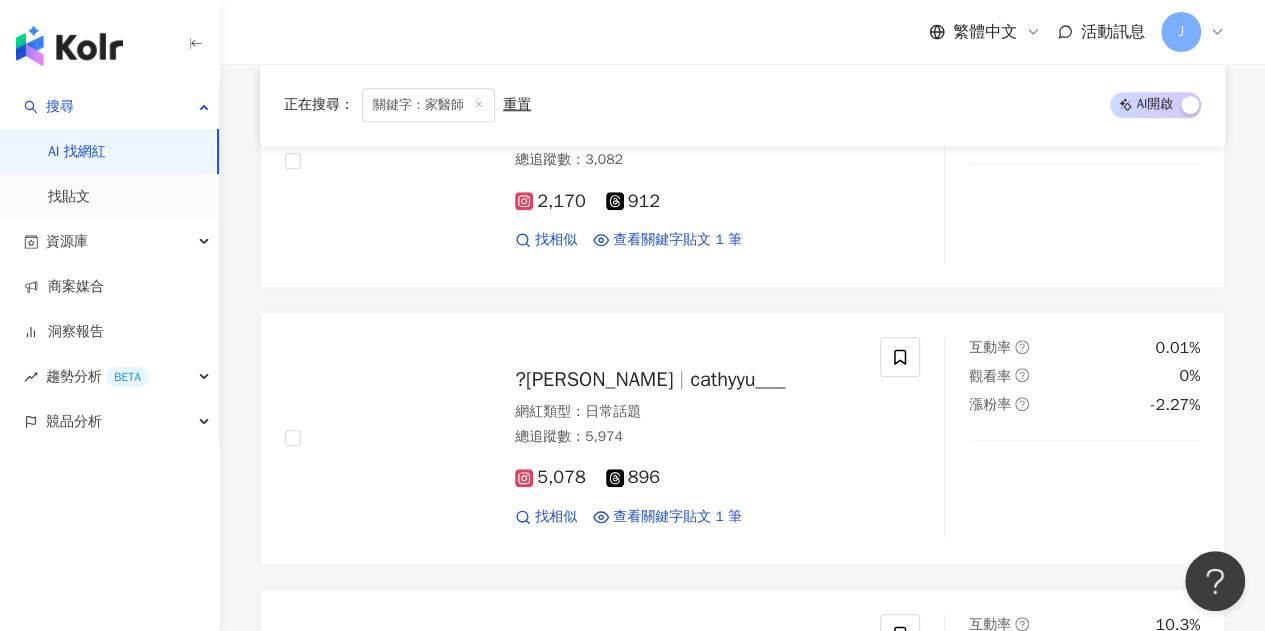 scroll, scrollTop: 0, scrollLeft: 0, axis: both 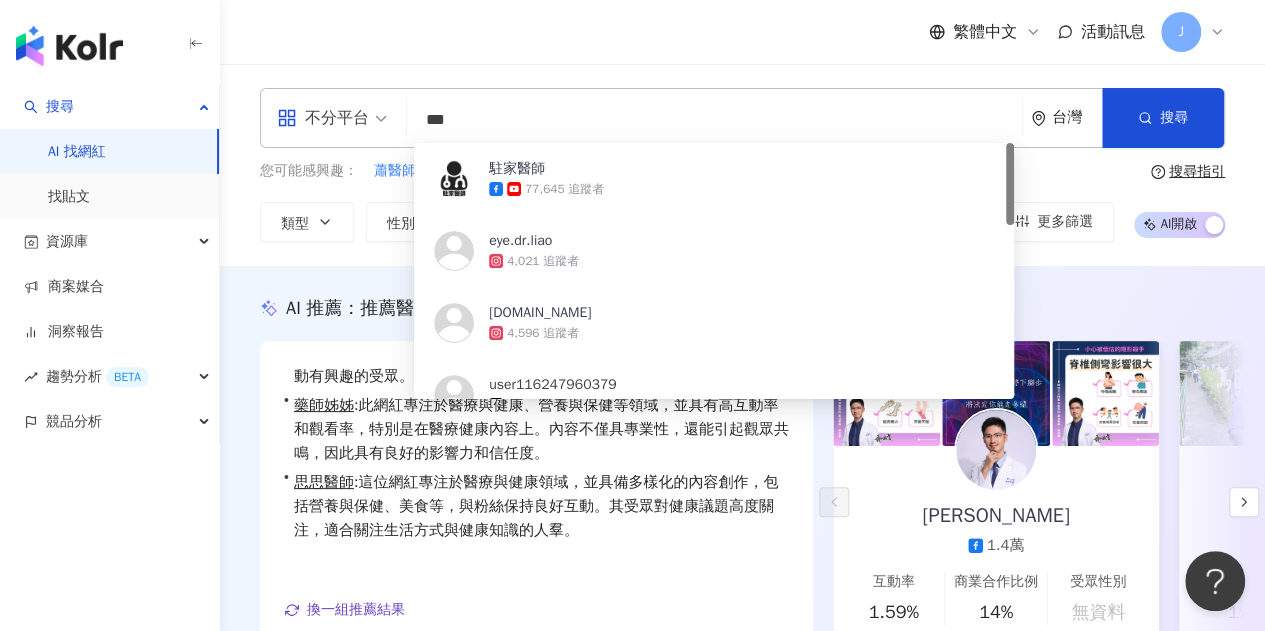 drag, startPoint x: 499, startPoint y: 124, endPoint x: 393, endPoint y: 123, distance: 106.004715 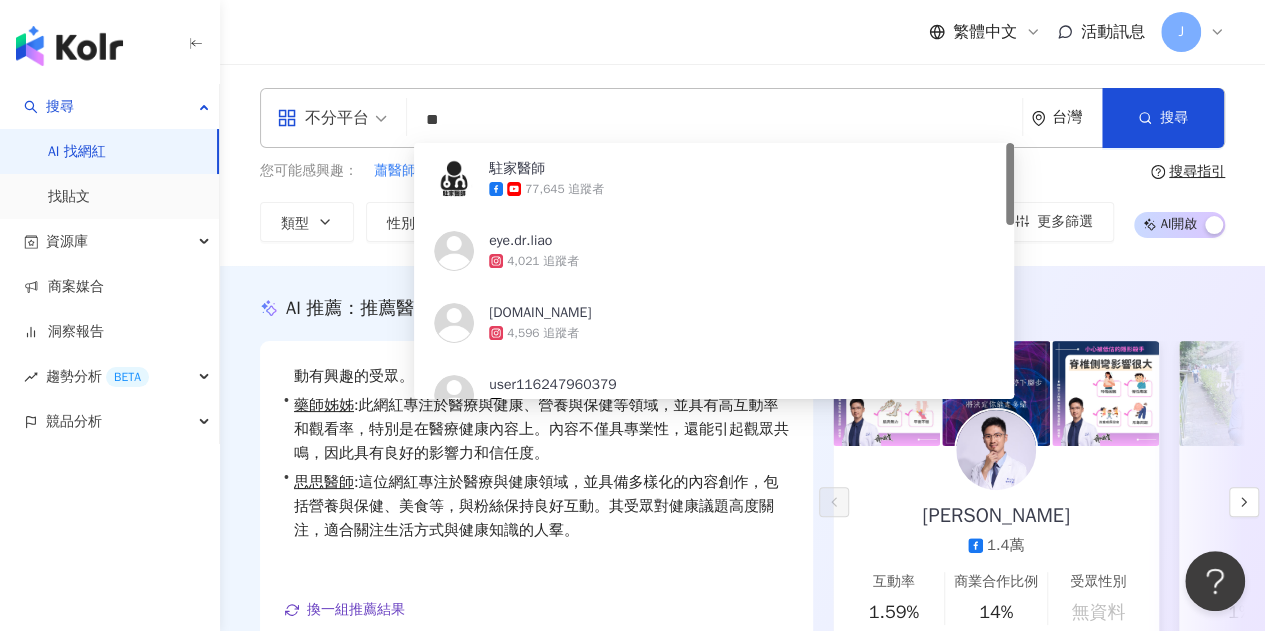 type on "*" 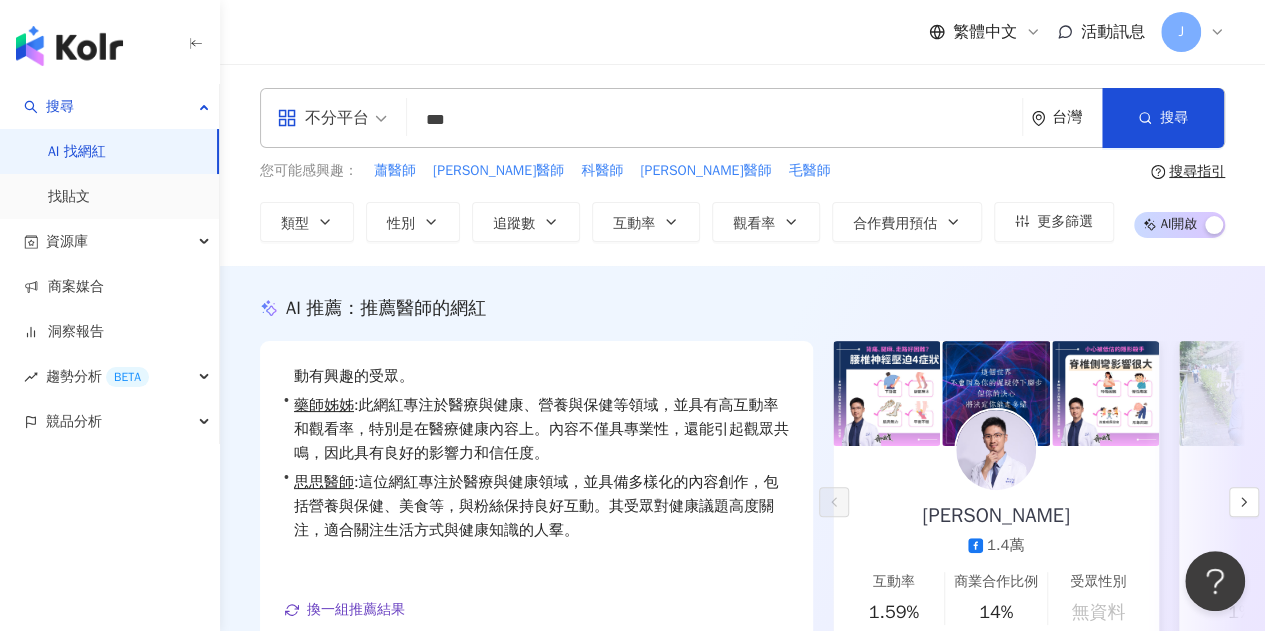 type on "***" 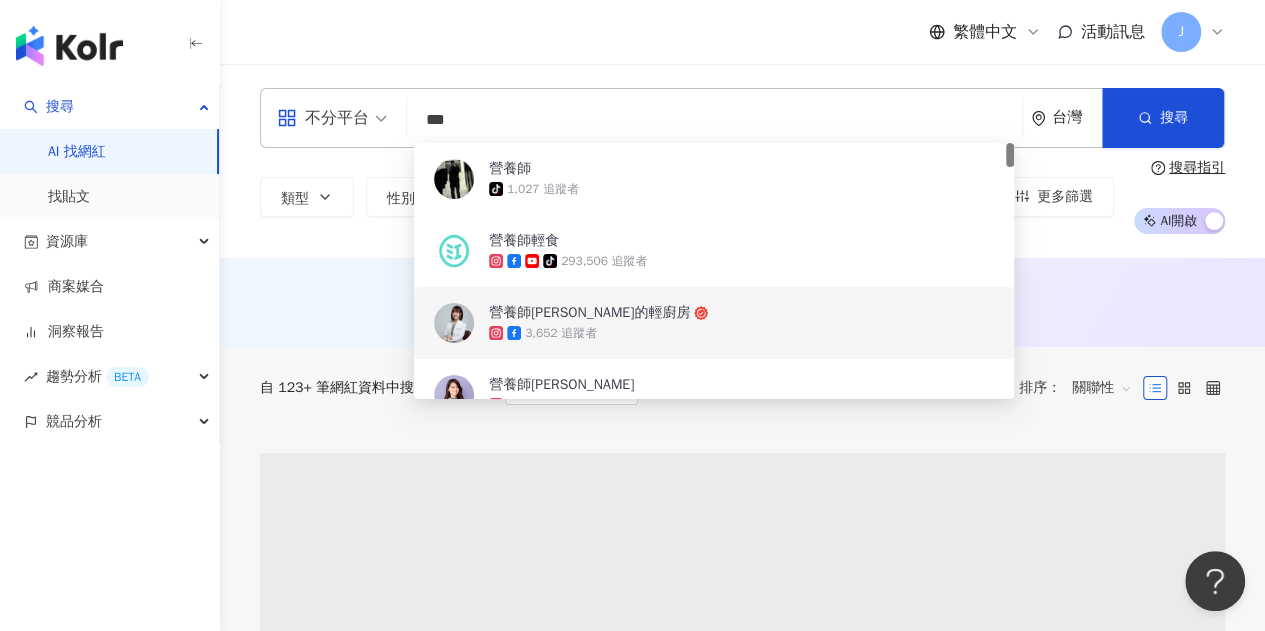 click on "AI 推薦 ： 無結果，請嘗試搜尋其他語言關鍵字或條件" at bounding box center [742, 302] 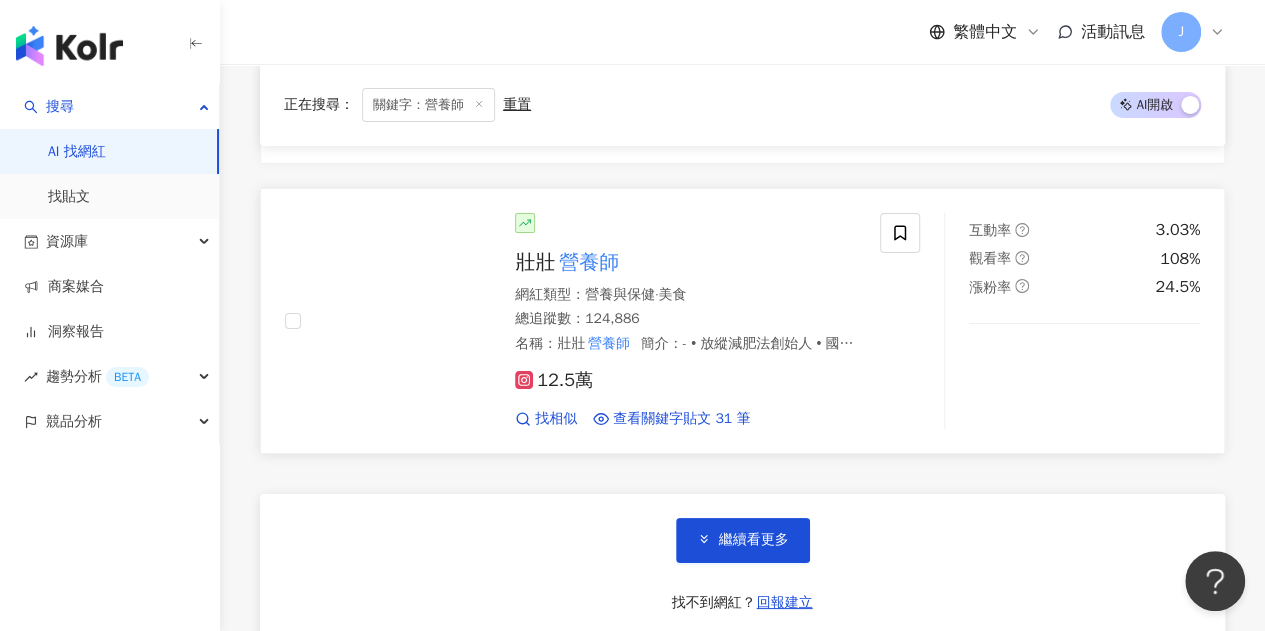 scroll, scrollTop: 3584, scrollLeft: 0, axis: vertical 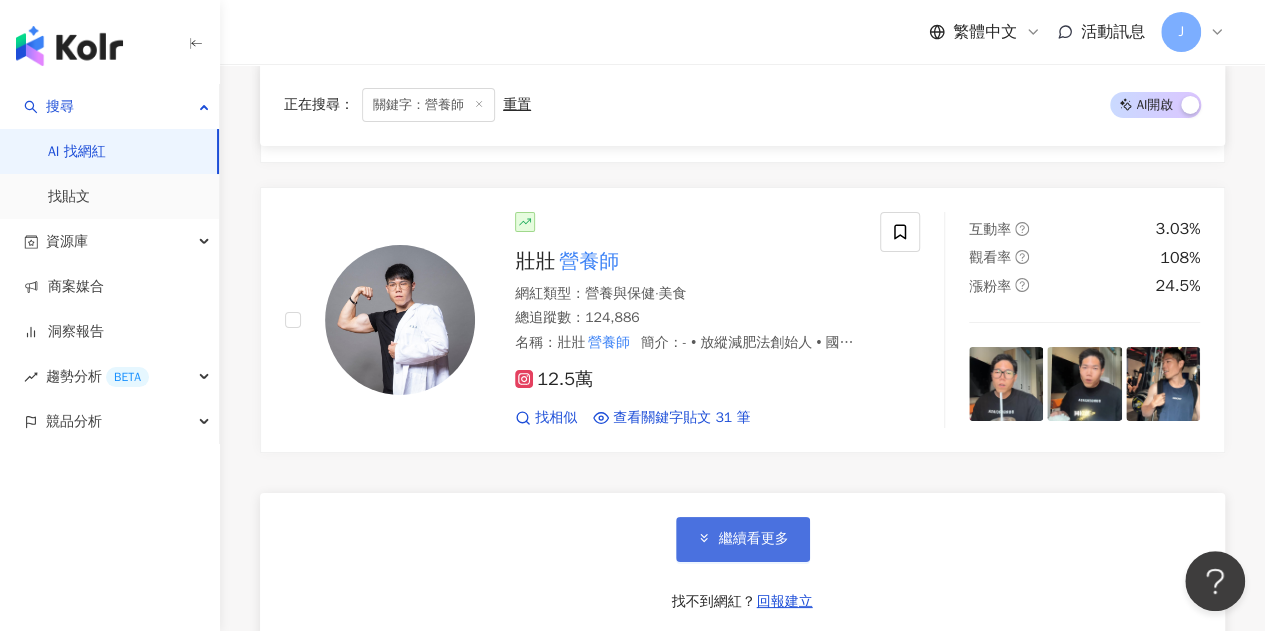 click on "繼續看更多" at bounding box center (754, 539) 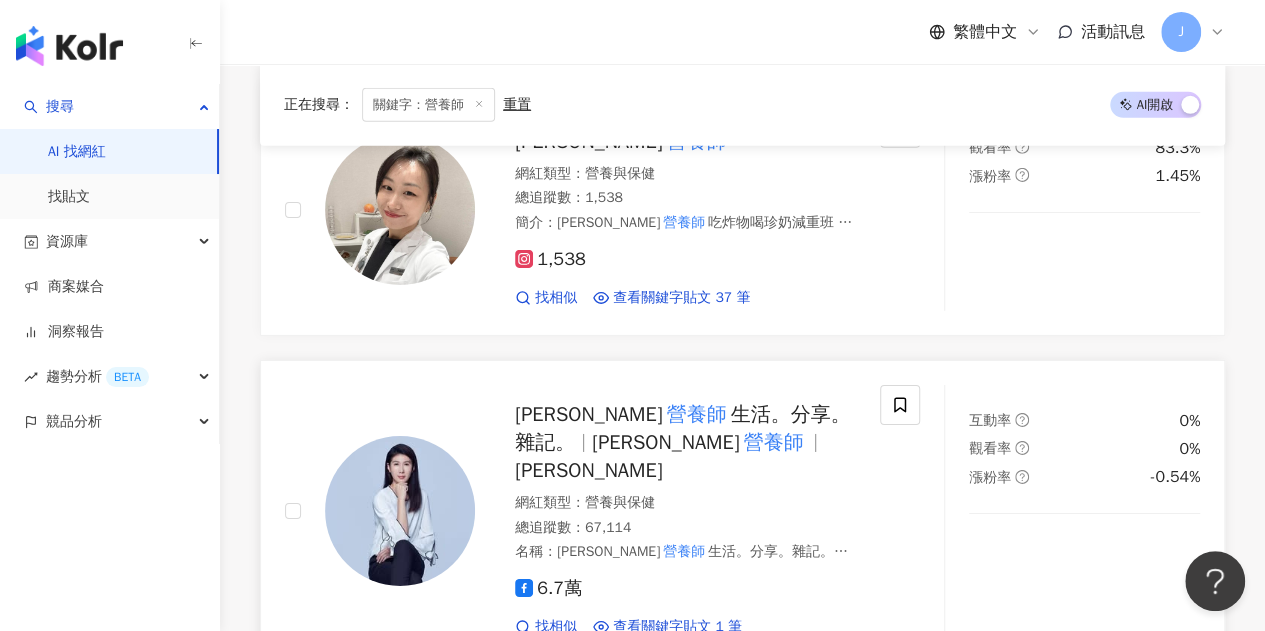 scroll, scrollTop: 6990, scrollLeft: 0, axis: vertical 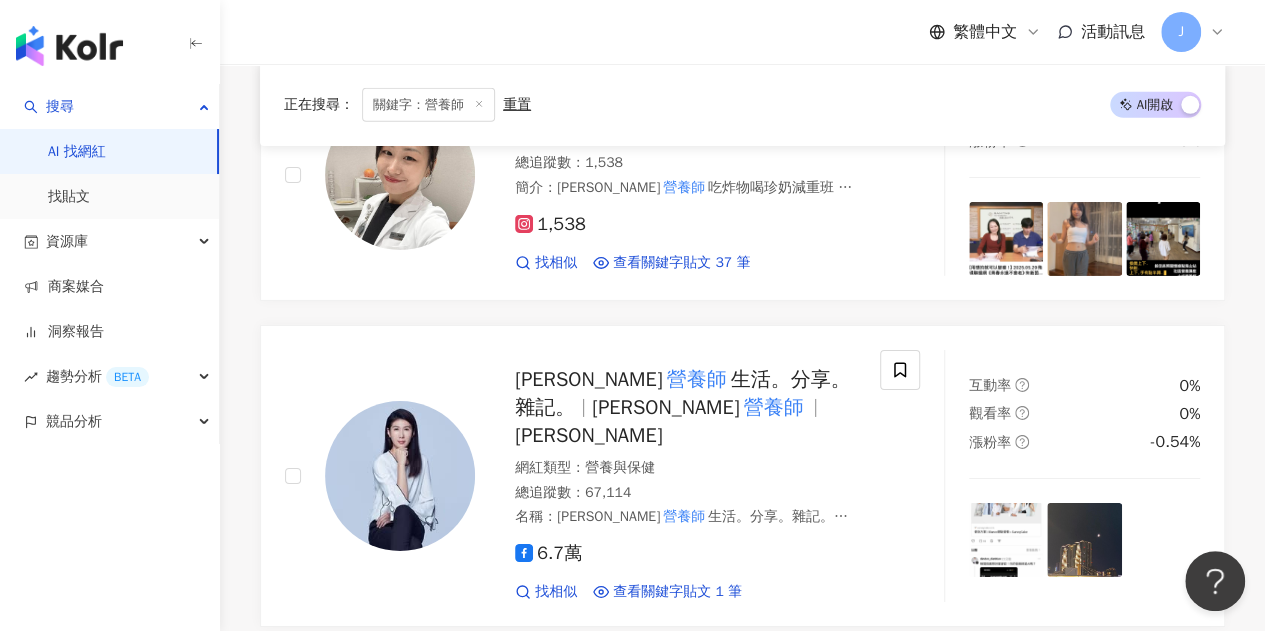 click on "繼續看更多" at bounding box center [754, 714] 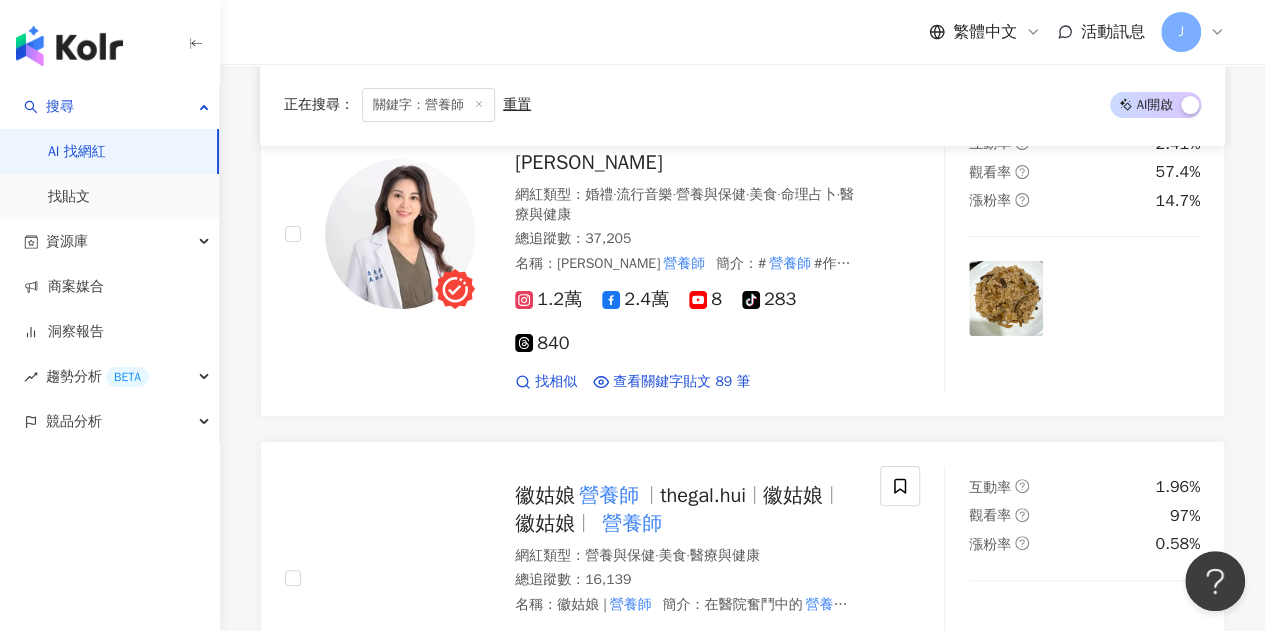 scroll, scrollTop: 7587, scrollLeft: 0, axis: vertical 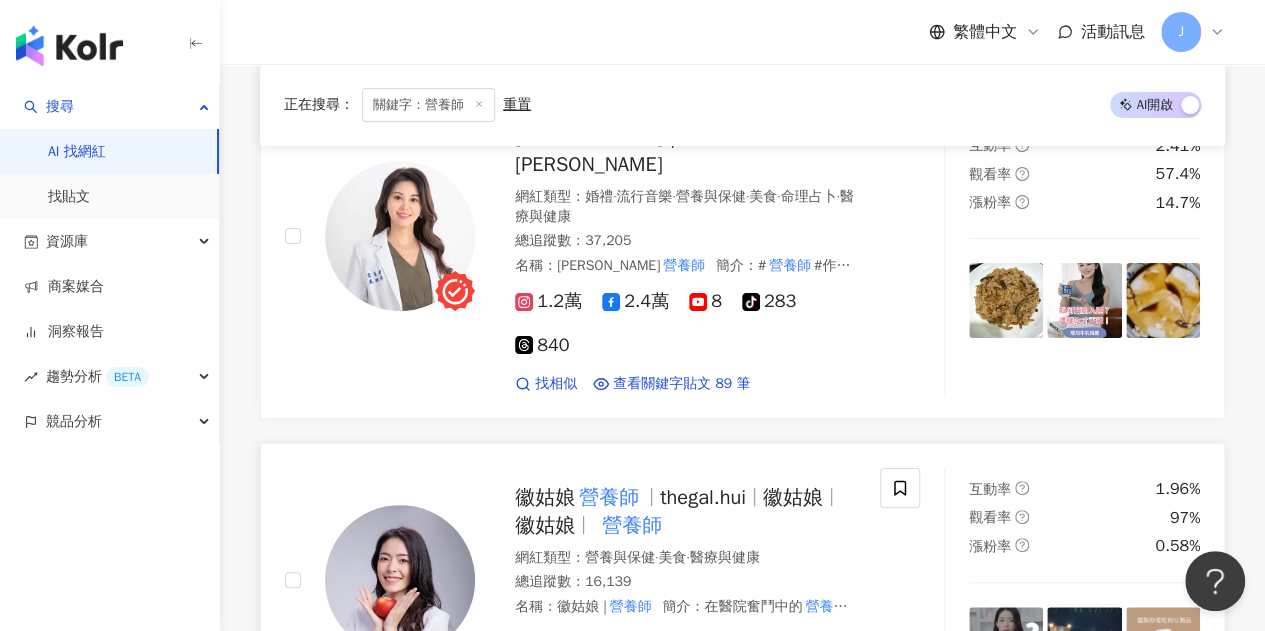 click on "徽姑娘" at bounding box center [793, 497] 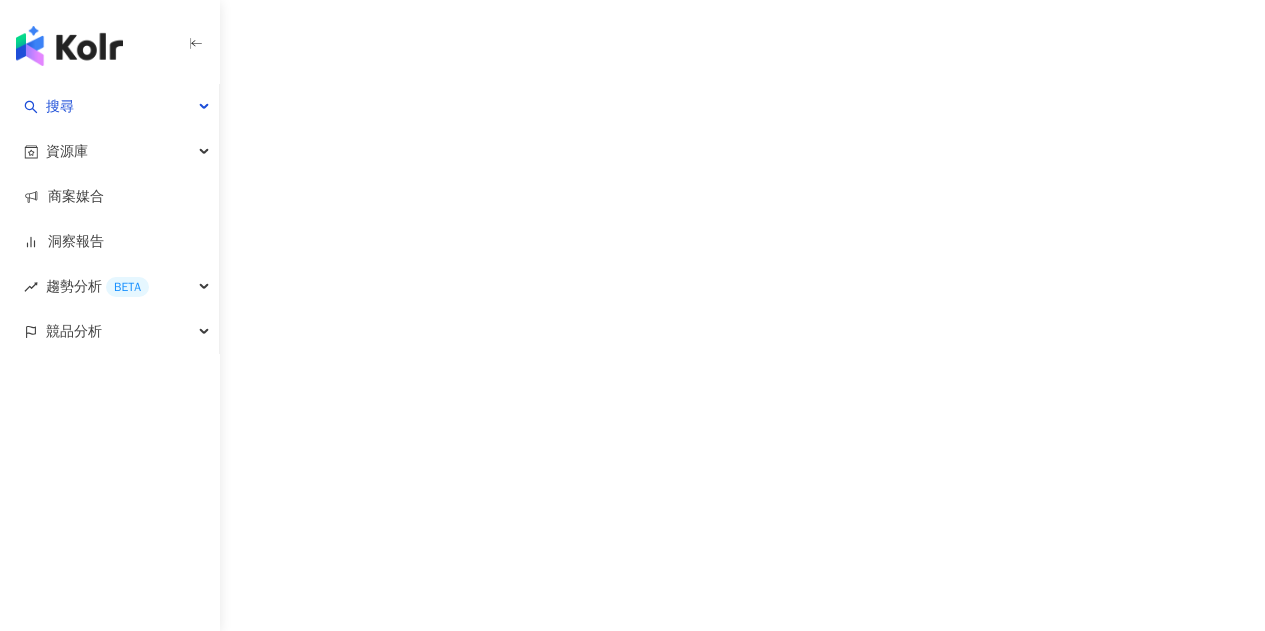 scroll, scrollTop: 0, scrollLeft: 0, axis: both 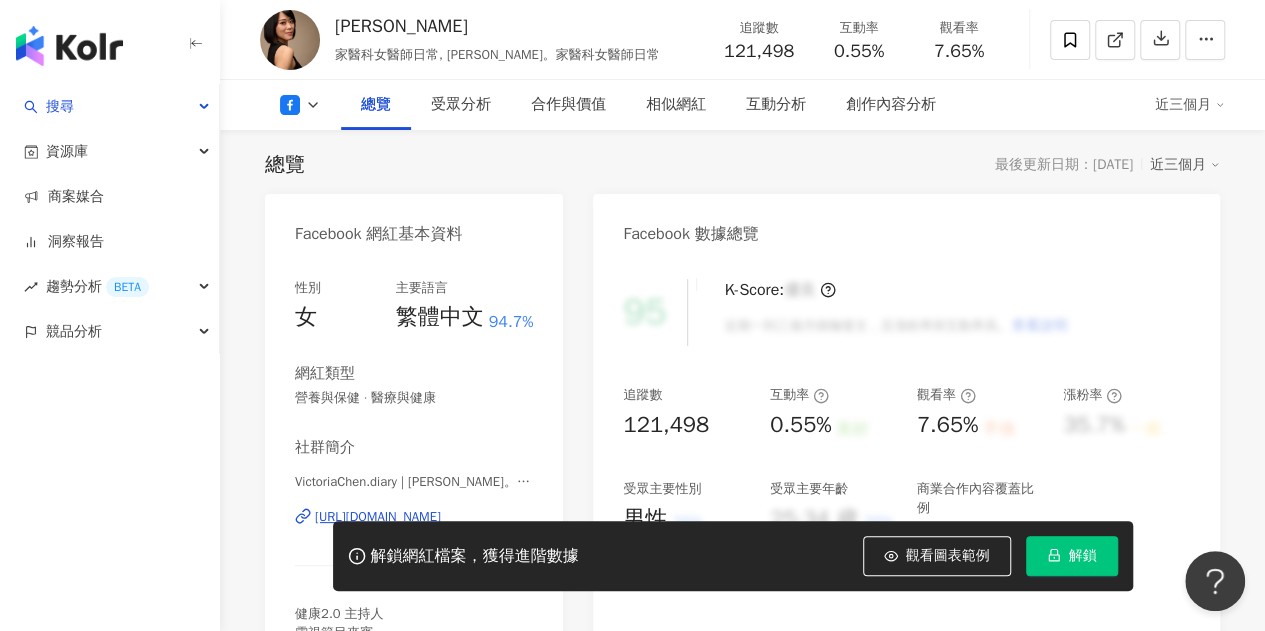 click on "解鎖" at bounding box center (1083, 556) 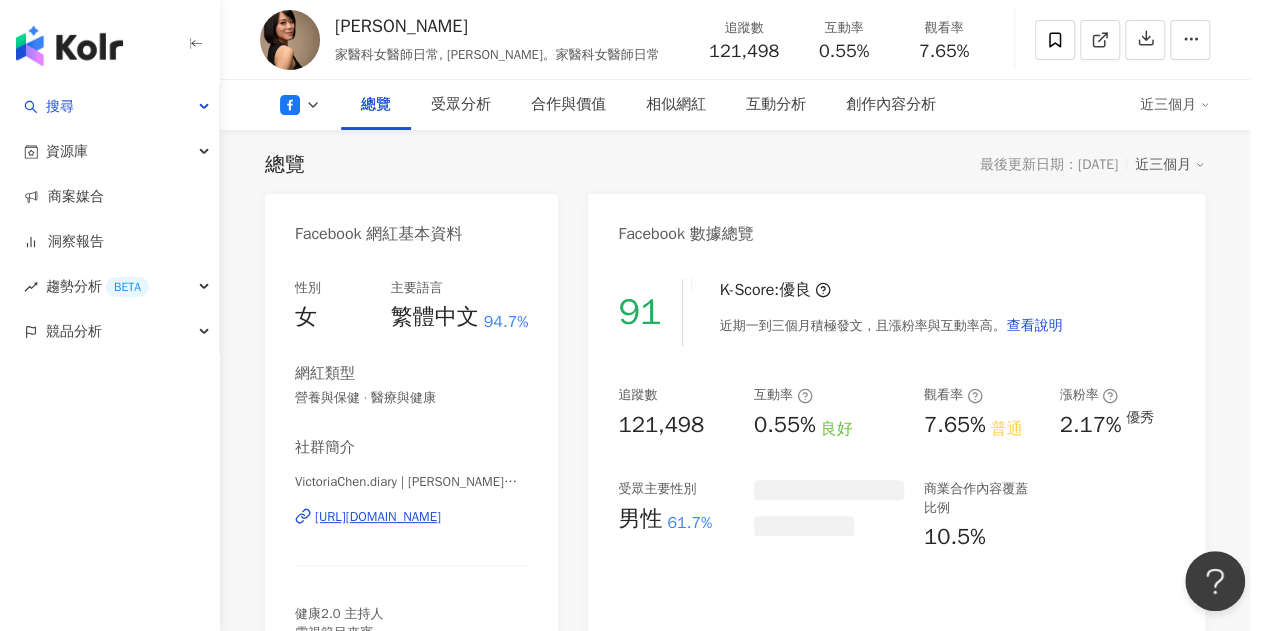 click on "同時已有協作者解鎖該網紅數據 由於該網紅的資料已被工作區其他協作者解鎖，因此您無須重複解鎖，重新整理頁面就能查看完整網紅數據。 重新整理" at bounding box center (632, 315) 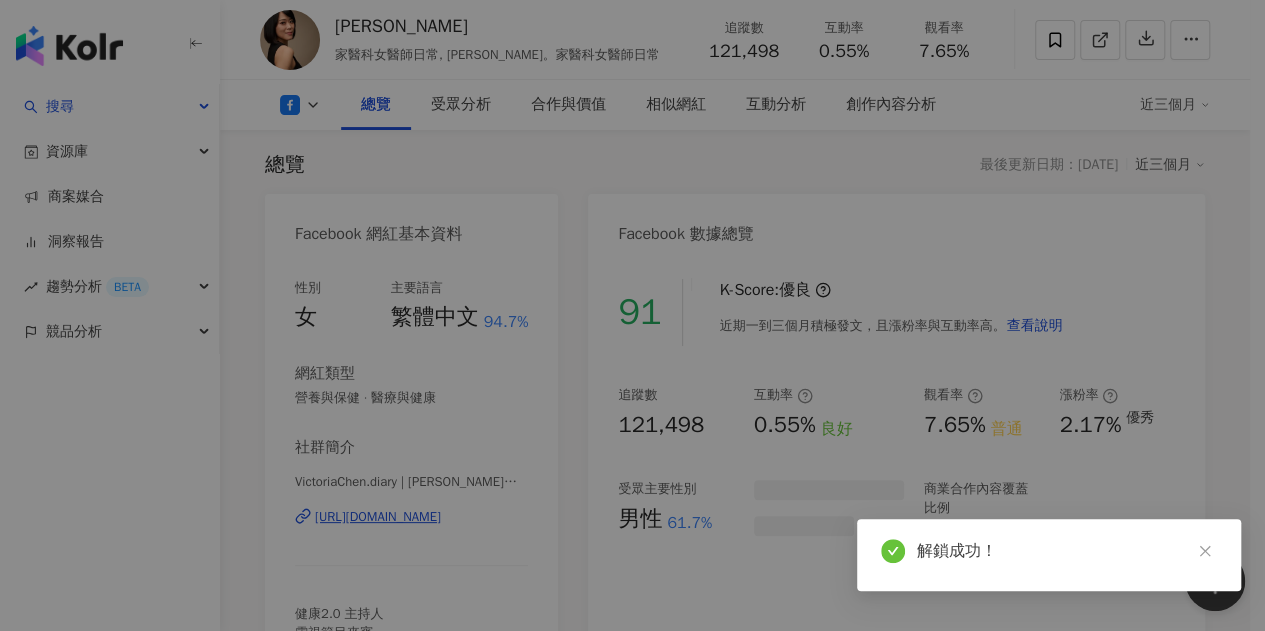 click on "同時已有協作者解鎖該網紅數據 由於該網紅的資料已被工作區其他協作者解鎖，因此您無須重複解鎖，重新整理頁面就能查看完整網紅數據。 重新整理" at bounding box center (632, 315) 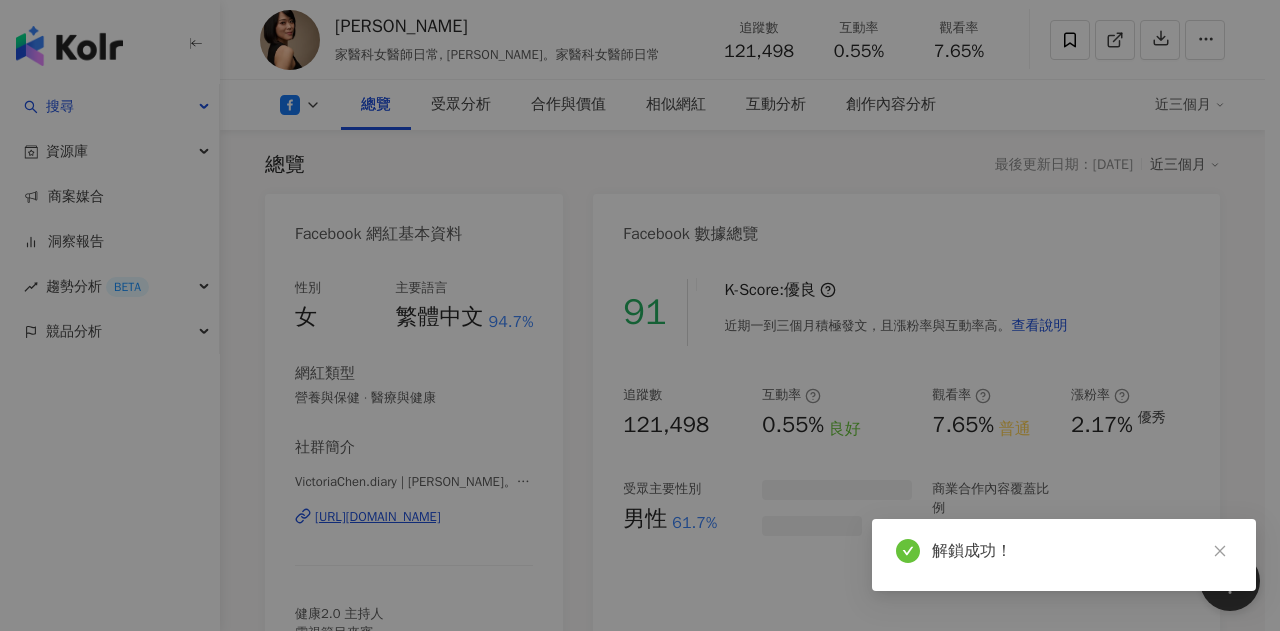 click on "同時已有協作者解鎖該網紅數據 由於該網紅的資料已被工作區其他協作者解鎖，因此您無須重複解鎖，重新整理頁面就能查看完整網紅數據。 重新整理" at bounding box center (640, 315) 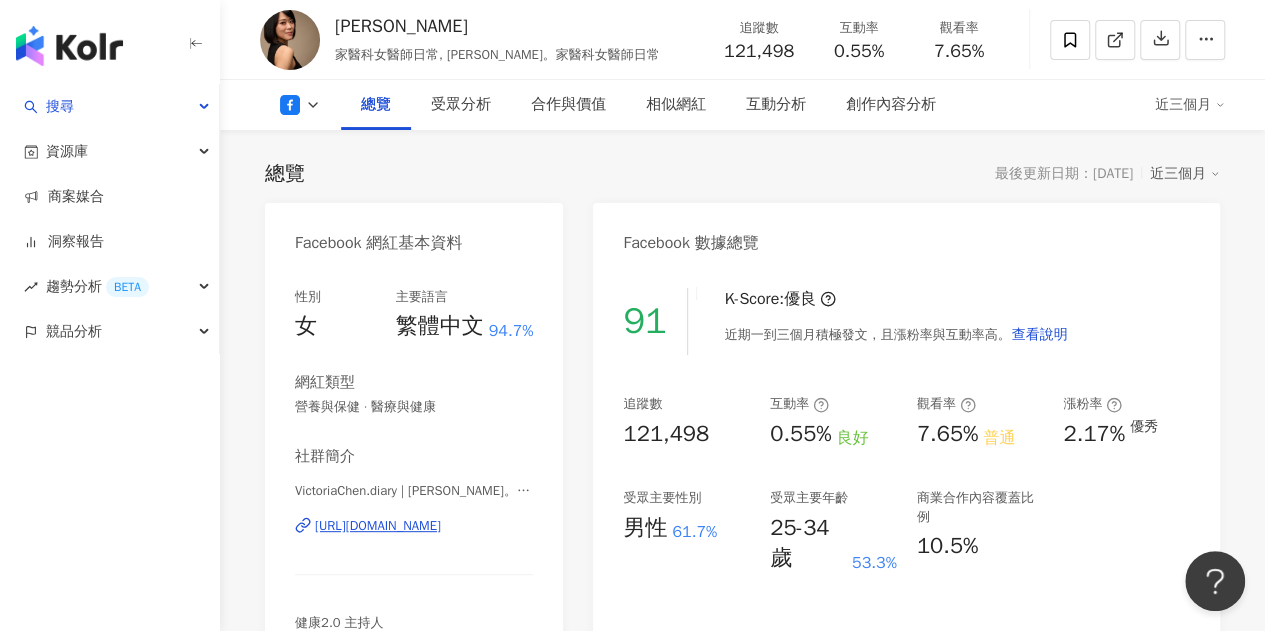 scroll, scrollTop: 0, scrollLeft: 0, axis: both 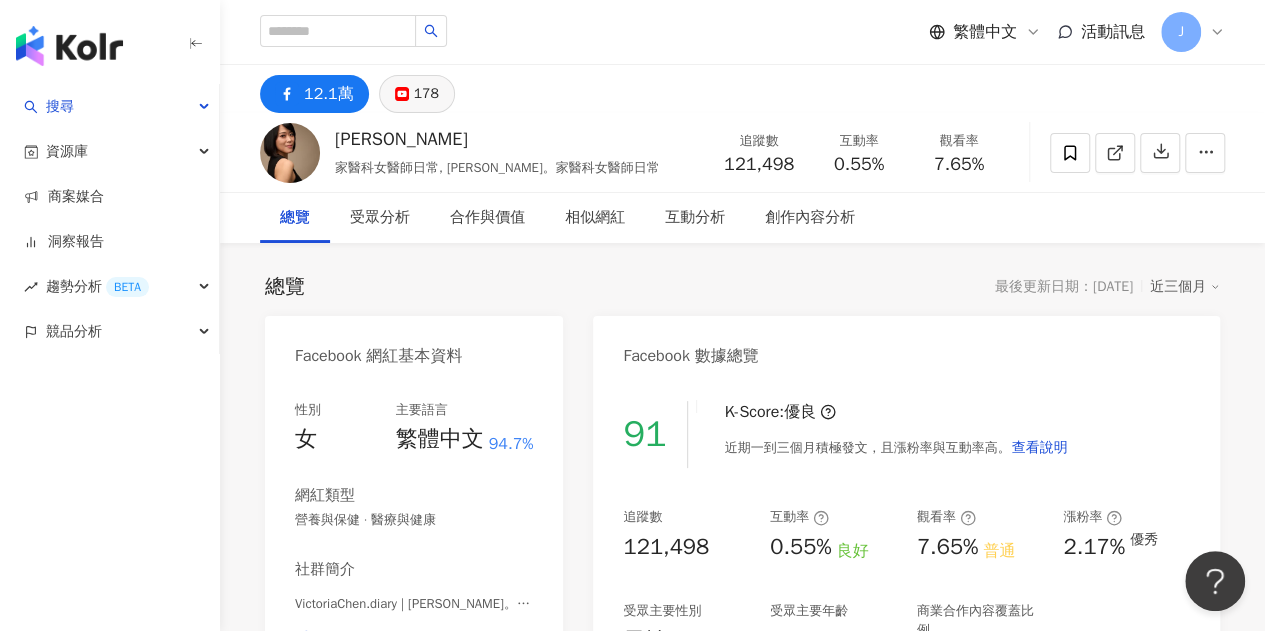 click on "178" at bounding box center [417, 94] 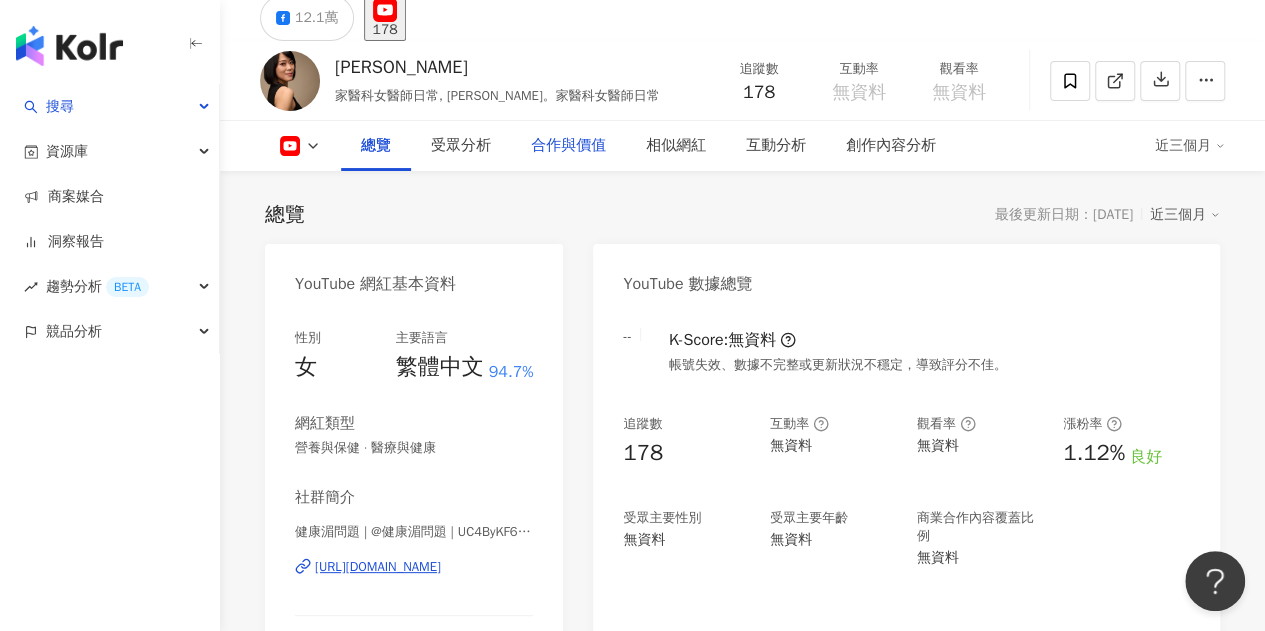 scroll, scrollTop: 0, scrollLeft: 0, axis: both 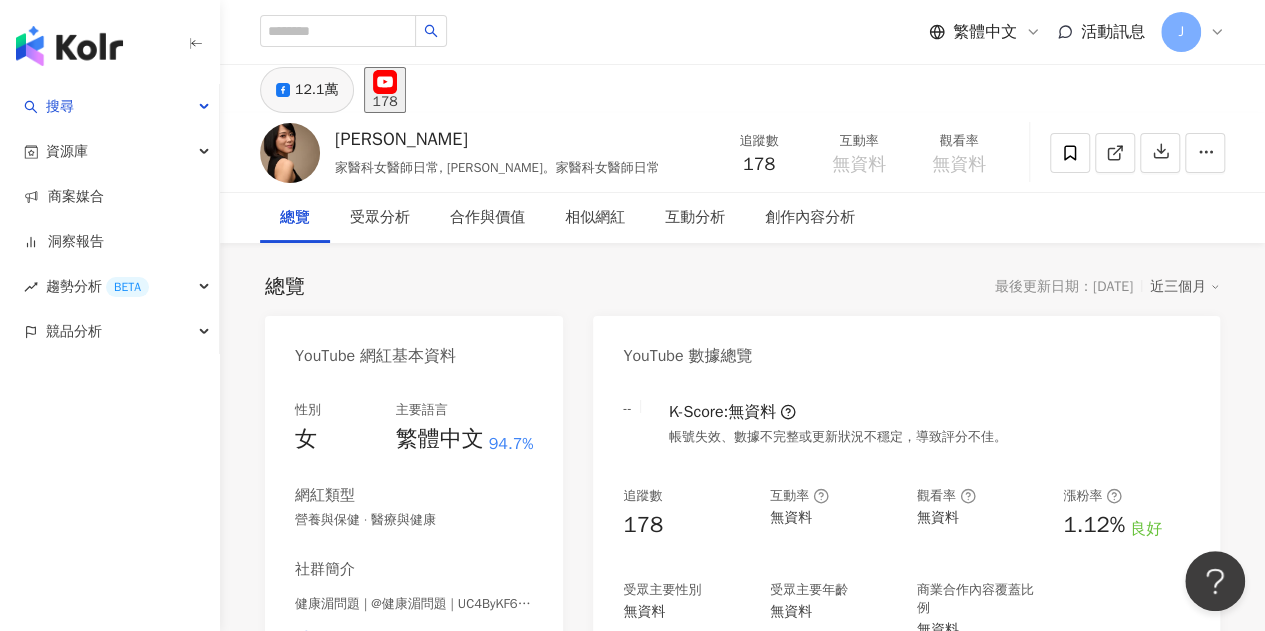 click on "12.1萬" at bounding box center [316, 90] 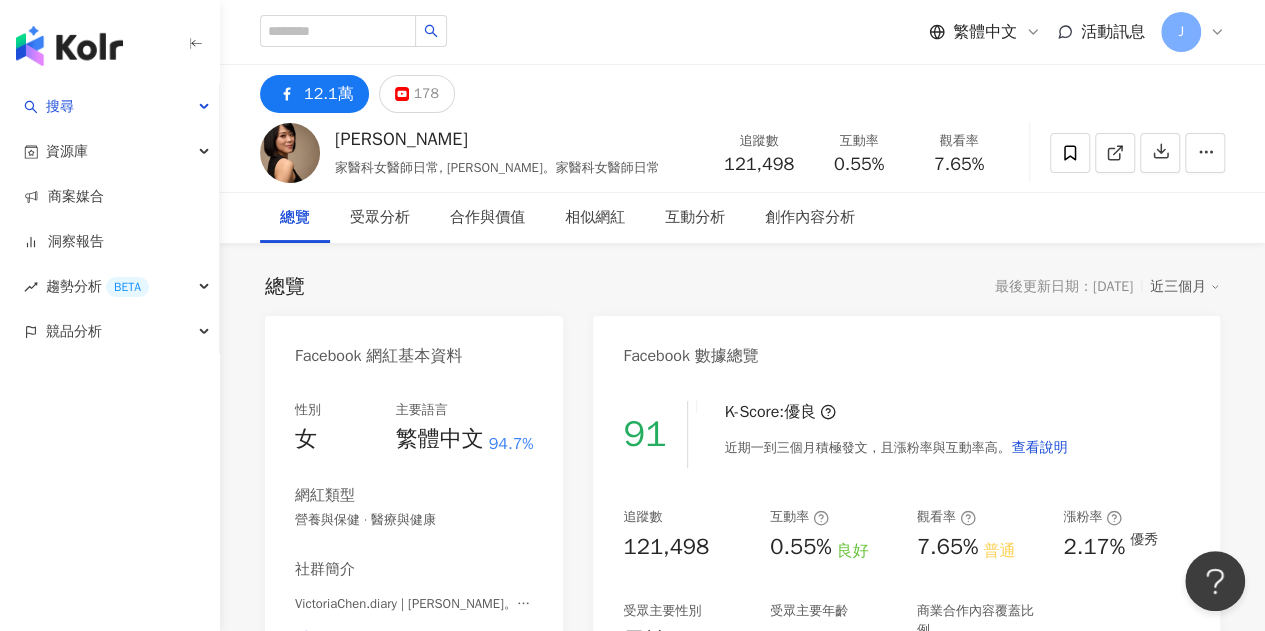 click on "12.1萬" at bounding box center (329, 94) 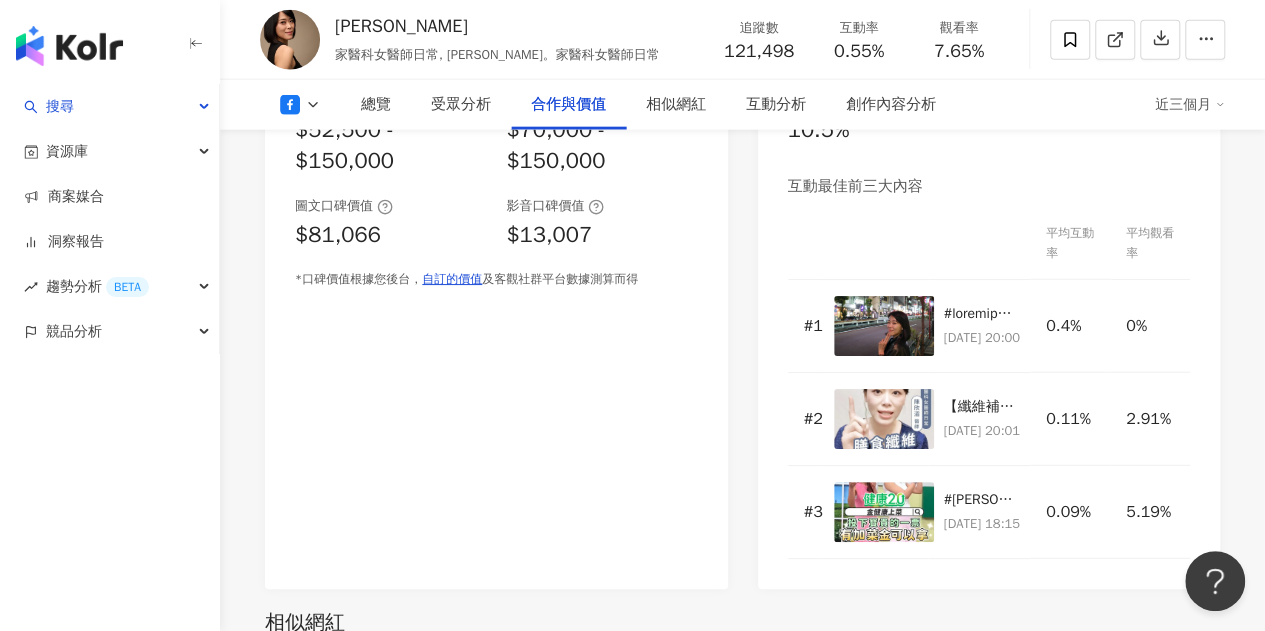 scroll, scrollTop: 2200, scrollLeft: 0, axis: vertical 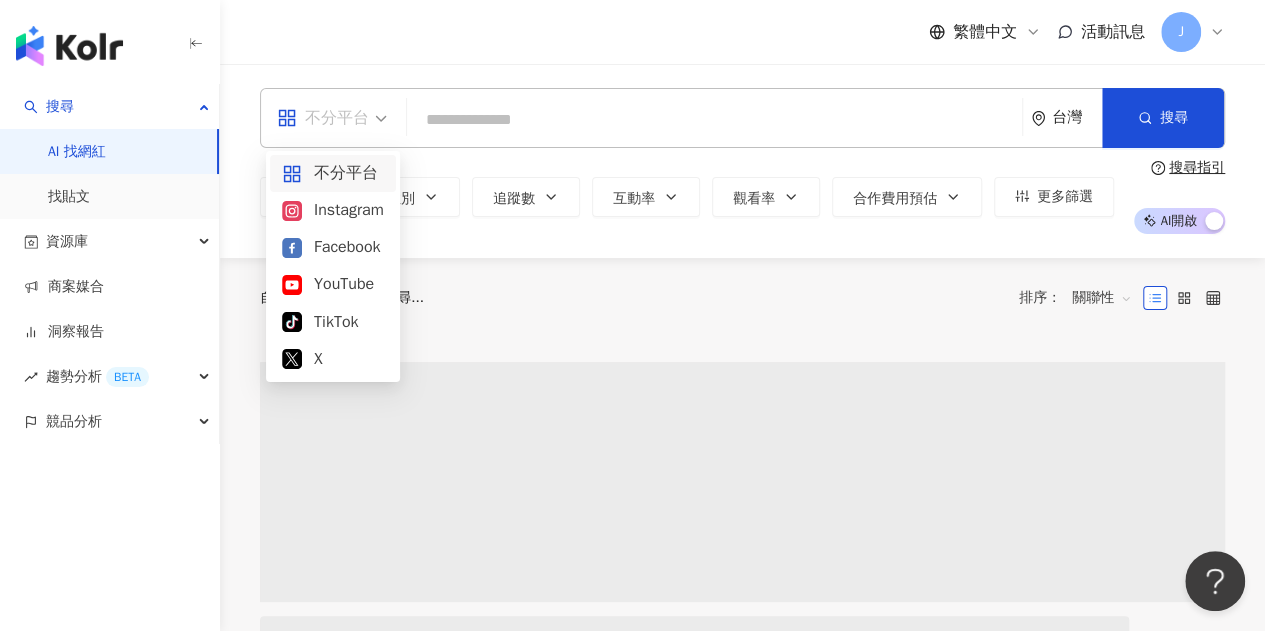 click on "不分平台" at bounding box center [332, 118] 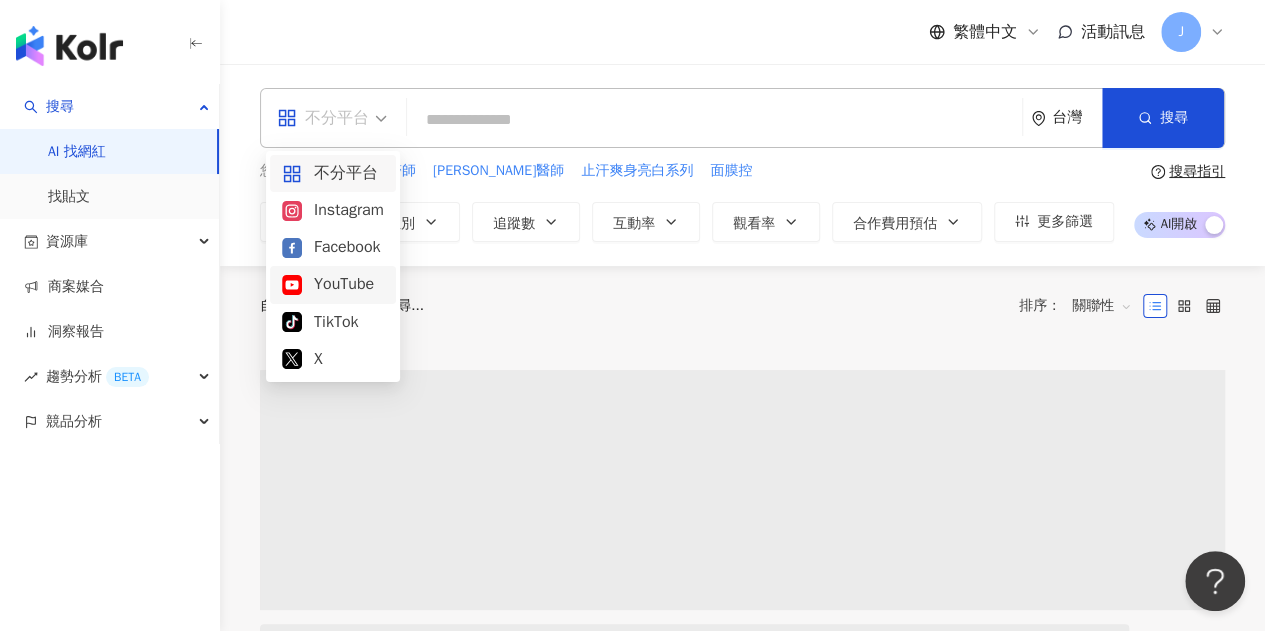 click on "YouTube" at bounding box center (333, 284) 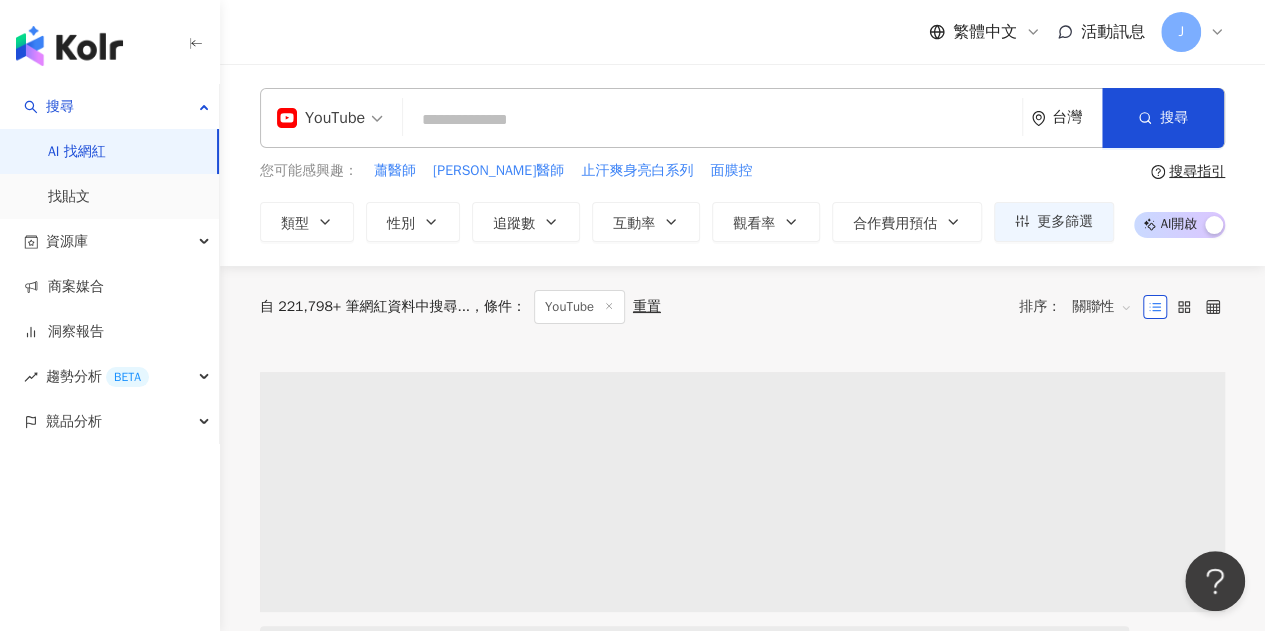 click on "yt YouTube 台灣 搜尋" at bounding box center (742, 118) 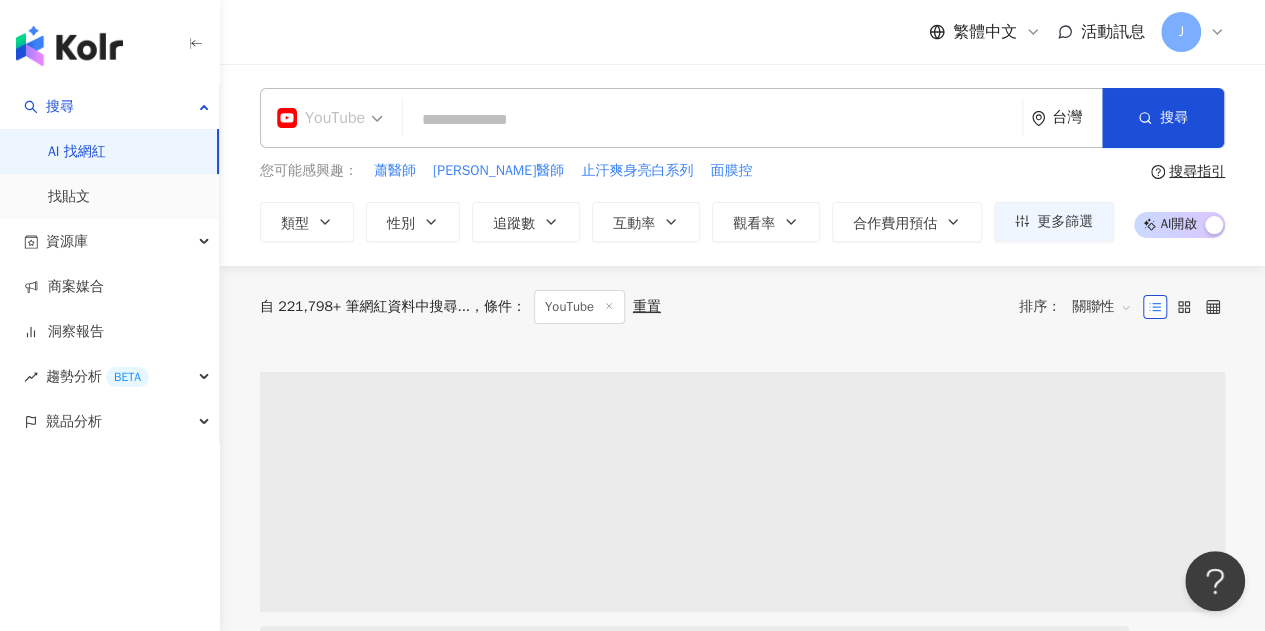 click on "YouTube" at bounding box center [330, 118] 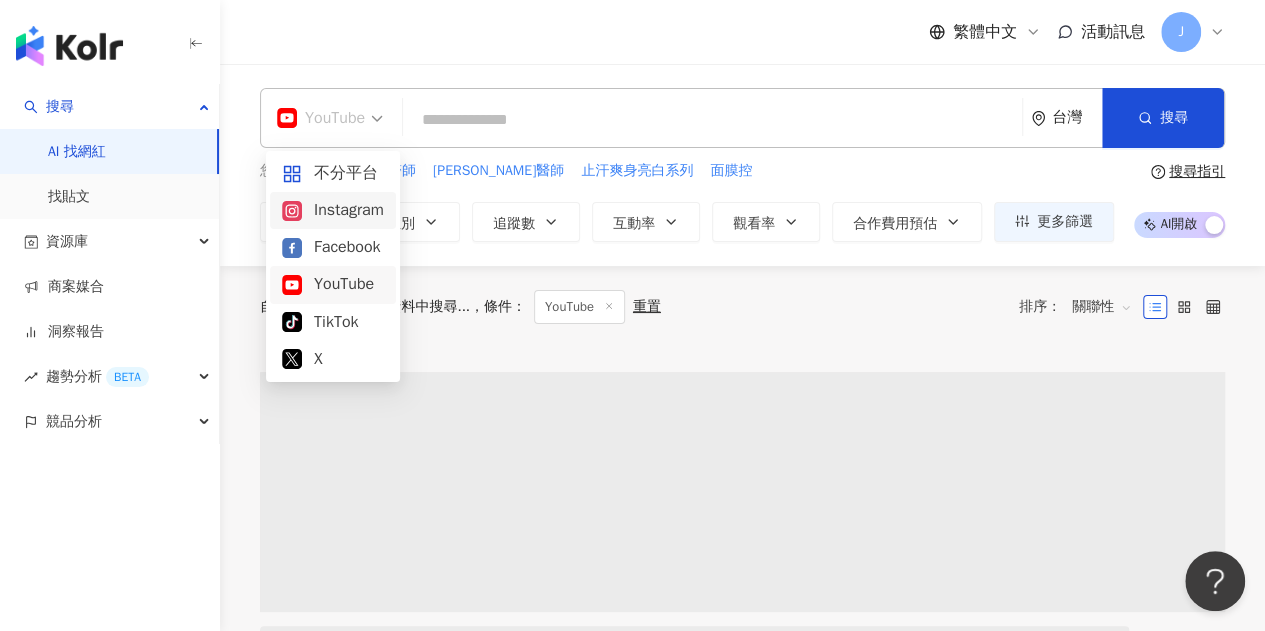 click on "Instagram" at bounding box center (333, 210) 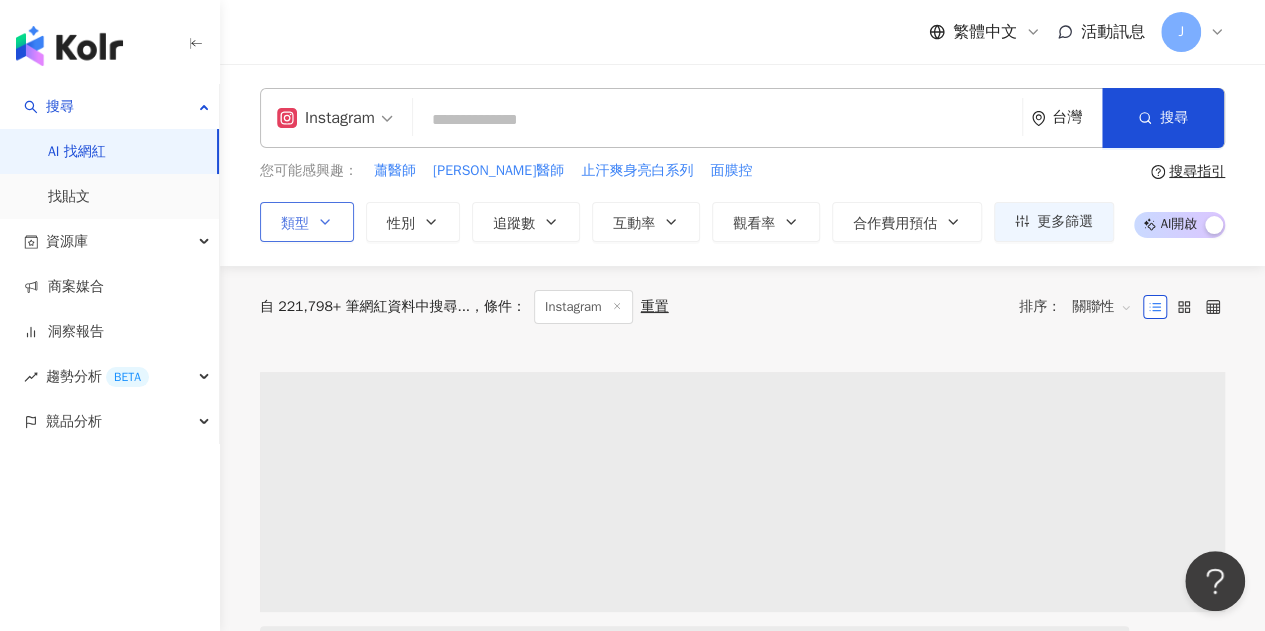 click 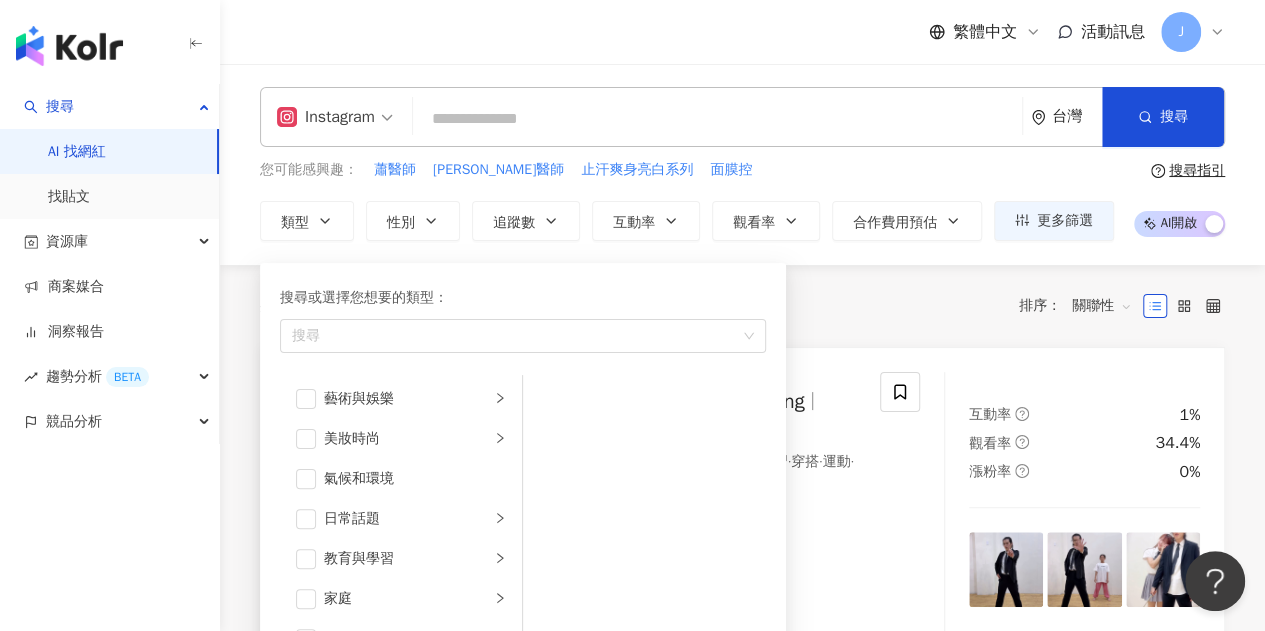scroll, scrollTop: 100, scrollLeft: 0, axis: vertical 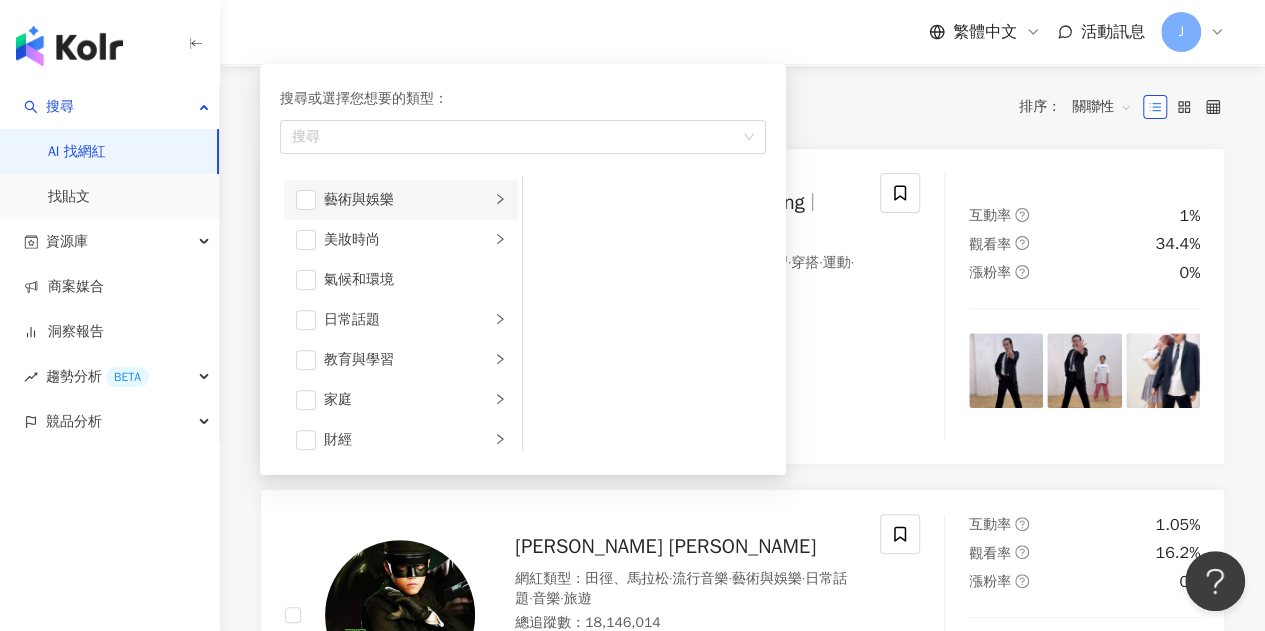 click on "藝術與娛樂" at bounding box center (407, 200) 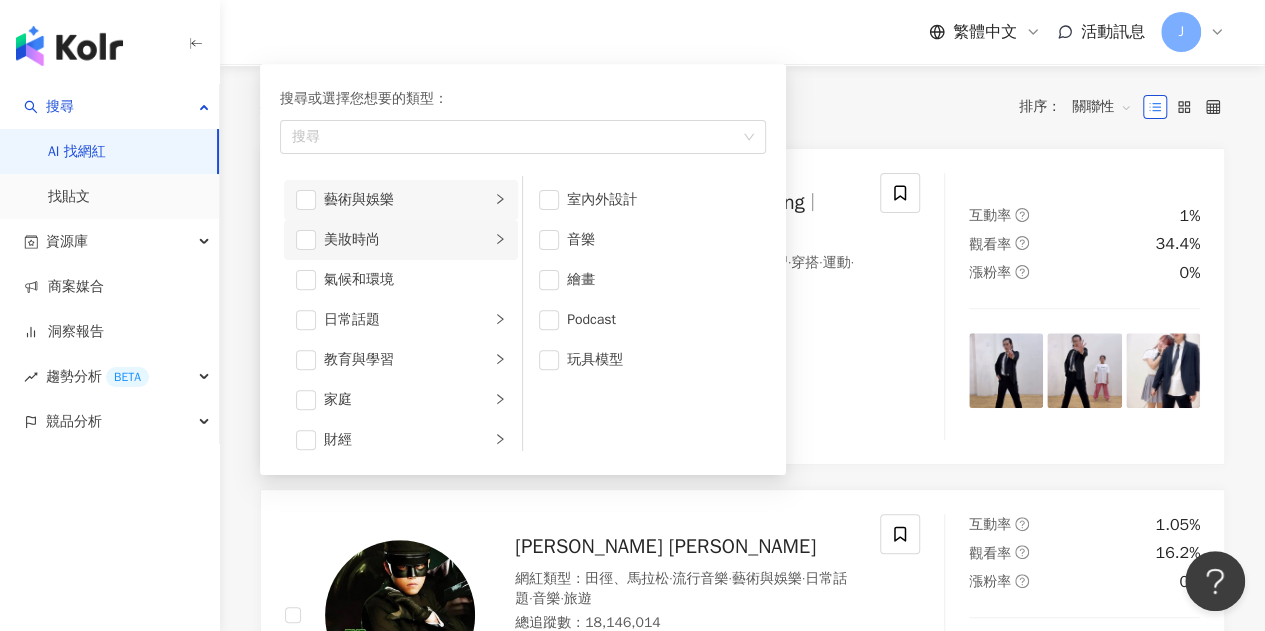 click on "美妝時尚" at bounding box center [407, 240] 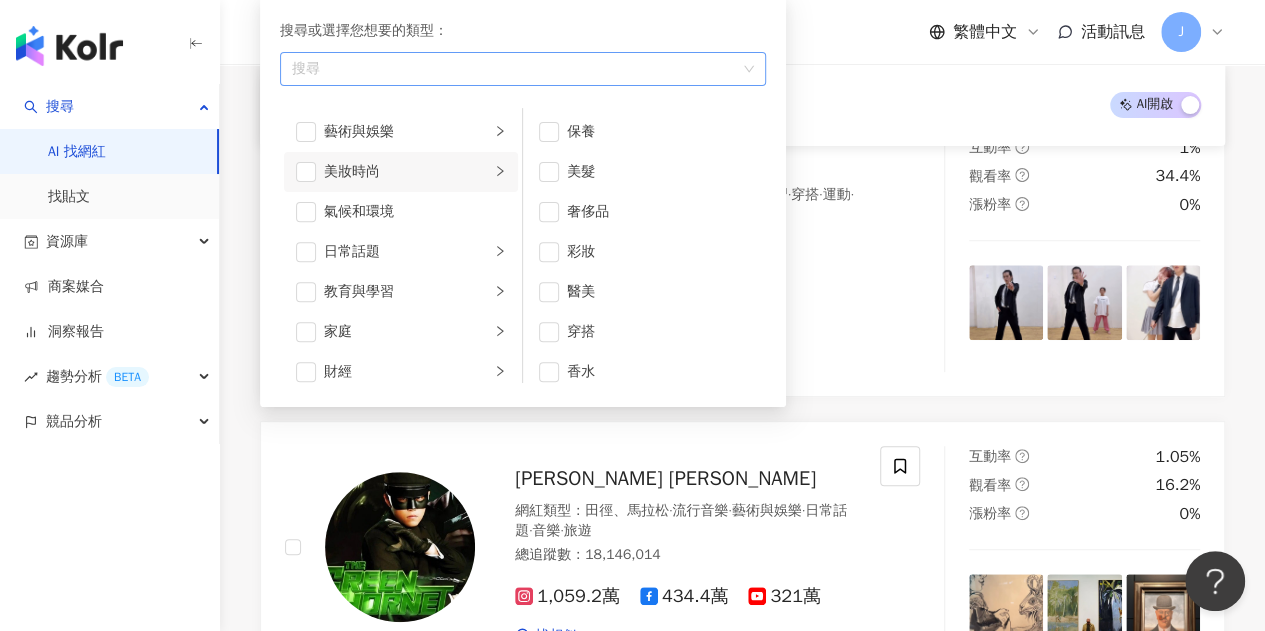 scroll, scrollTop: 300, scrollLeft: 0, axis: vertical 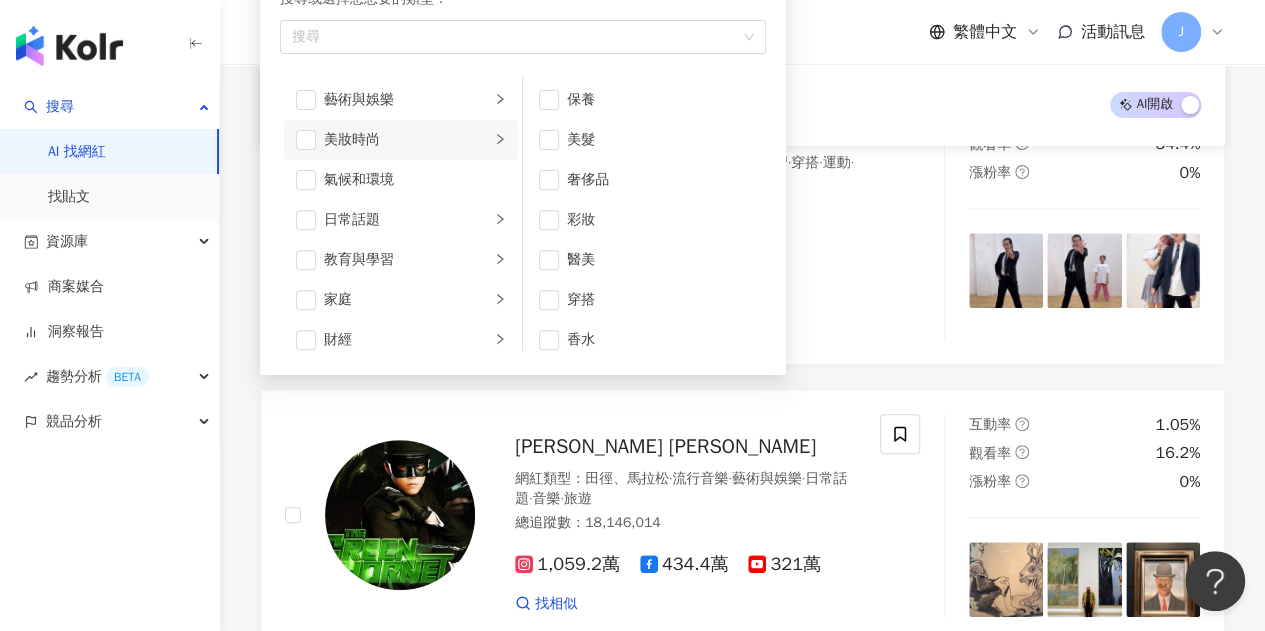 click on "正在搜尋 ： Instagram 重置 AI  開啟 AI  關閉" at bounding box center (742, 105) 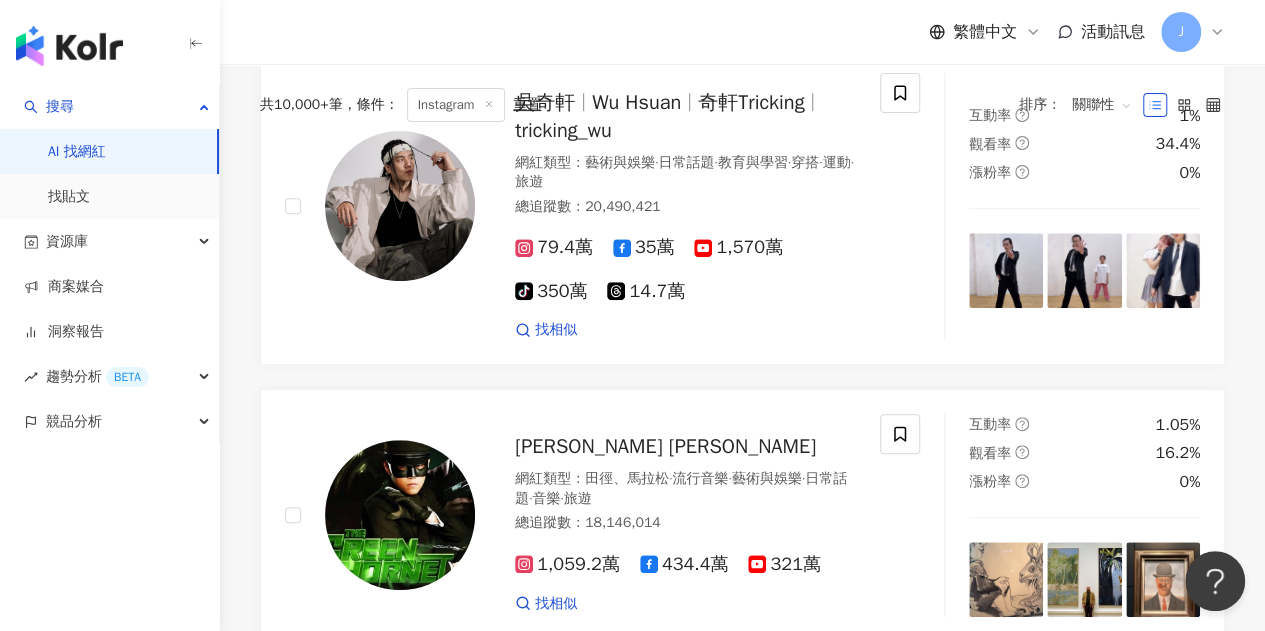 scroll, scrollTop: 0, scrollLeft: 0, axis: both 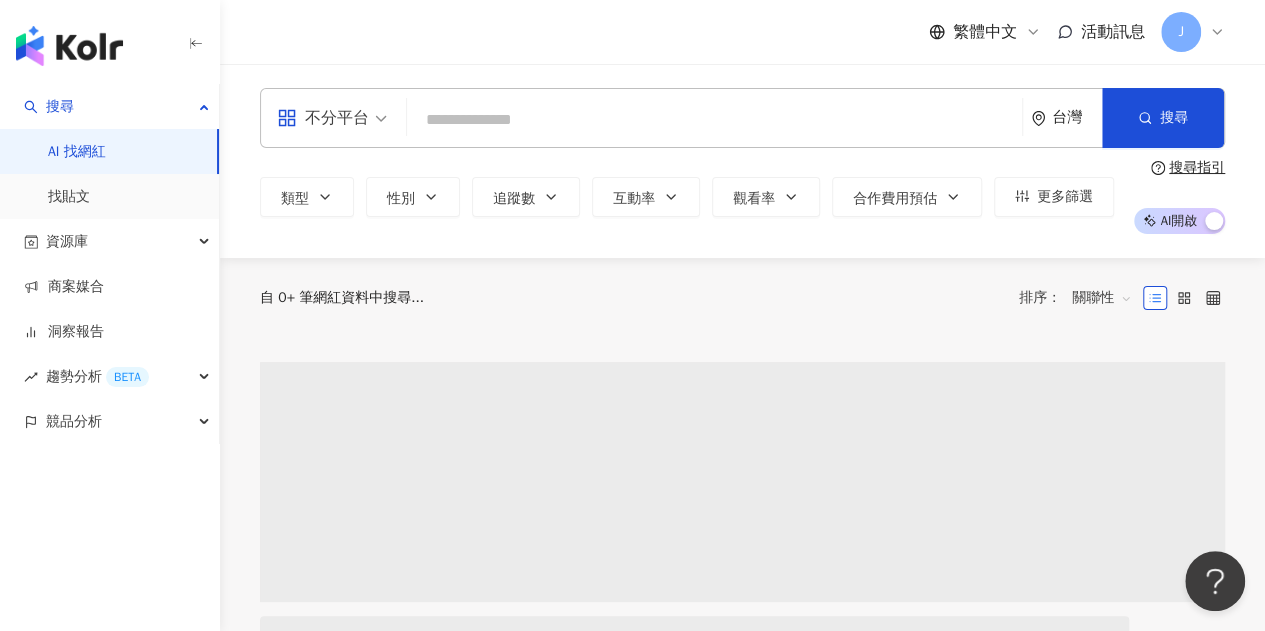 click at bounding box center [714, 120] 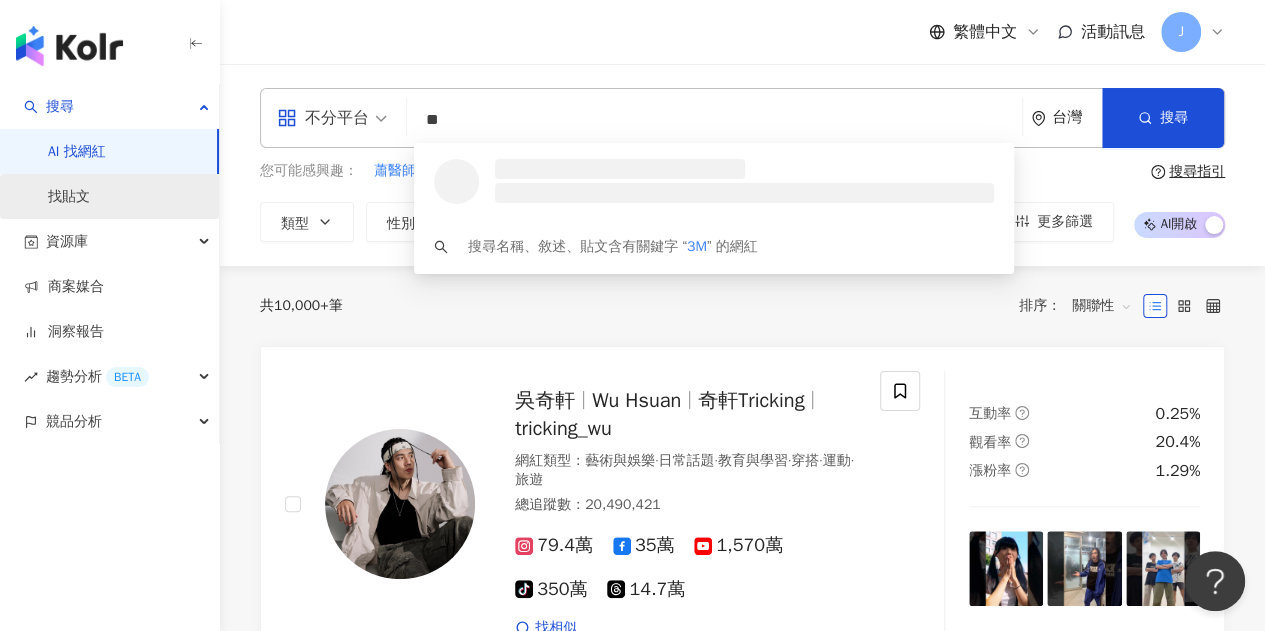 type on "**" 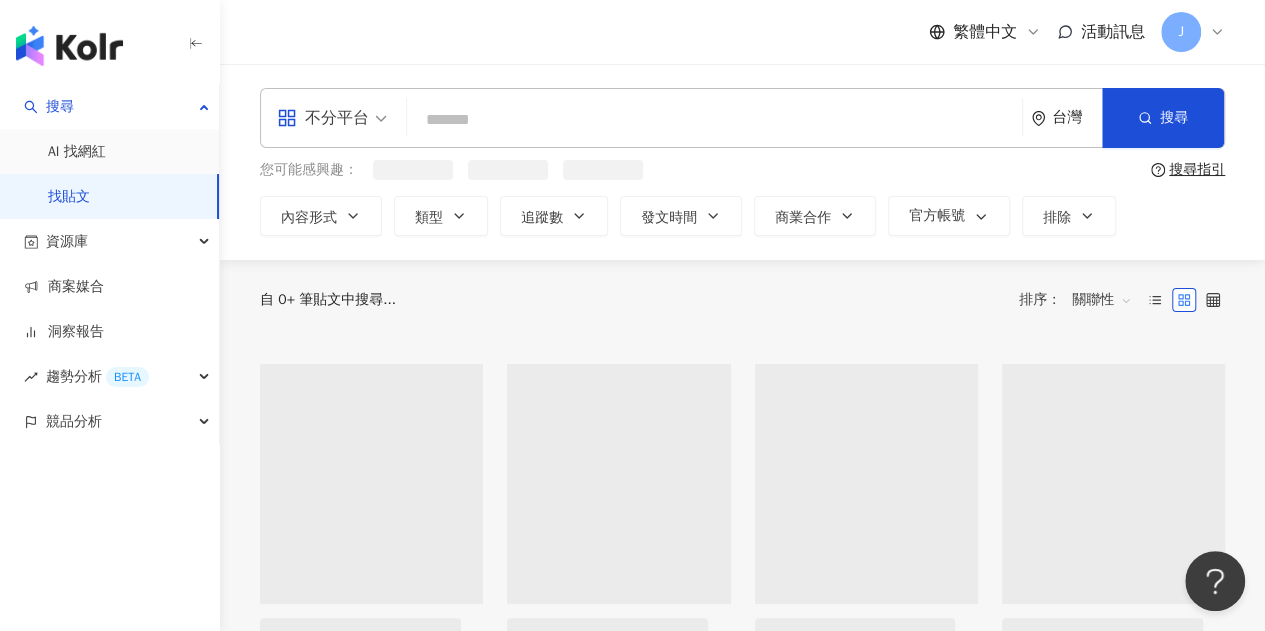 click at bounding box center [714, 119] 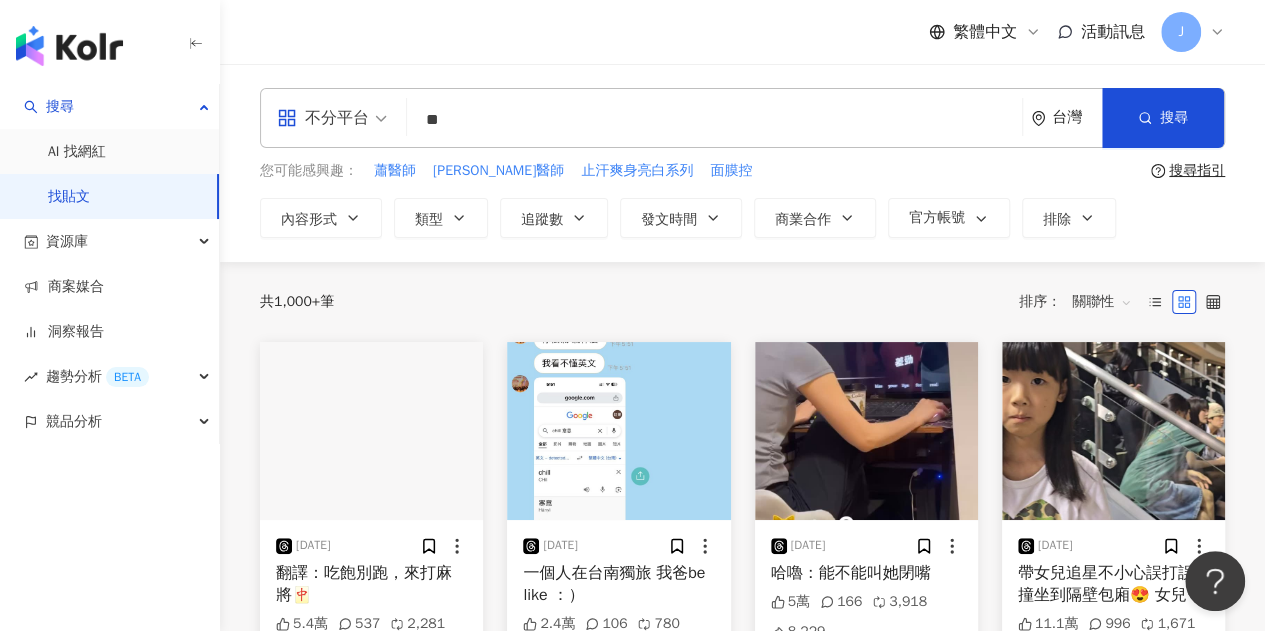 type on "*" 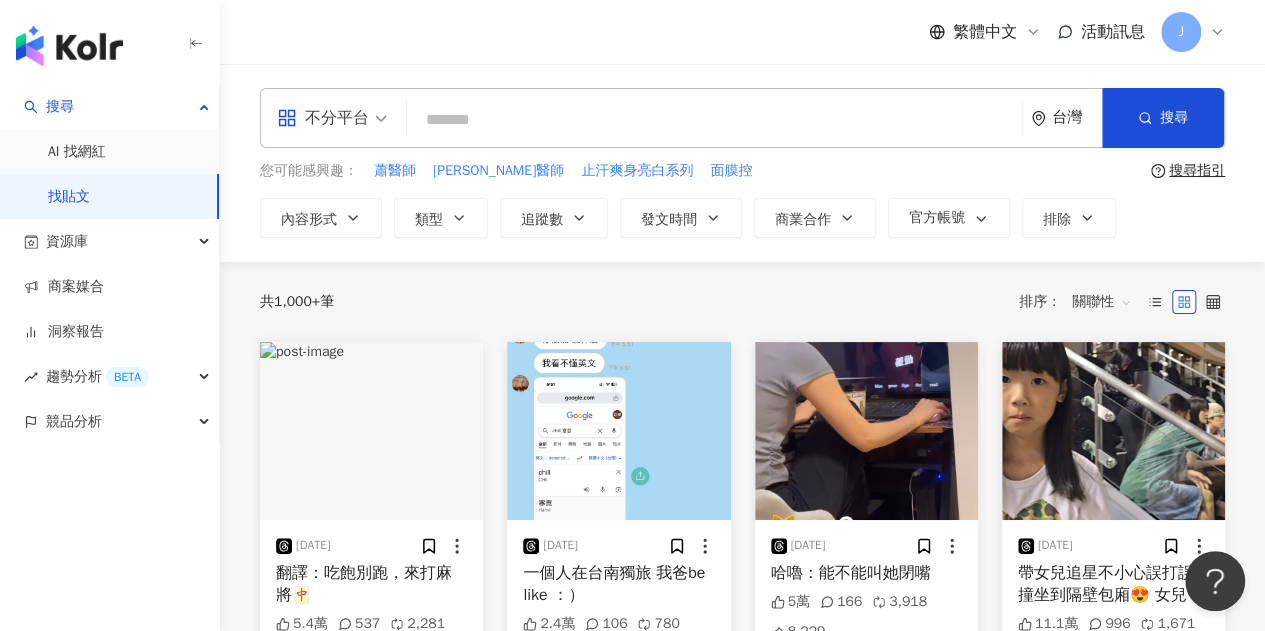type on "*" 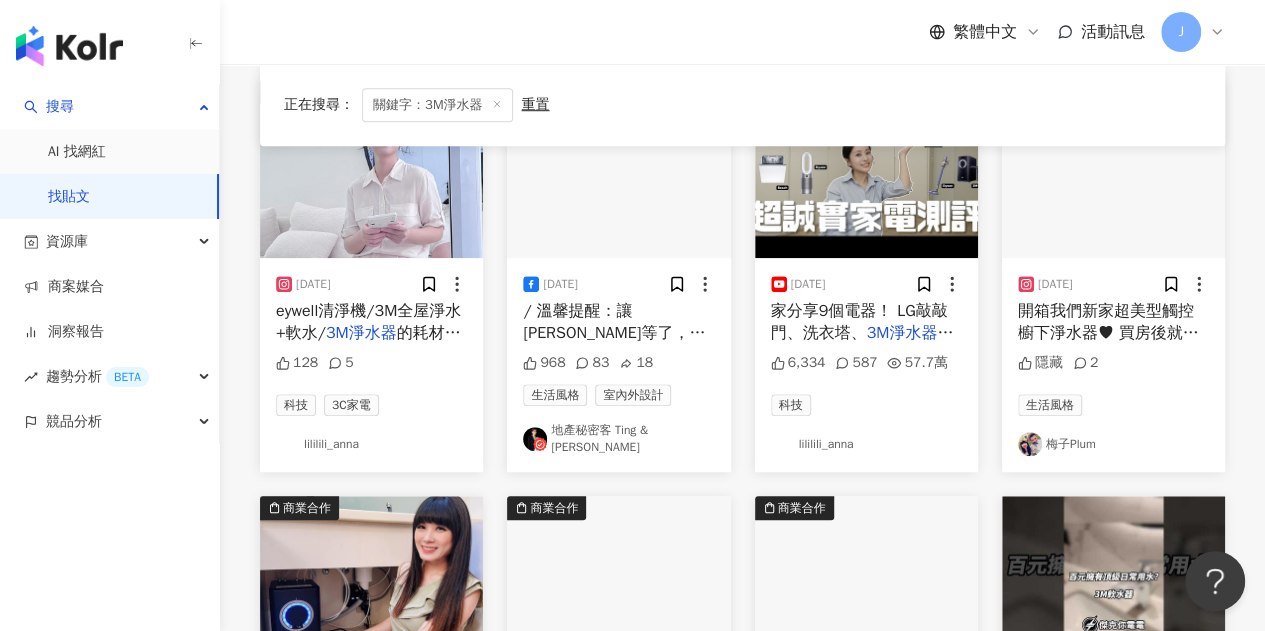 scroll, scrollTop: 700, scrollLeft: 0, axis: vertical 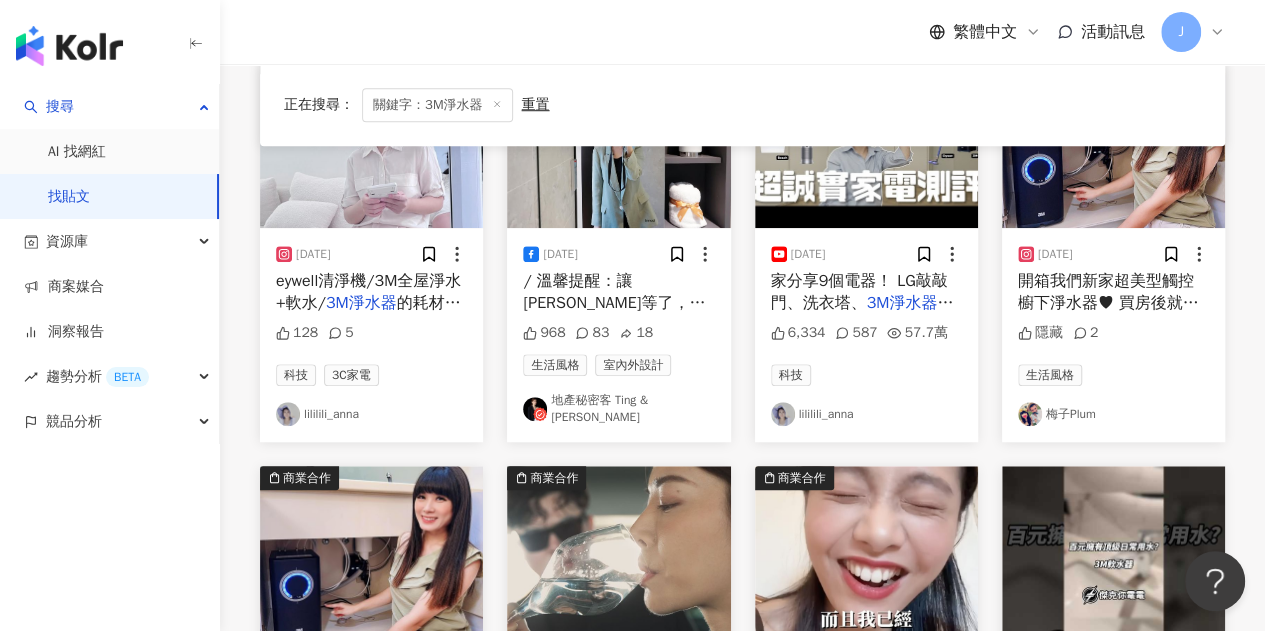 click on "lililili_anna" at bounding box center (866, 414) 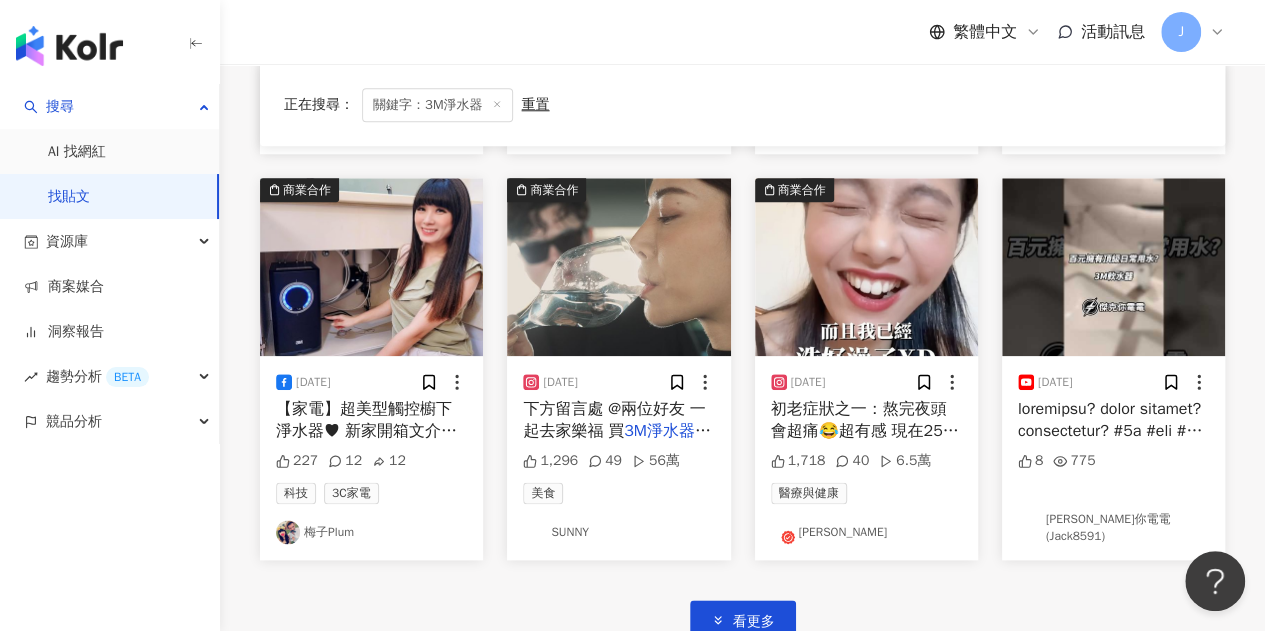 scroll, scrollTop: 1200, scrollLeft: 0, axis: vertical 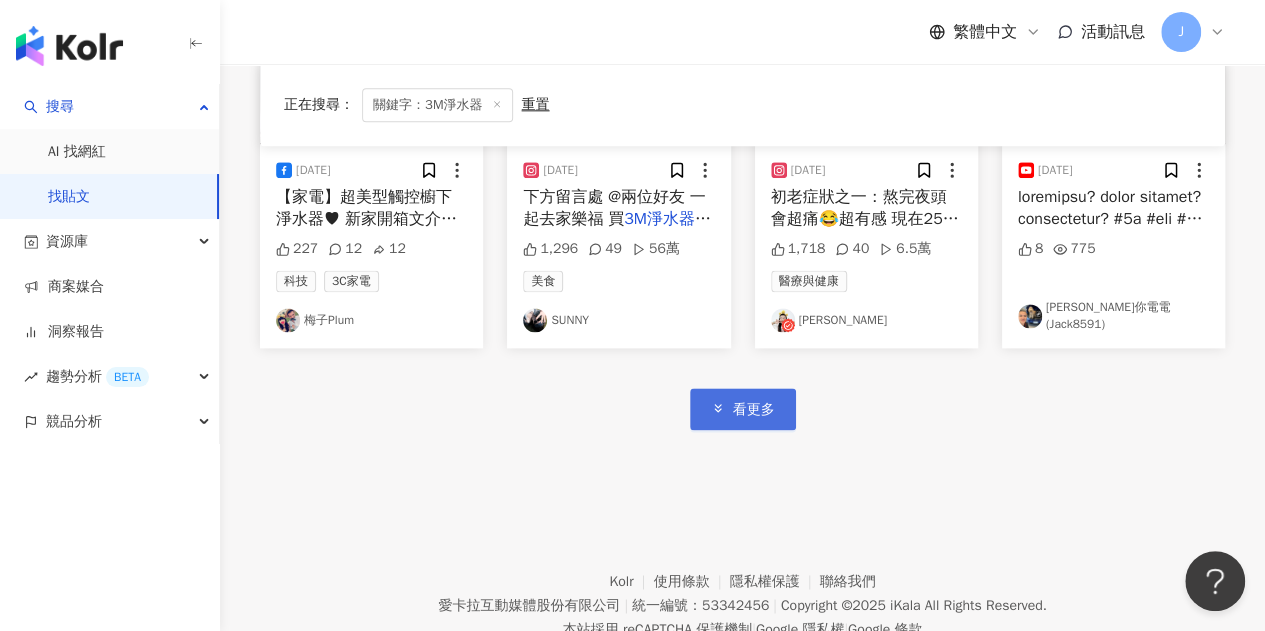 click on "看更多" at bounding box center (743, 408) 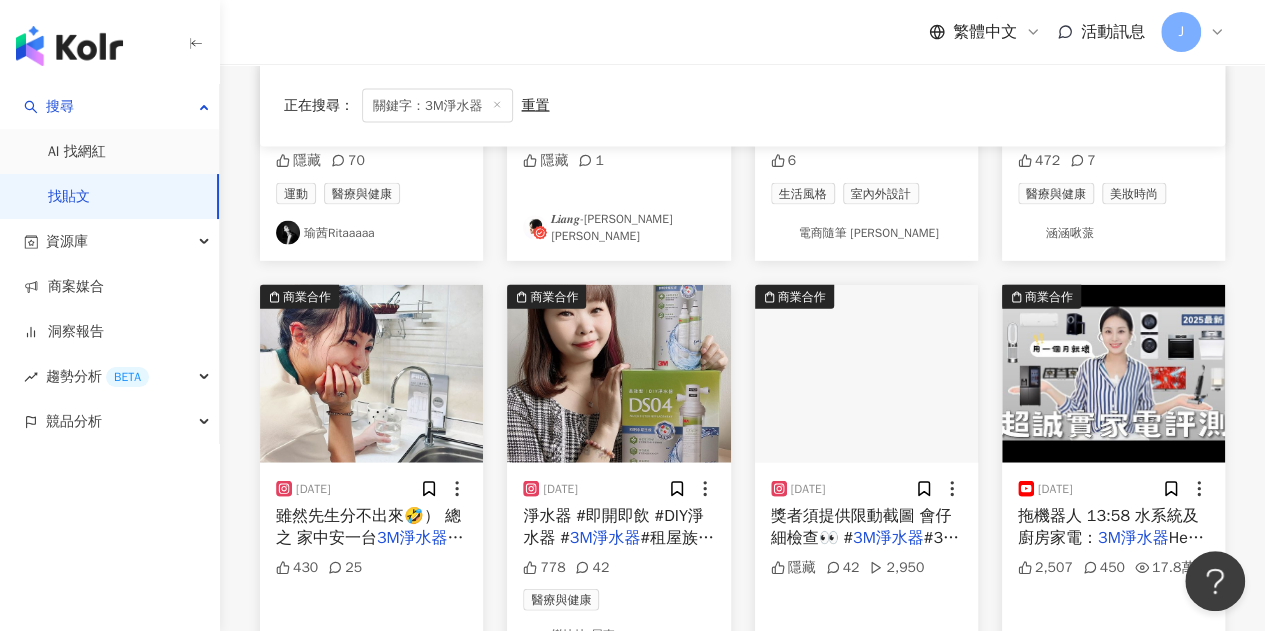 scroll, scrollTop: 2300, scrollLeft: 0, axis: vertical 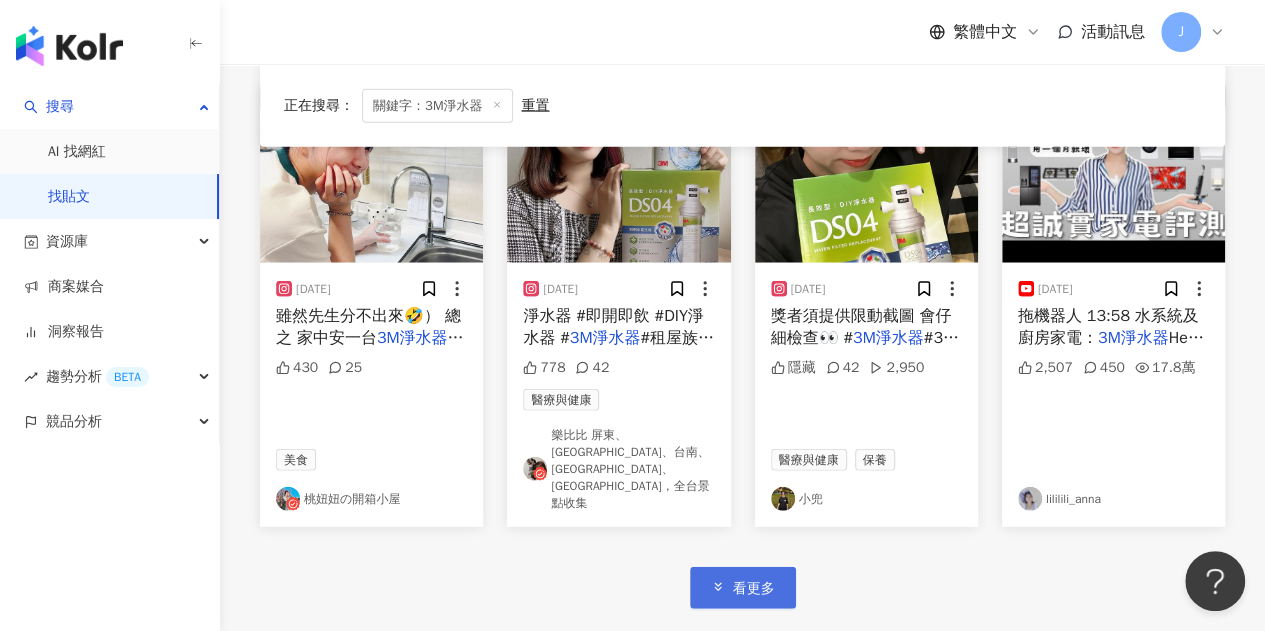 click on "看更多" at bounding box center [743, 587] 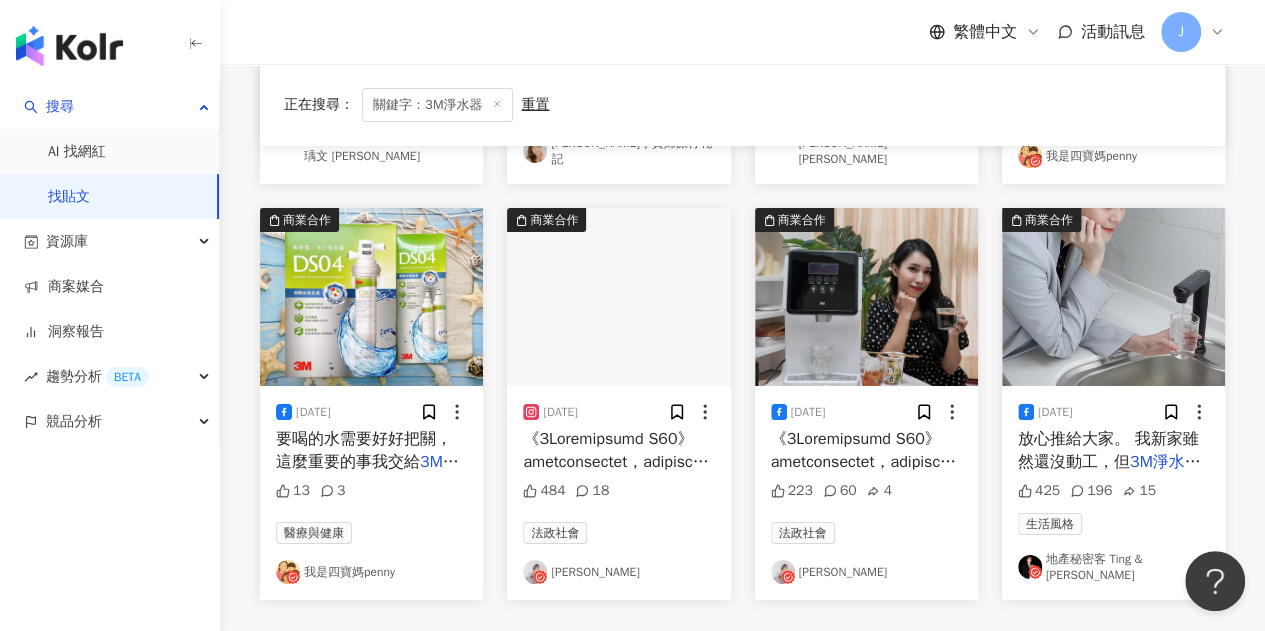 scroll, scrollTop: 3600, scrollLeft: 0, axis: vertical 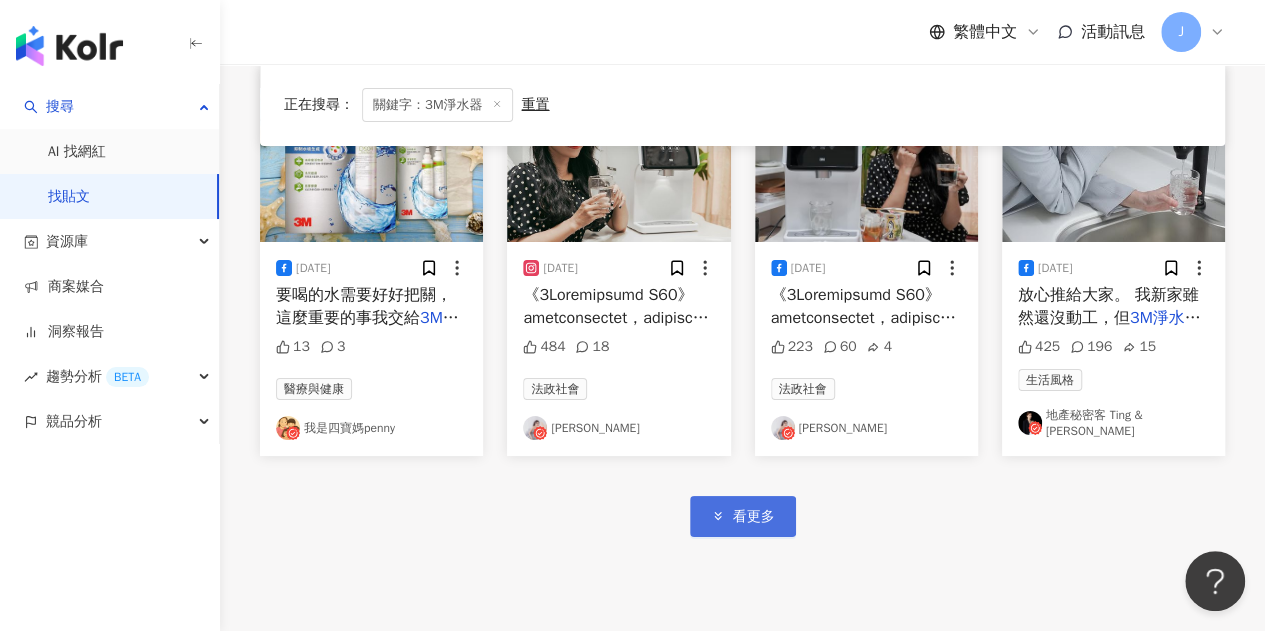 click on "看更多" at bounding box center [743, 516] 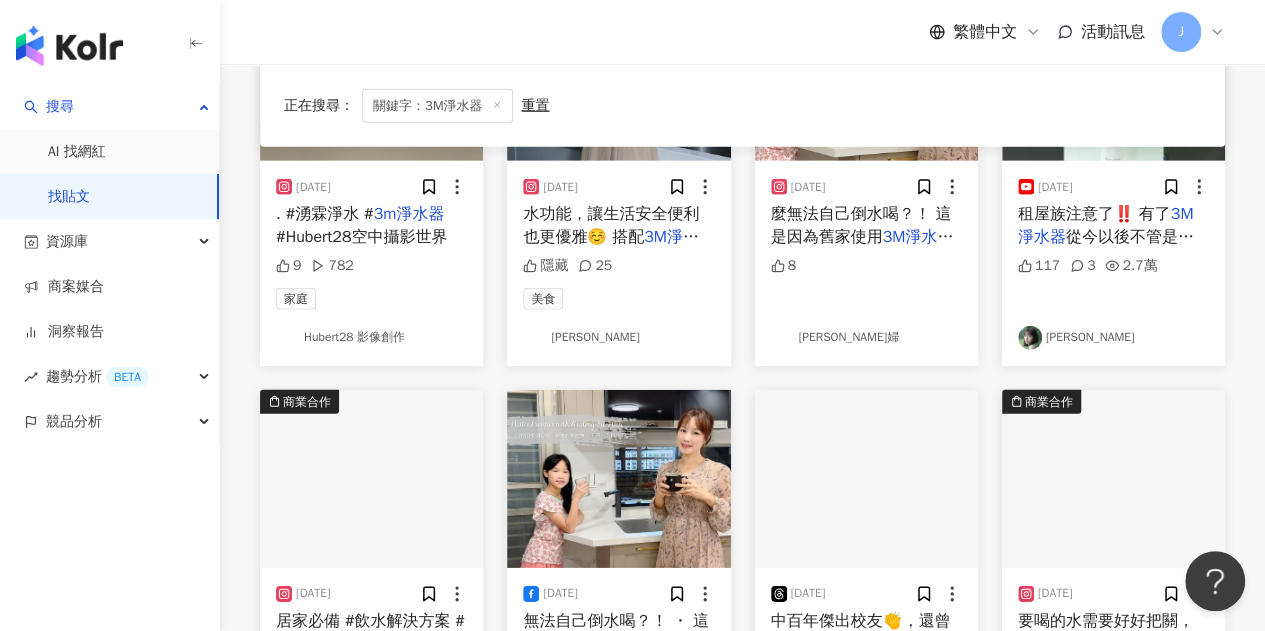 scroll, scrollTop: 0, scrollLeft: 0, axis: both 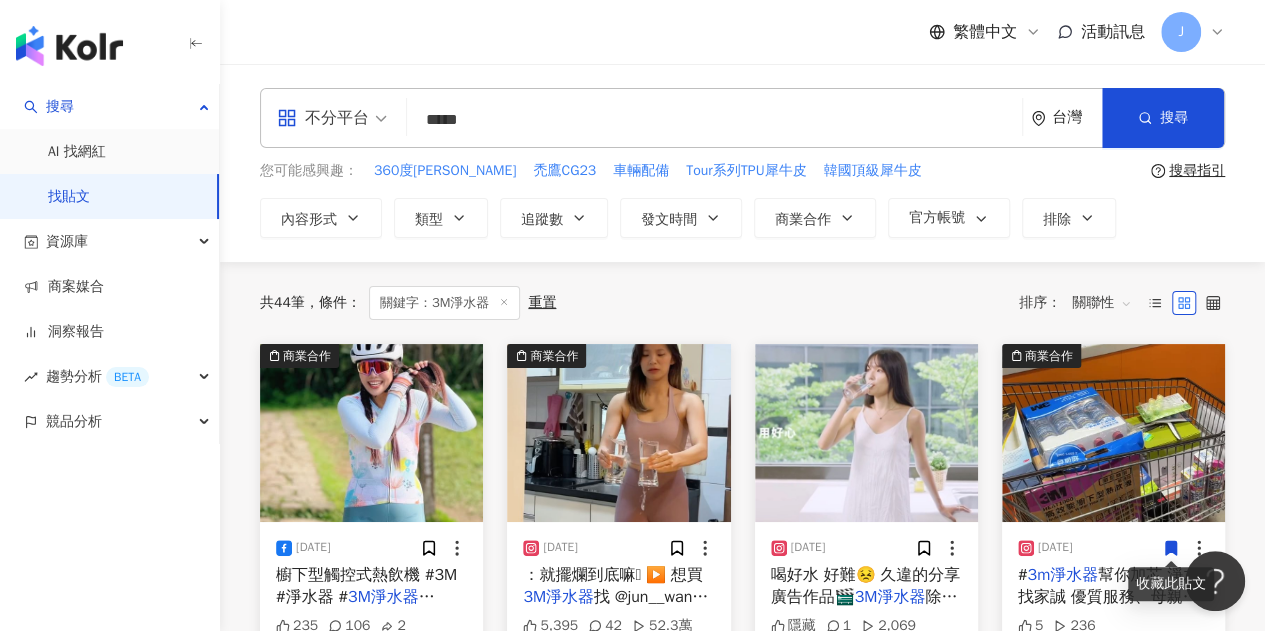 drag, startPoint x: 570, startPoint y: 104, endPoint x: 364, endPoint y: 125, distance: 207.06763 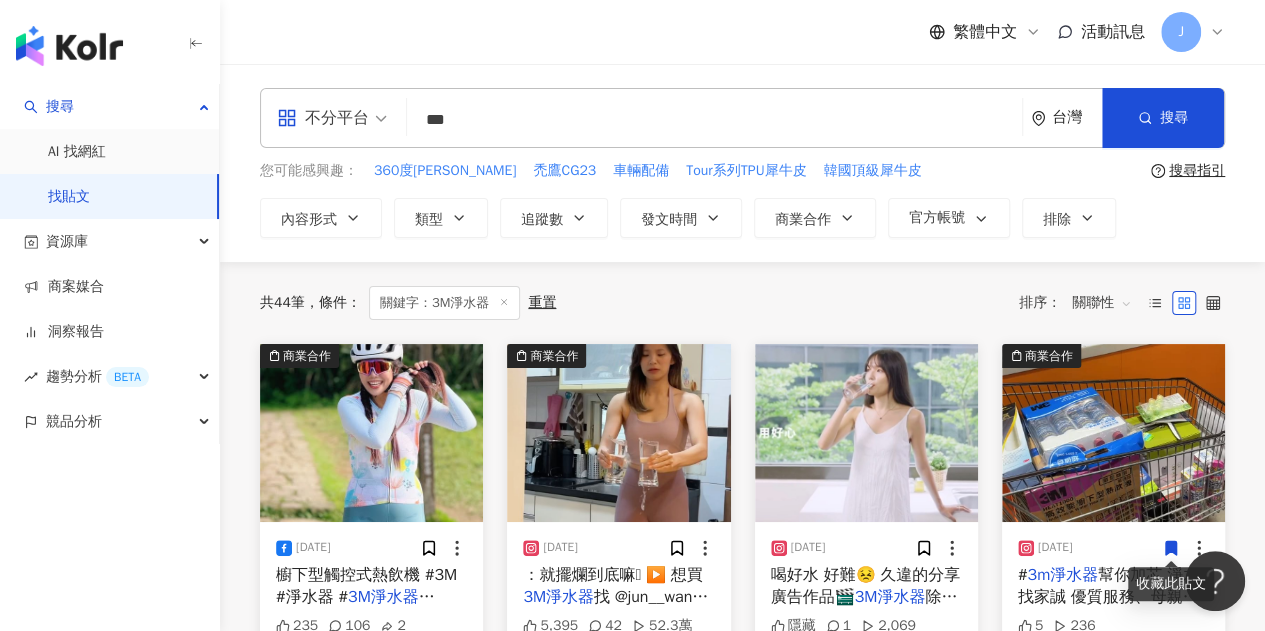 type on "***" 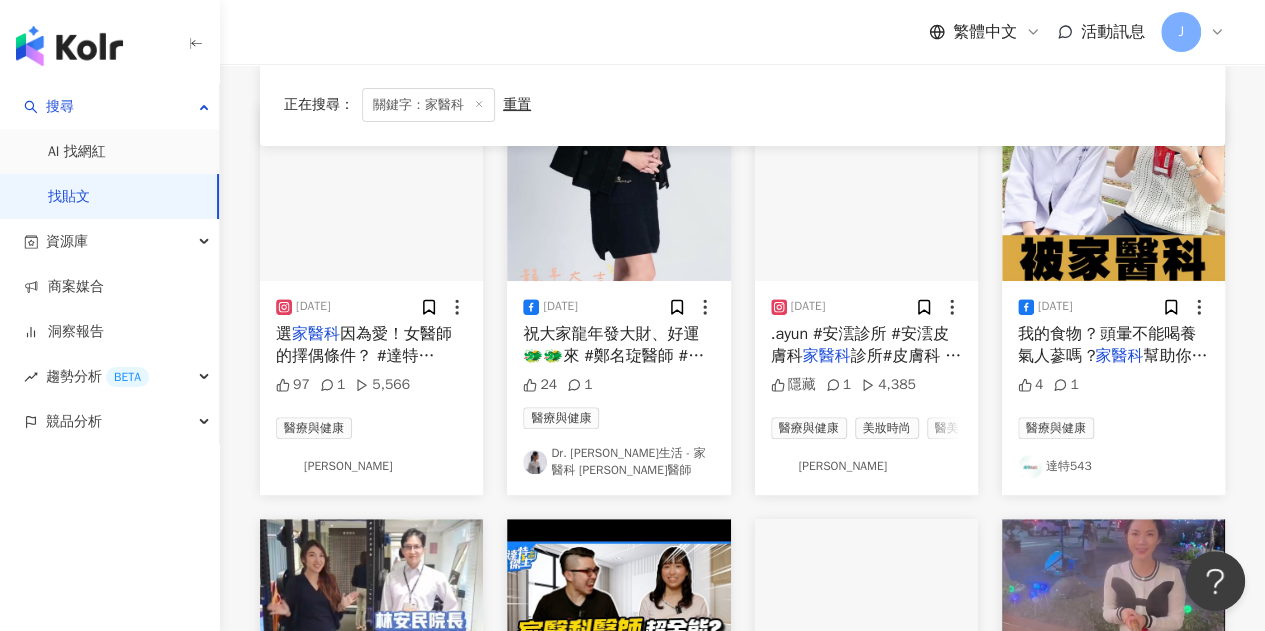 scroll, scrollTop: 243, scrollLeft: 0, axis: vertical 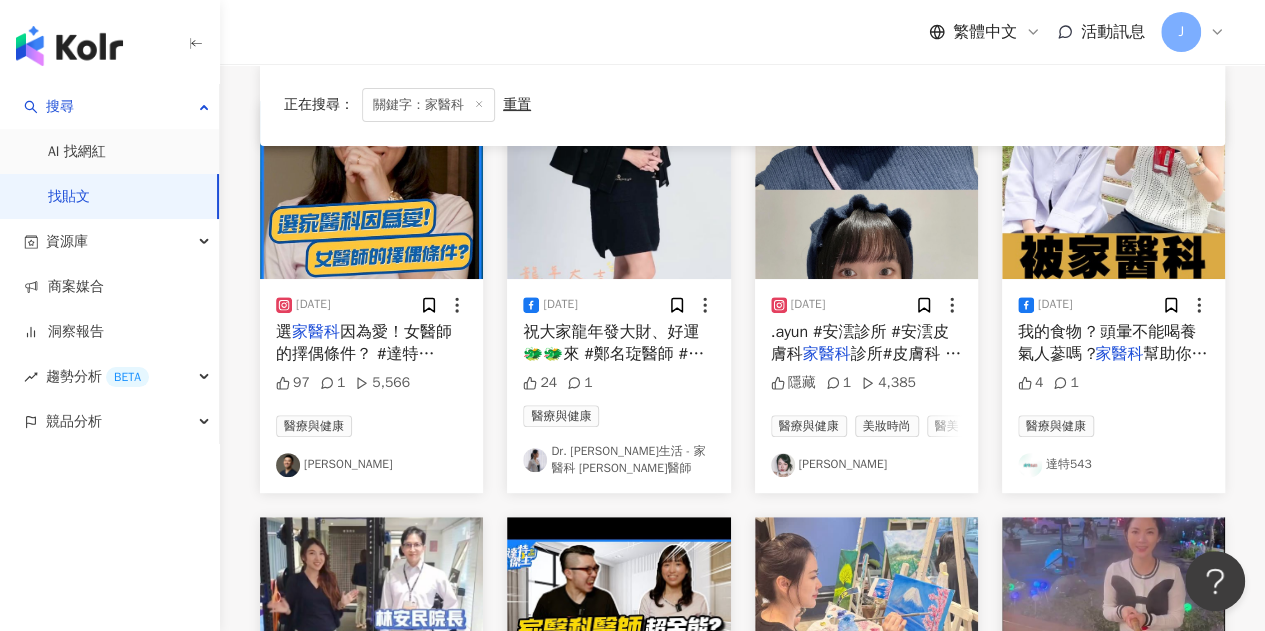 click on "因為愛！女醫師的擇偶條件？  #達特傑生精華 #達特傑生 #到YT觀看完整版 #急診 #" at bounding box center [366, 377] 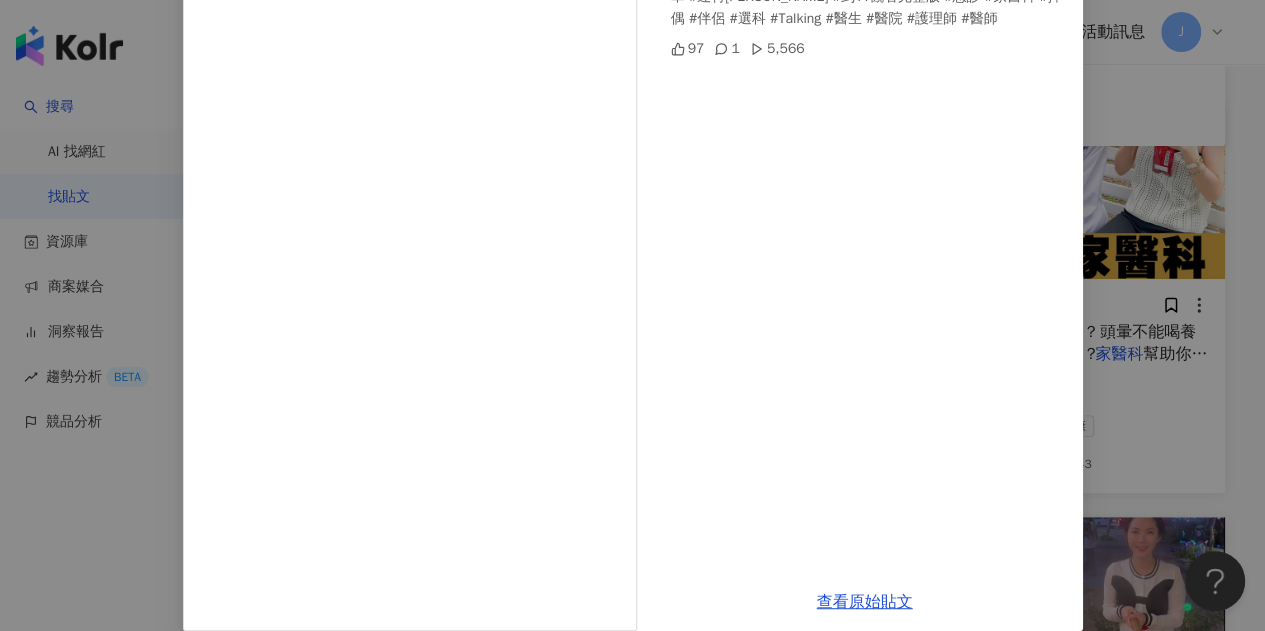scroll, scrollTop: 266, scrollLeft: 0, axis: vertical 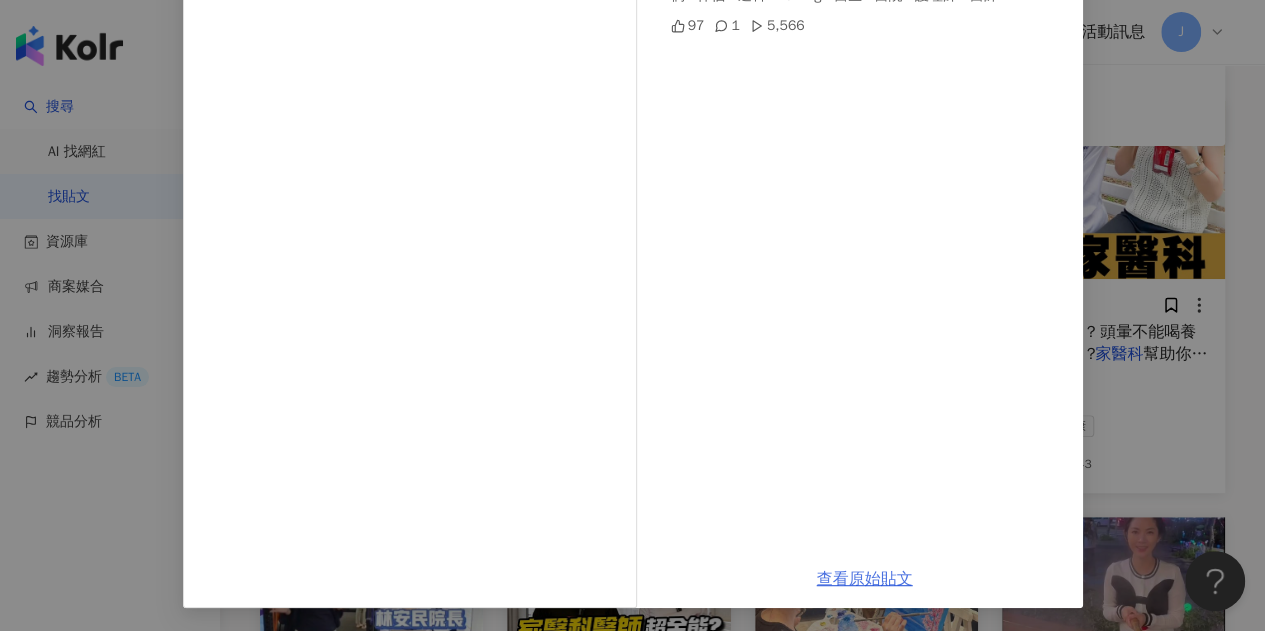 click on "查看原始貼文" at bounding box center (865, 579) 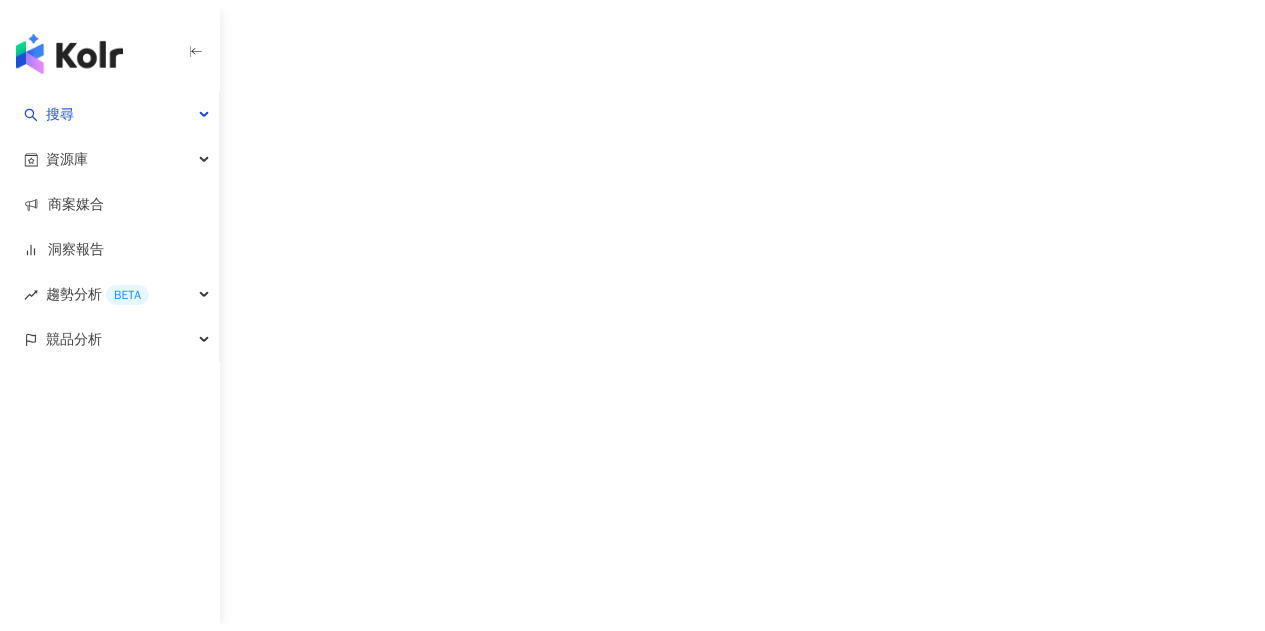 scroll, scrollTop: 0, scrollLeft: 0, axis: both 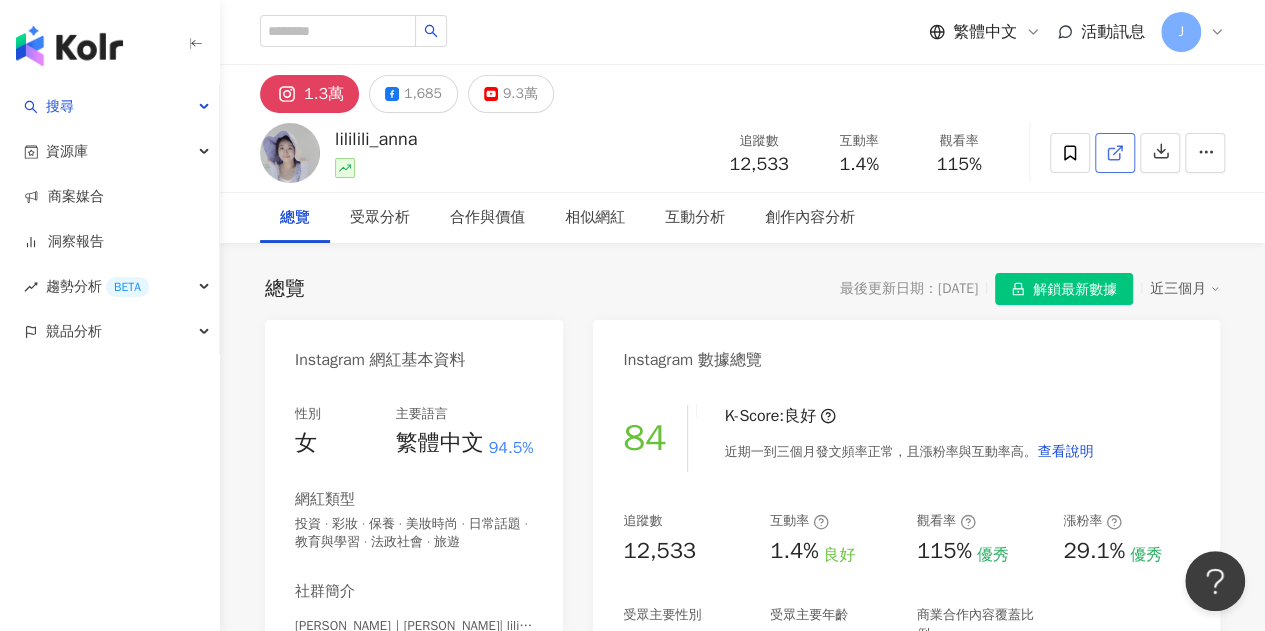 click 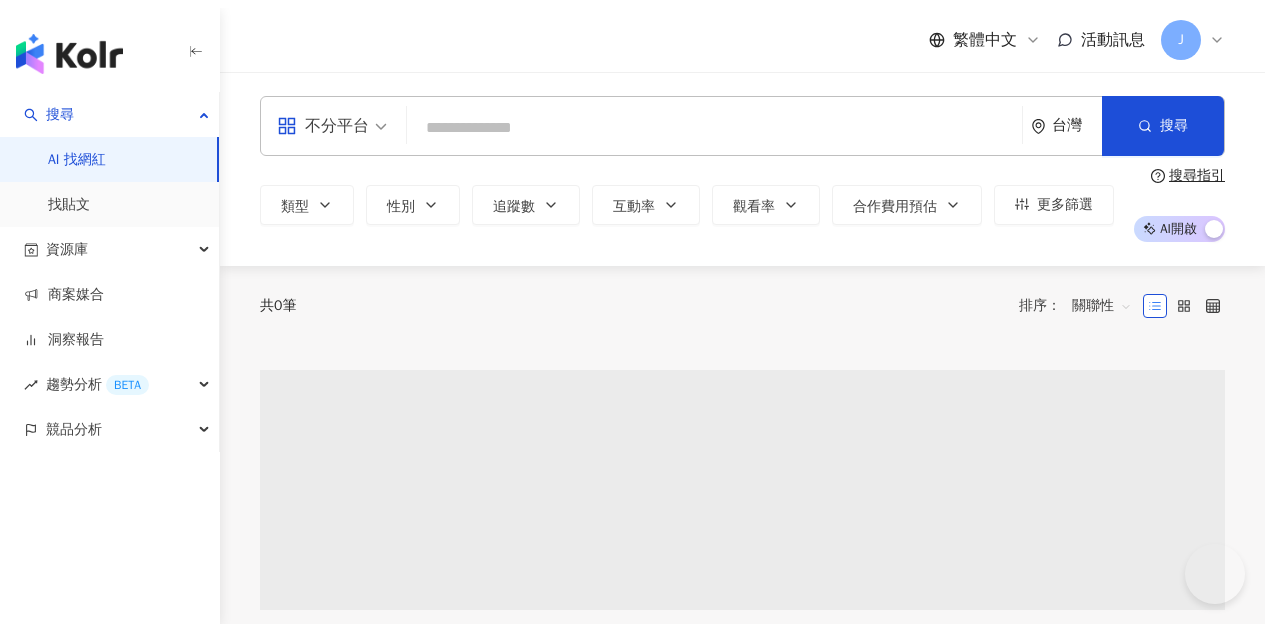 scroll, scrollTop: 0, scrollLeft: 0, axis: both 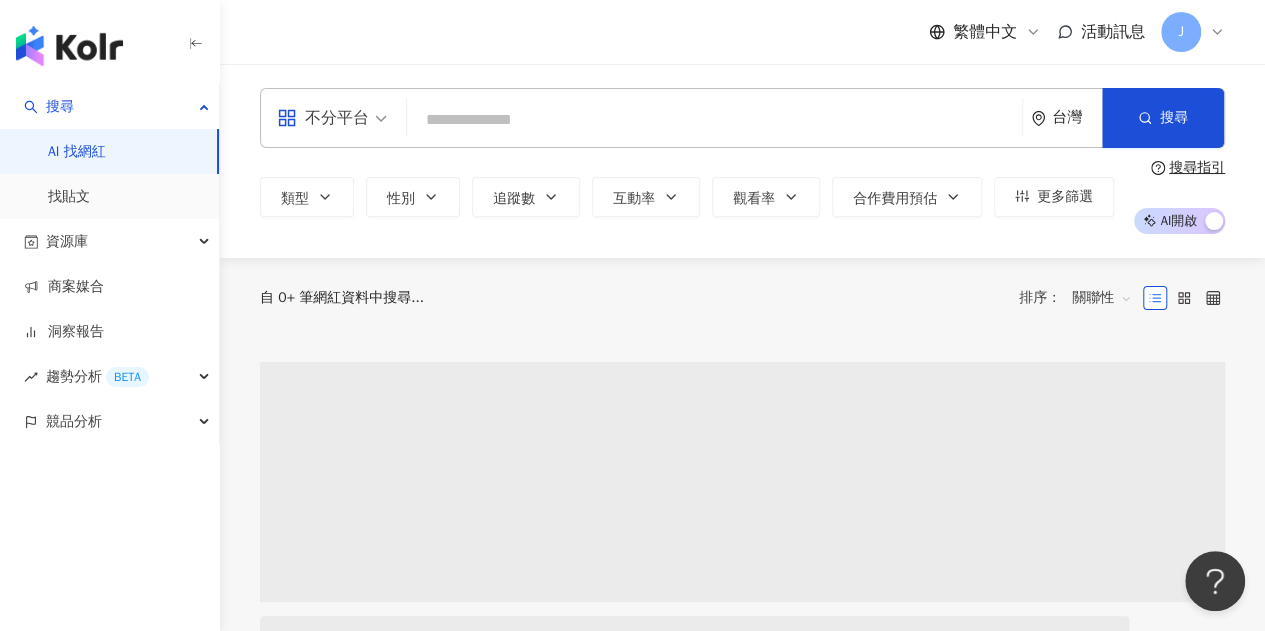 click at bounding box center (714, 120) 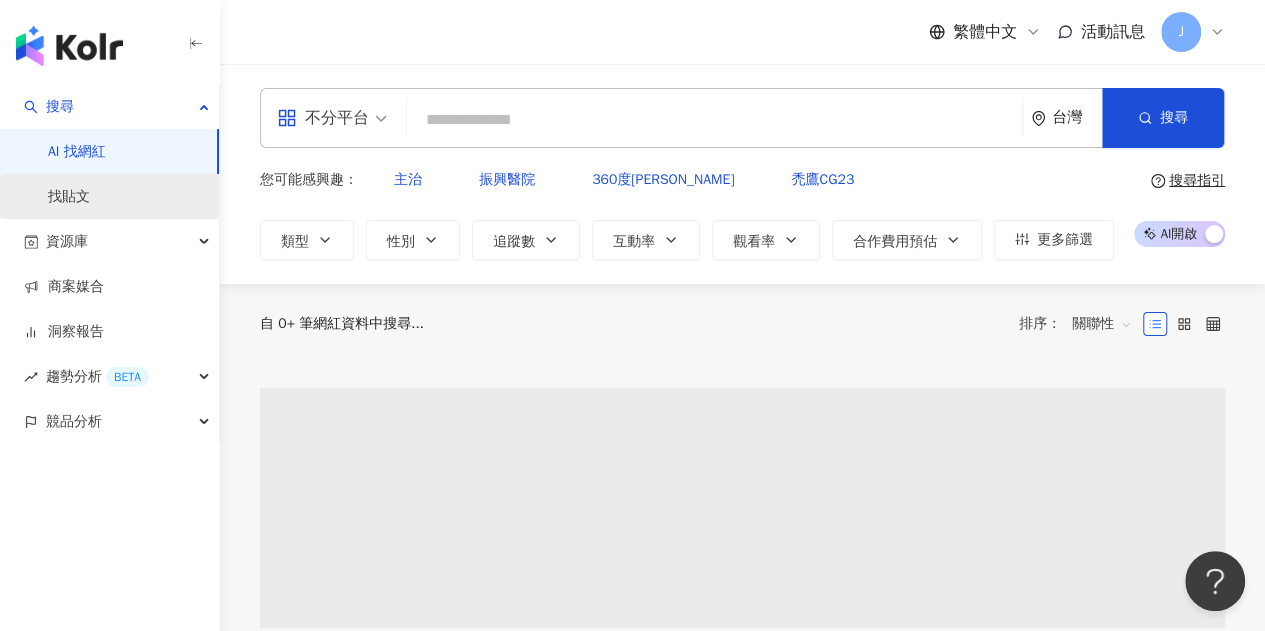 click on "找貼文" at bounding box center [69, 197] 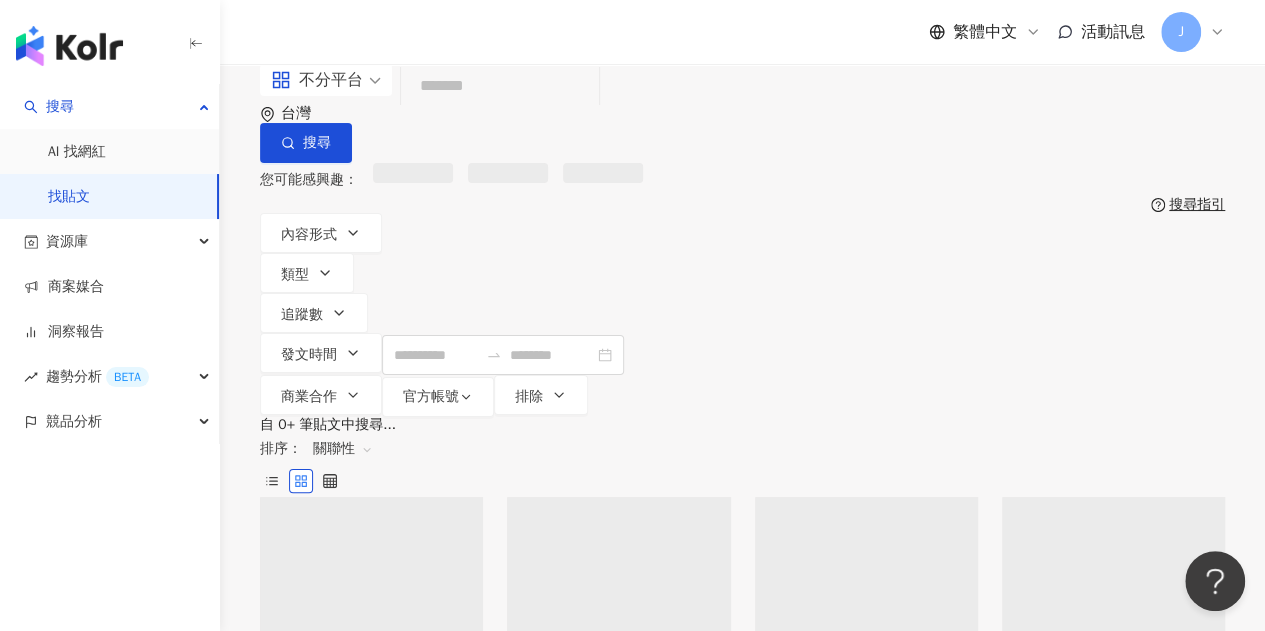 click at bounding box center (500, 86) 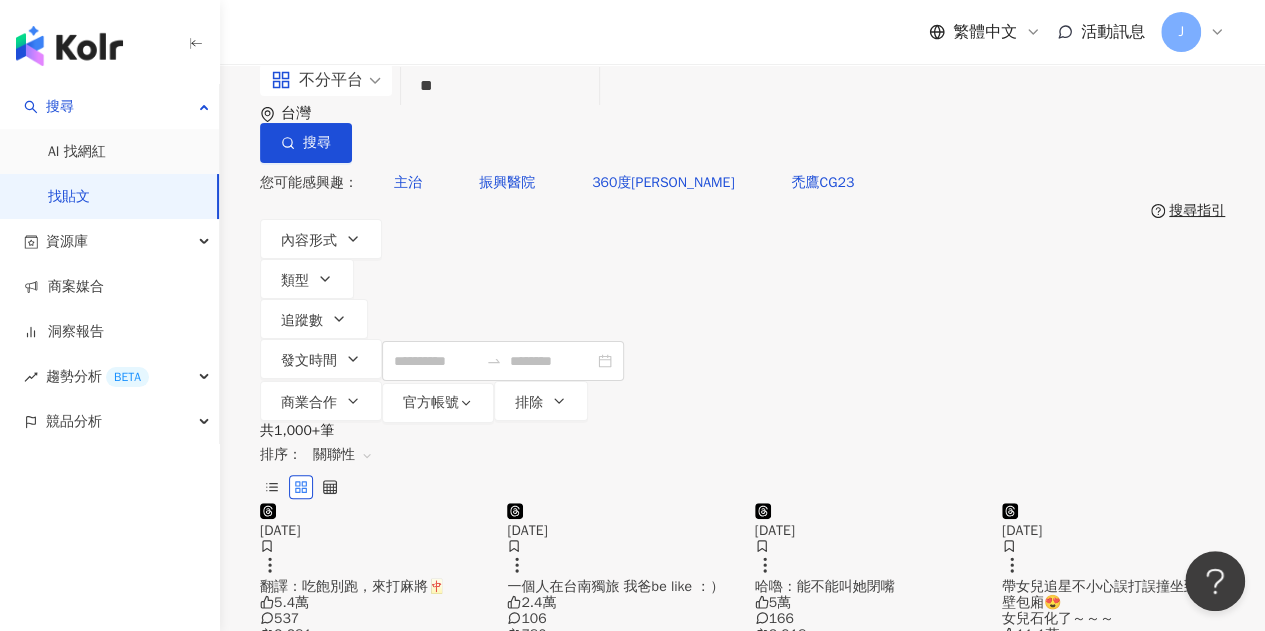 type on "*" 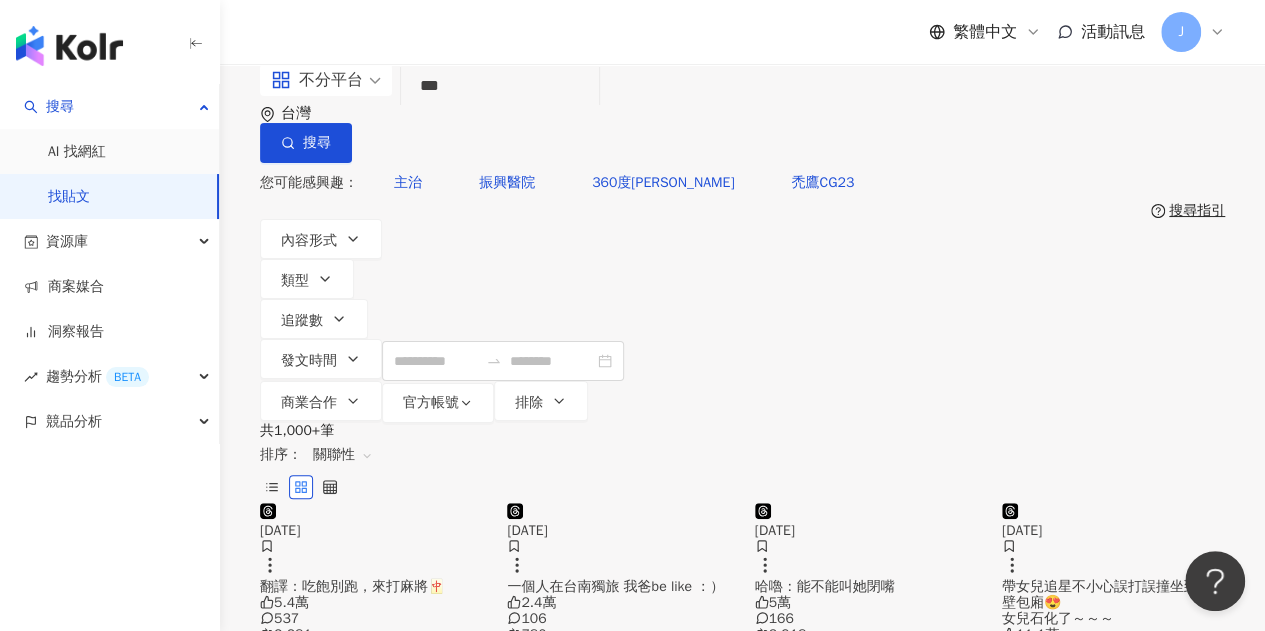 type on "***" 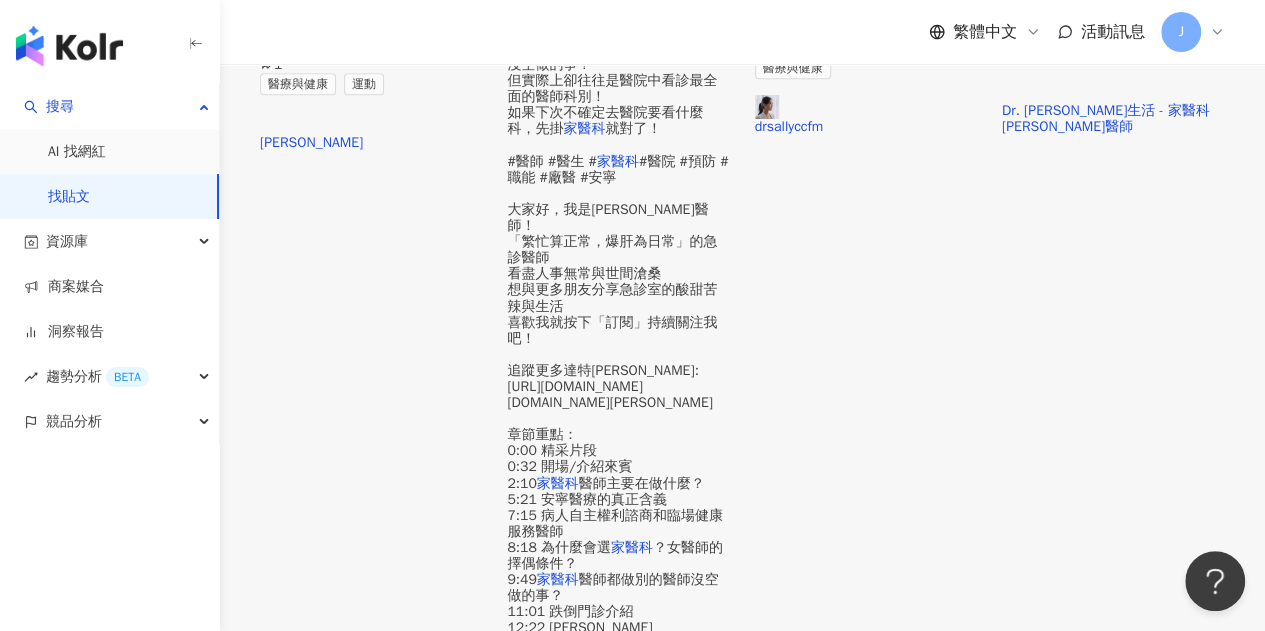 scroll, scrollTop: 968, scrollLeft: 0, axis: vertical 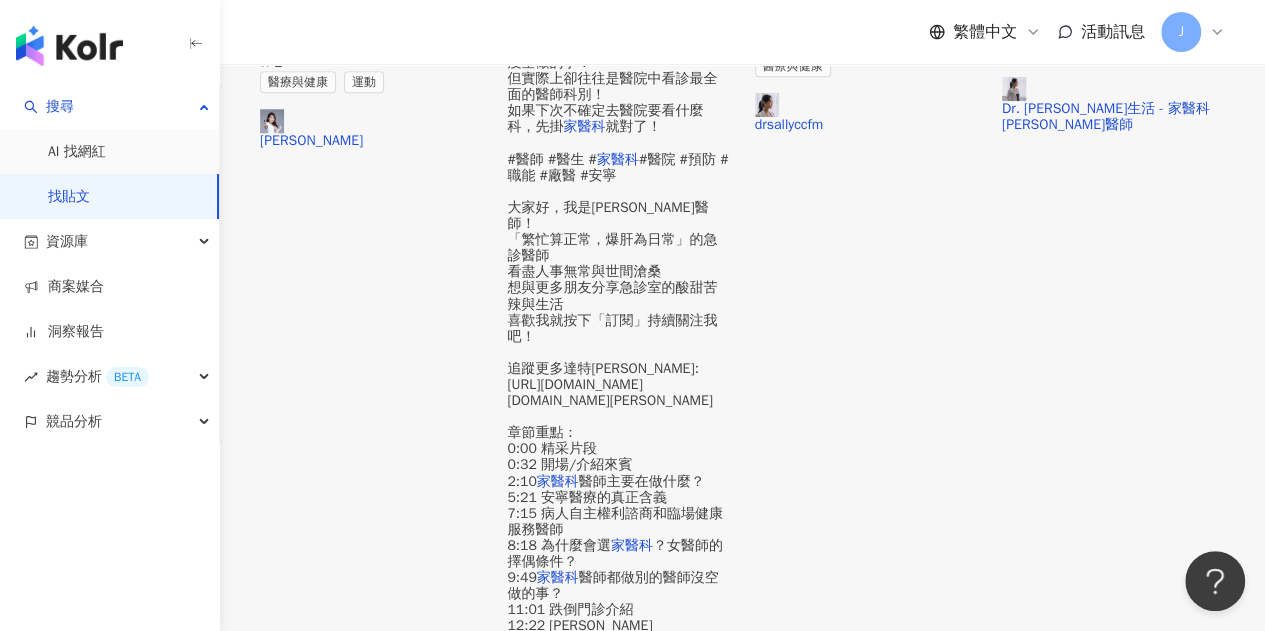 click at bounding box center [1113, 833] 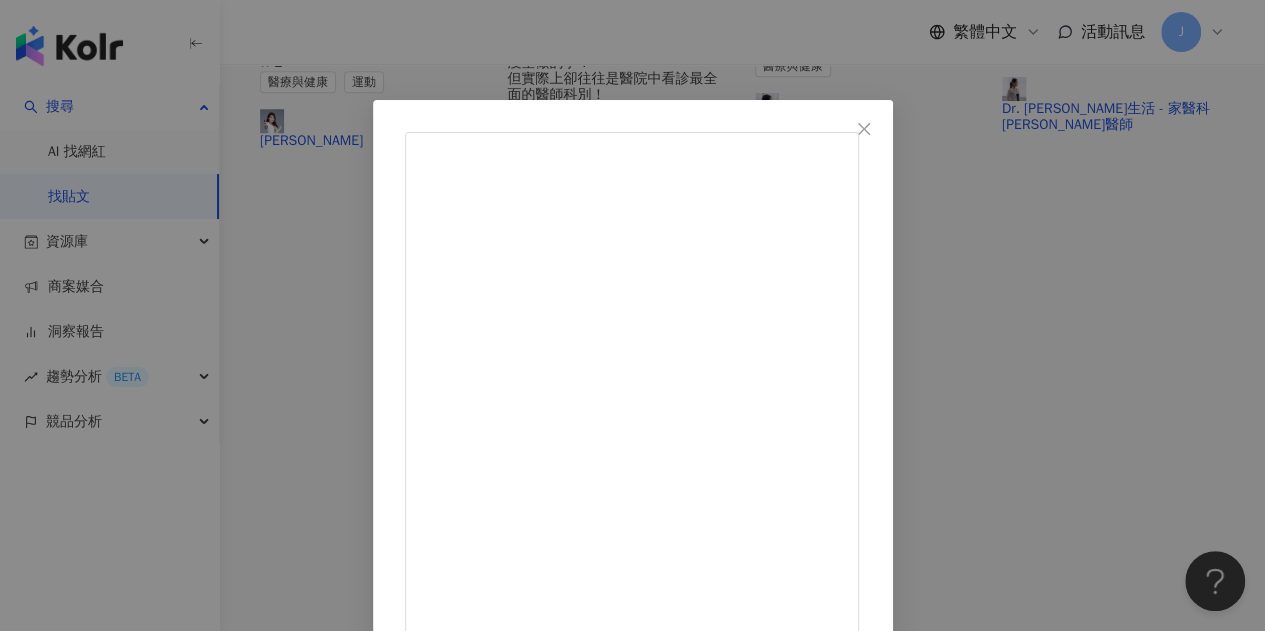 click on "那對爸媽 The Father&Mother 2023/8/8 那對爸媽参加表弟的婚禮。
錢錢聯姻，生生不息！
#家醫科醫生
#醫美女醫生 79 1 查看原始貼文" at bounding box center (632, 315) 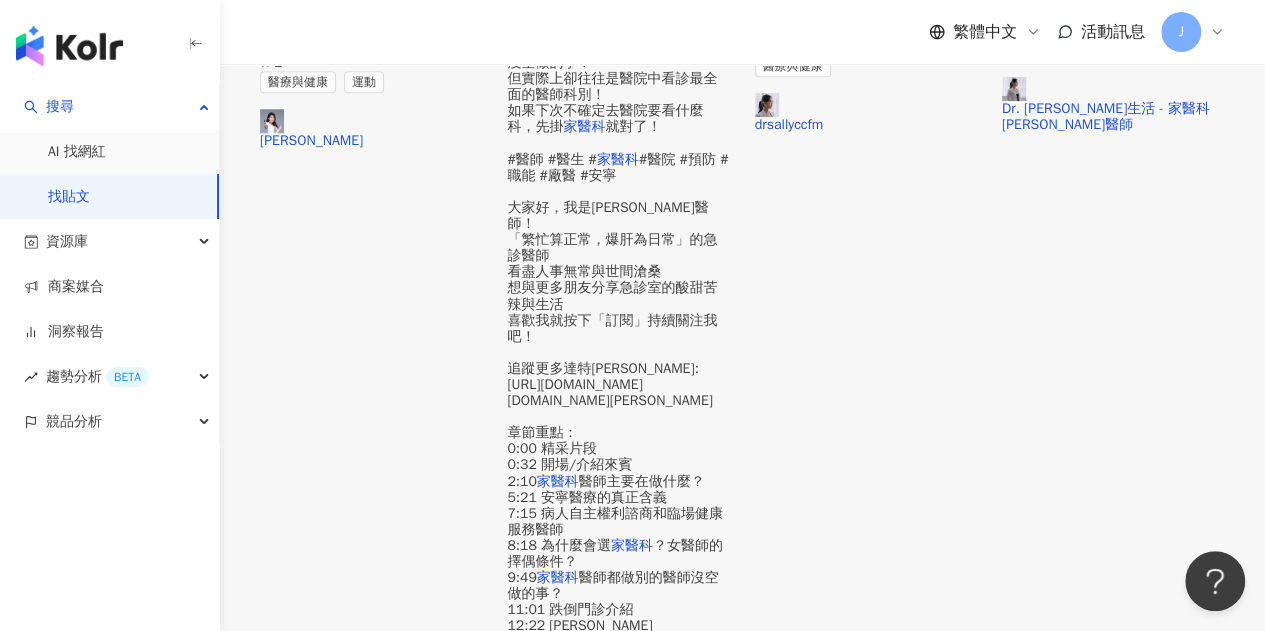 drag, startPoint x: 436, startPoint y: 441, endPoint x: 444, endPoint y: 477, distance: 36.878178 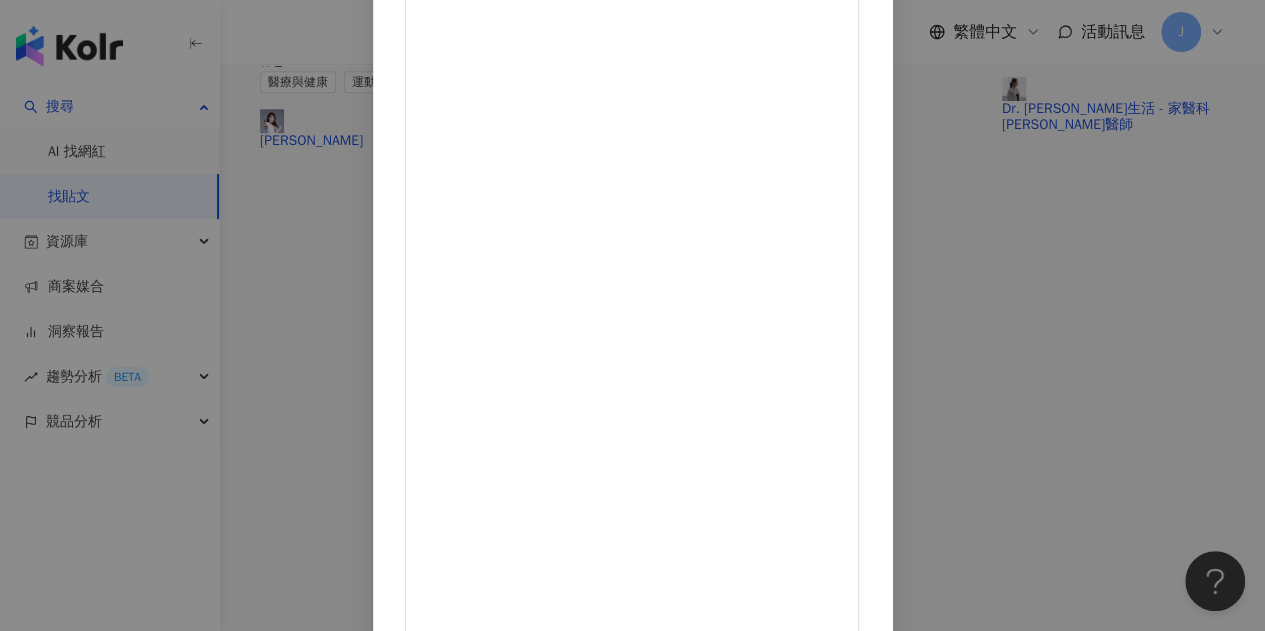scroll, scrollTop: 266, scrollLeft: 0, axis: vertical 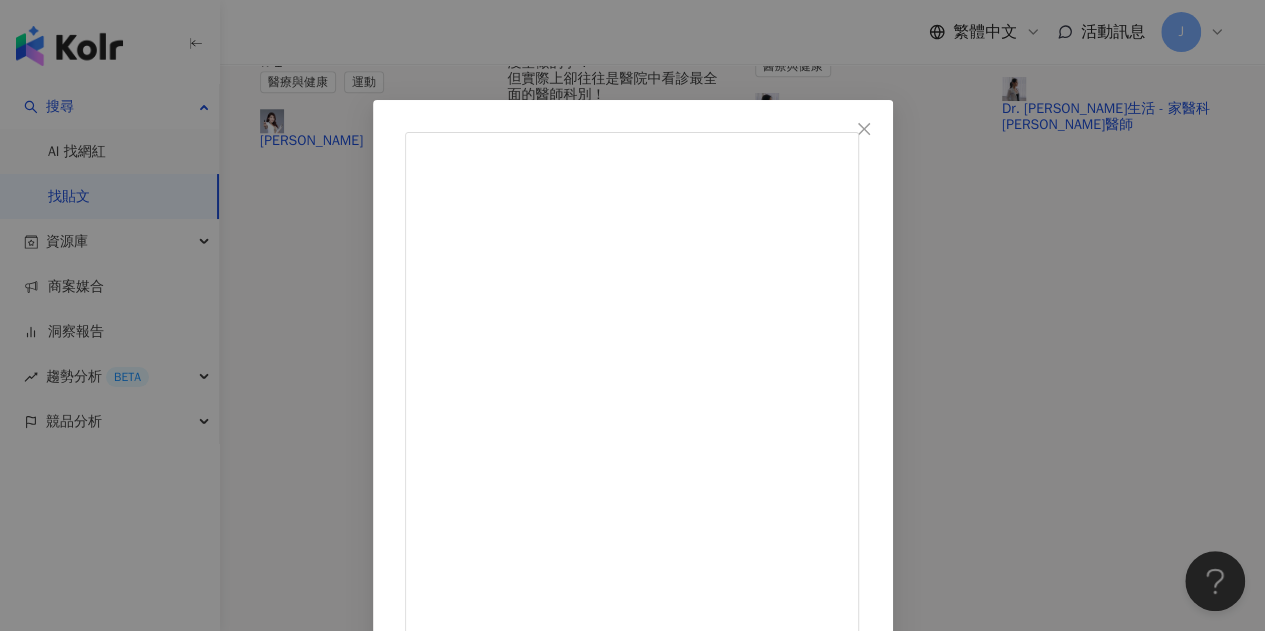 click on "健身卡波 Fitness Couple" at bounding box center (480, 976) 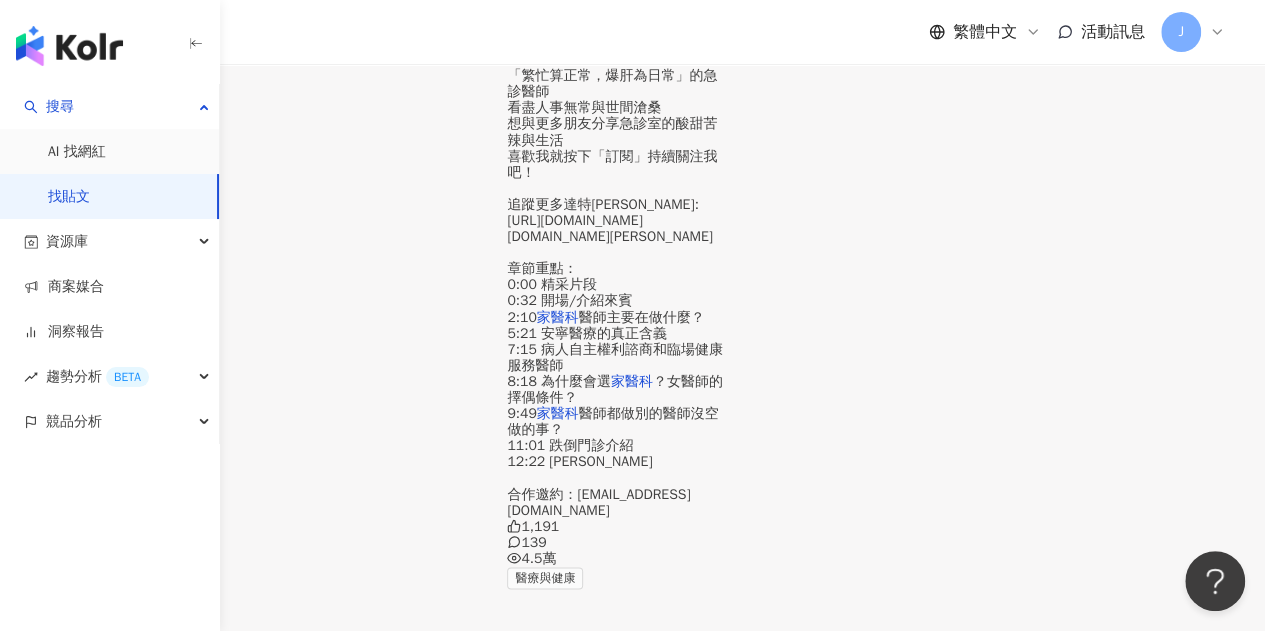 scroll, scrollTop: 1168, scrollLeft: 0, axis: vertical 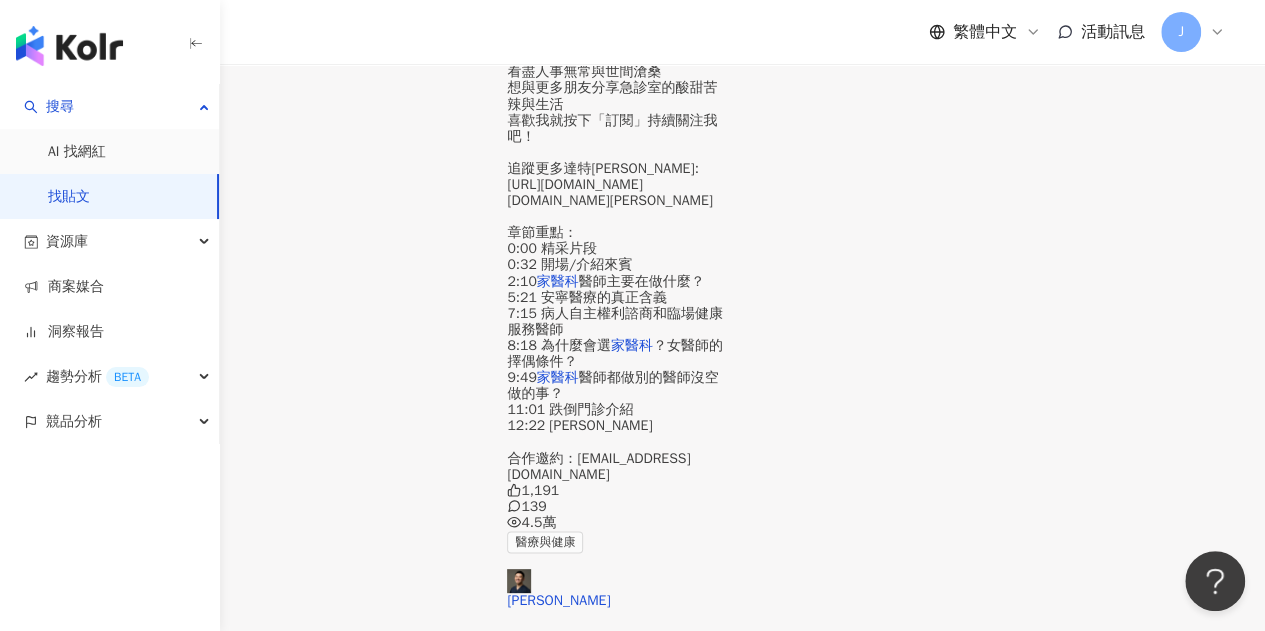click on "看更多" at bounding box center (743, 936) 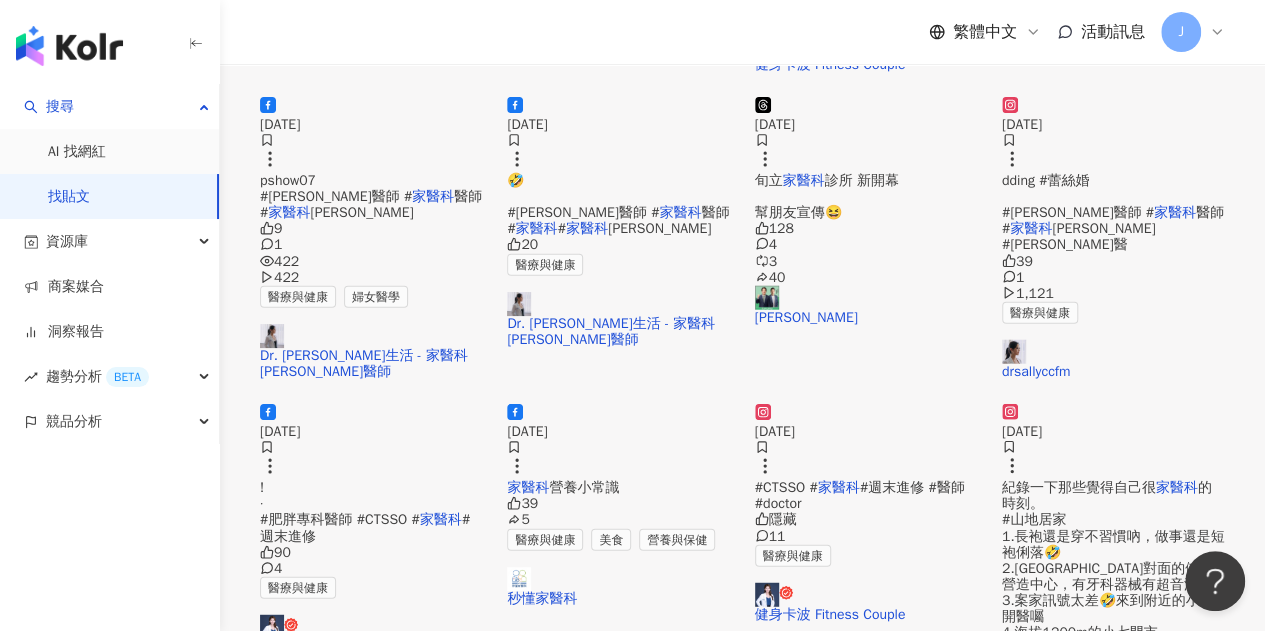 scroll, scrollTop: 2368, scrollLeft: 0, axis: vertical 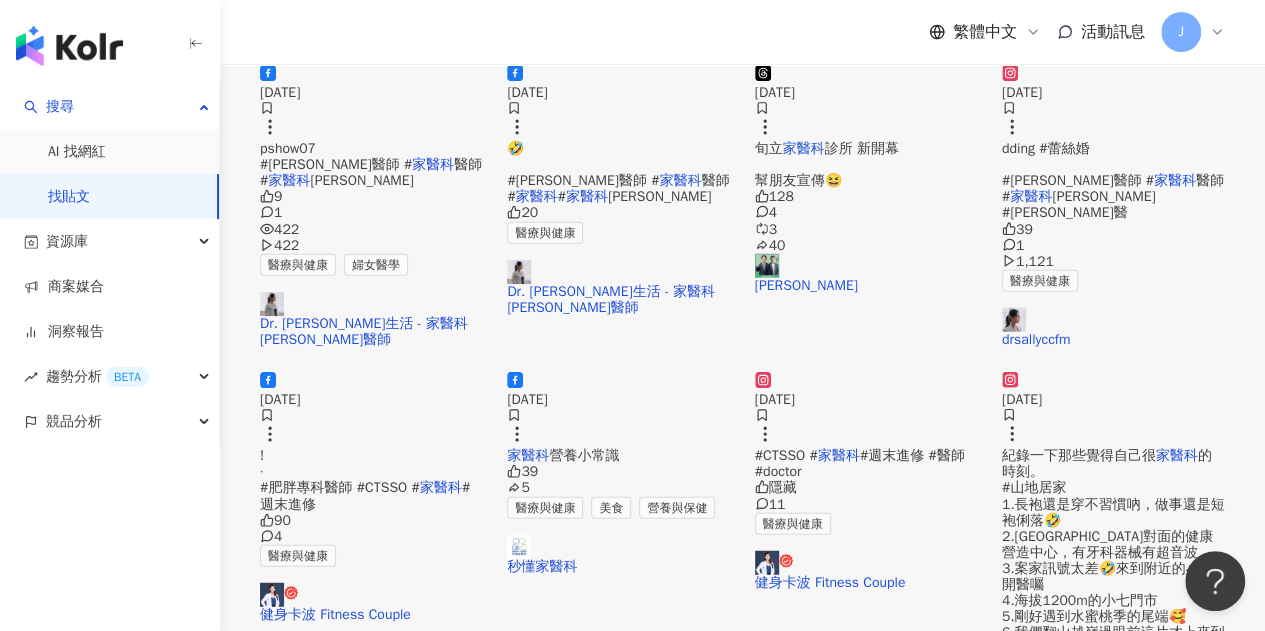 click on "看更多" at bounding box center (743, 836) 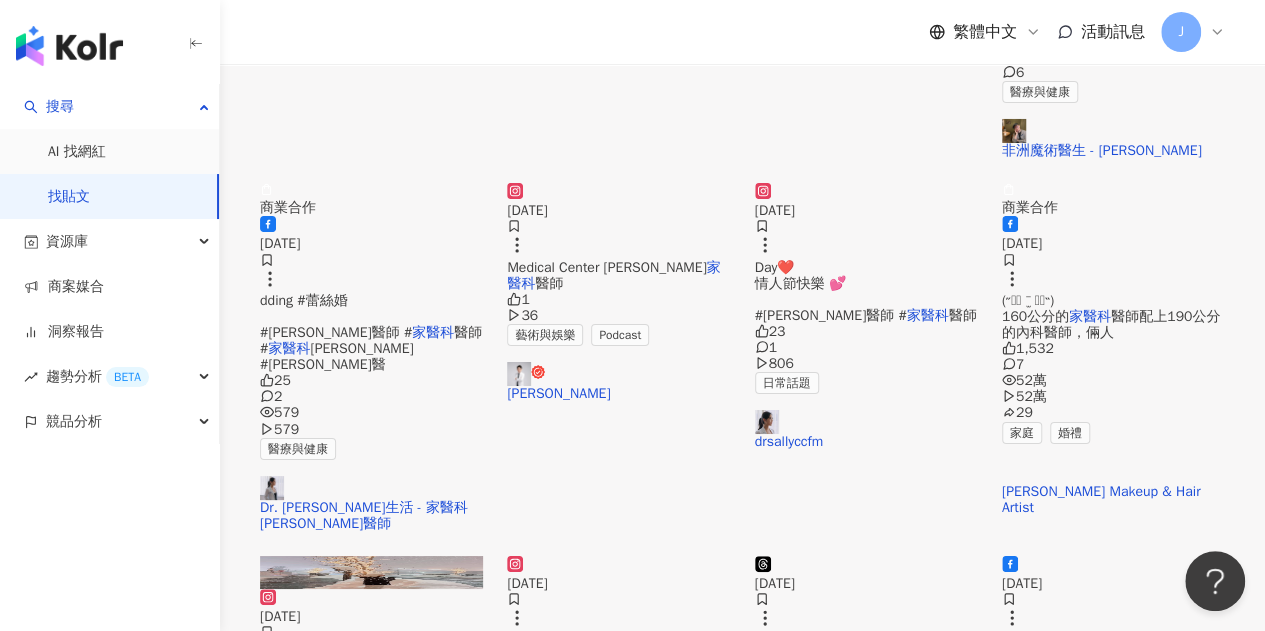 scroll, scrollTop: 3497, scrollLeft: 0, axis: vertical 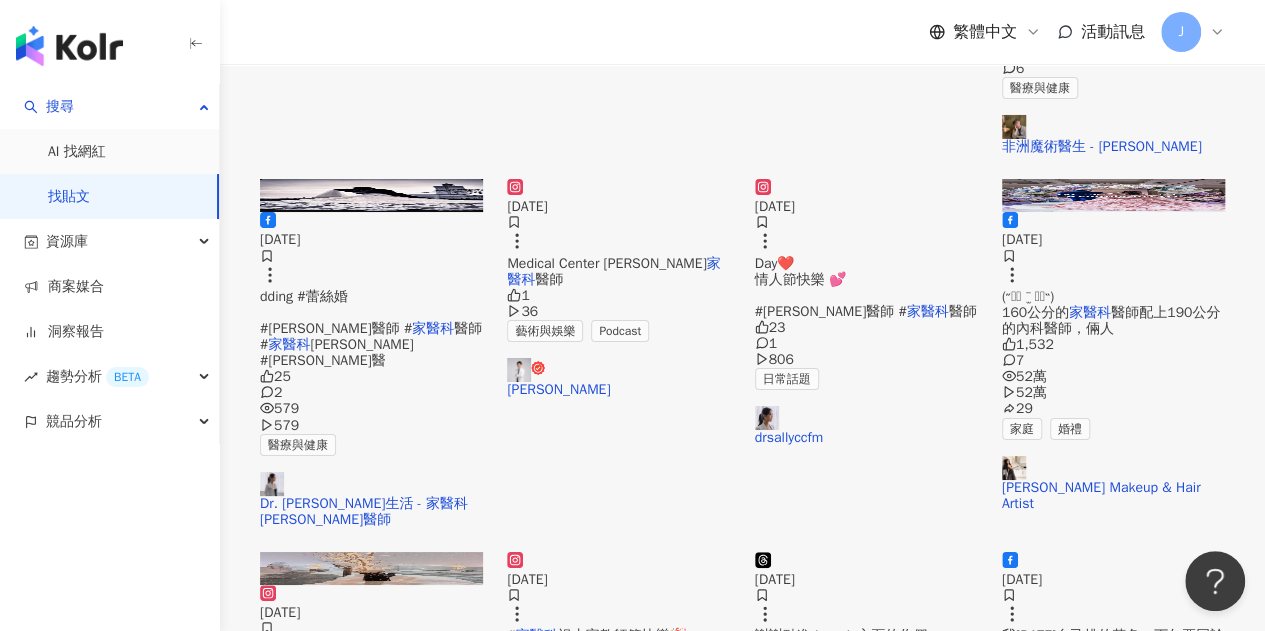 click on "看更多" at bounding box center (754, 1032) 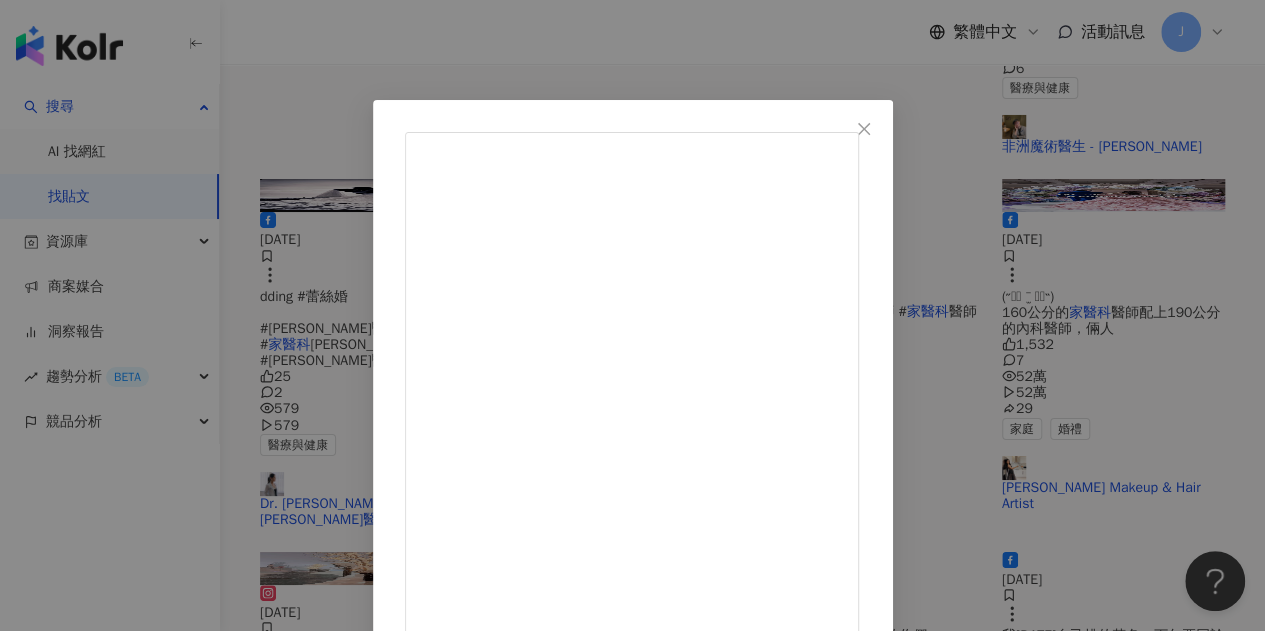 click on "查看原始貼文" at bounding box center [447, 1064] 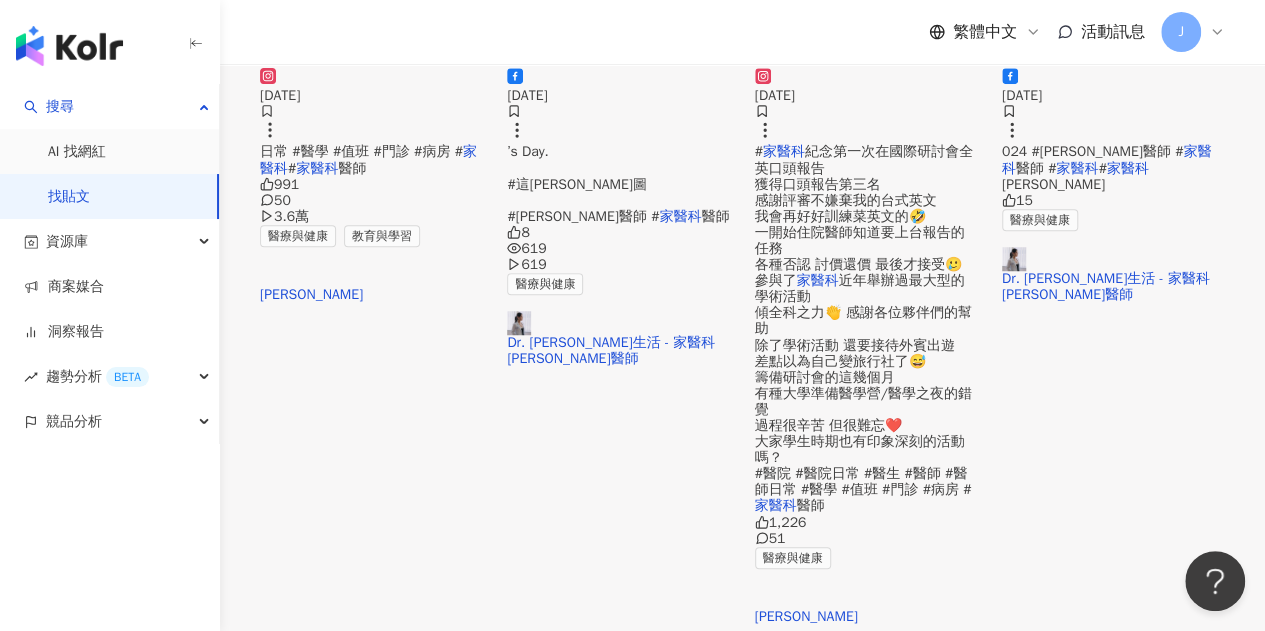 scroll, scrollTop: 4697, scrollLeft: 0, axis: vertical 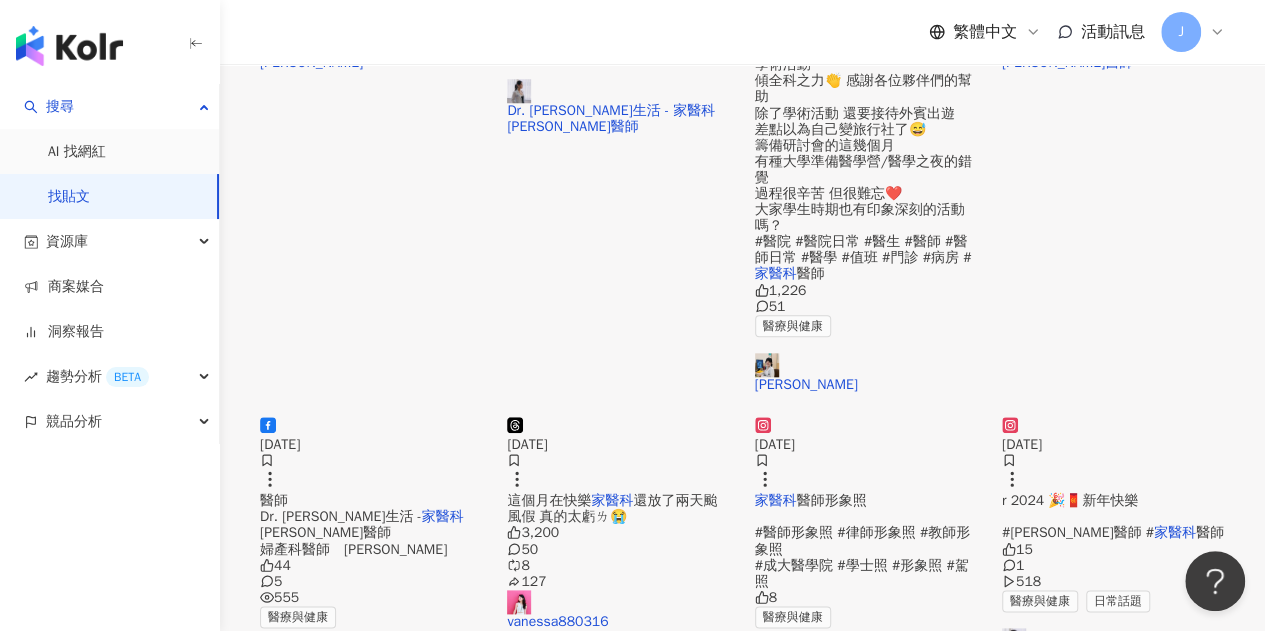 click on "Dr. Sally 風尚生活 - 家醫科 鄭名琁醫師" at bounding box center [618, 979] 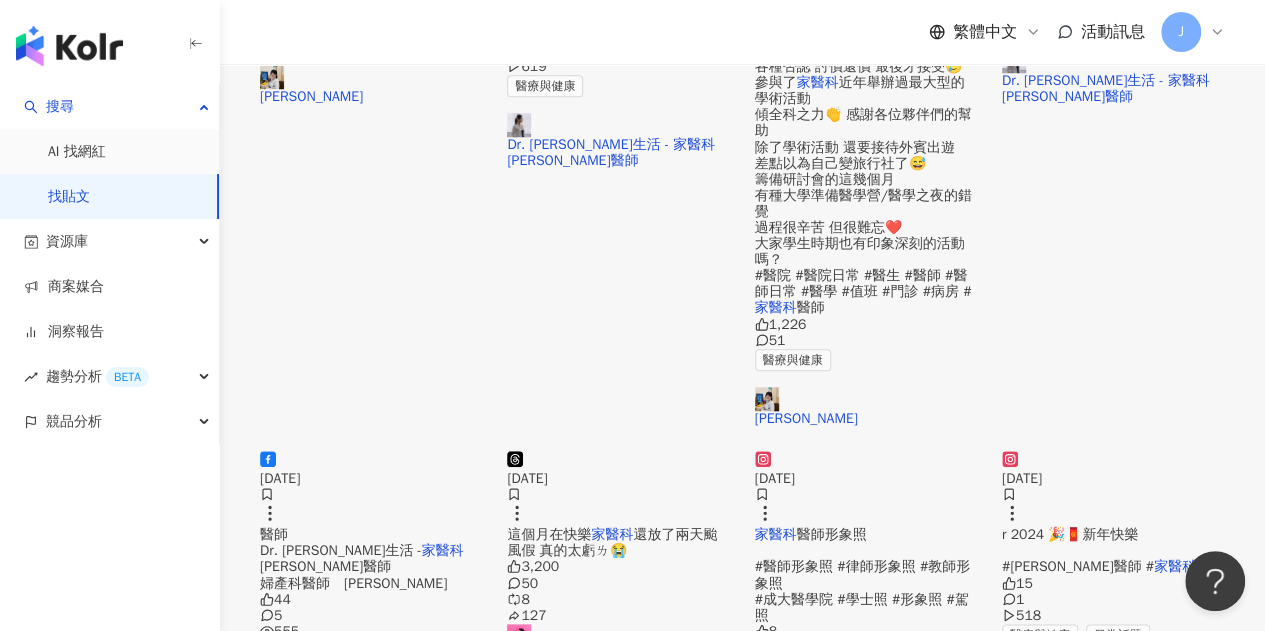 scroll, scrollTop: 4797, scrollLeft: 0, axis: vertical 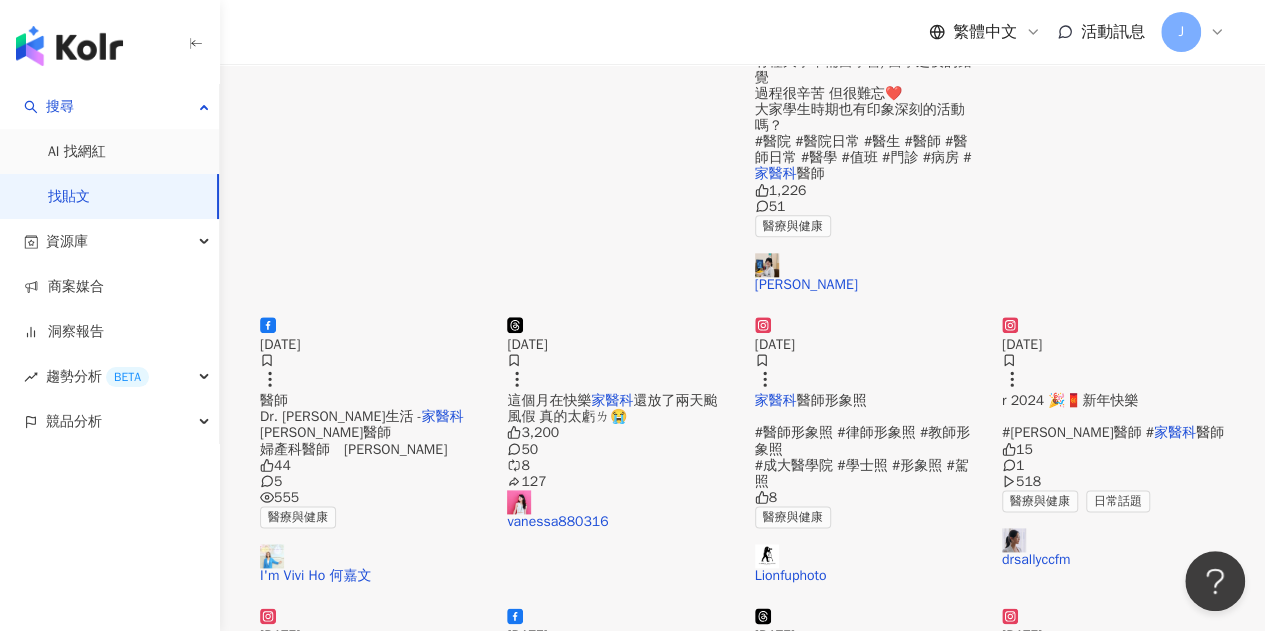 click on "看更多" at bounding box center [742, 927] 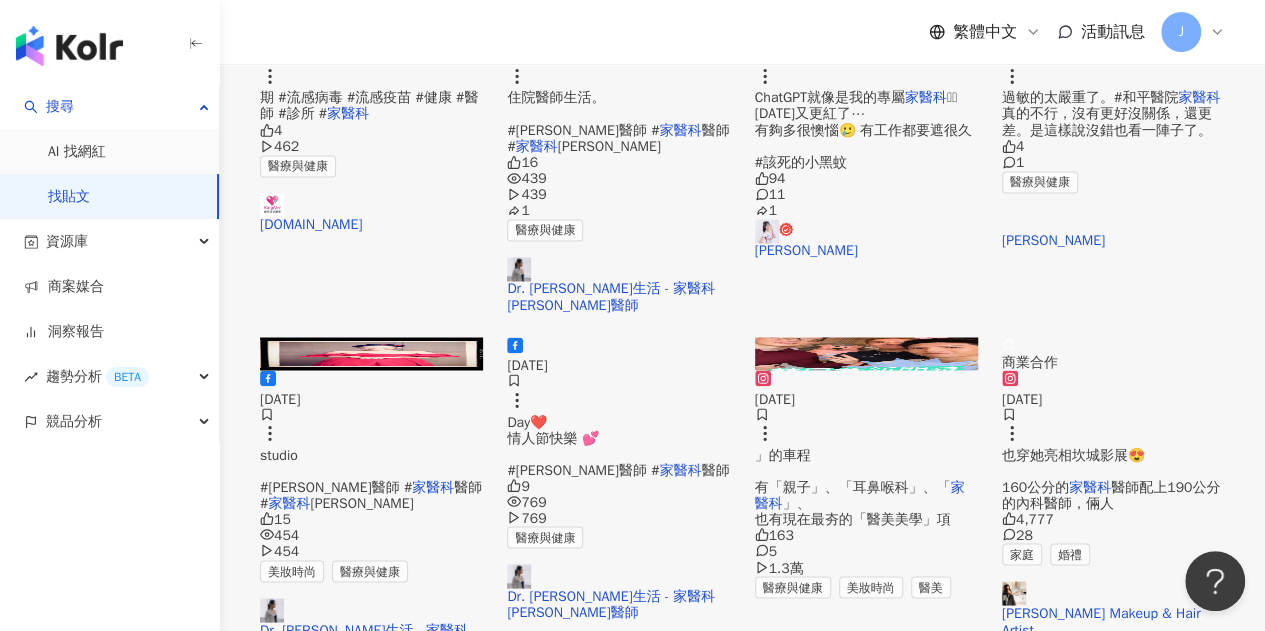 scroll, scrollTop: 5497, scrollLeft: 0, axis: vertical 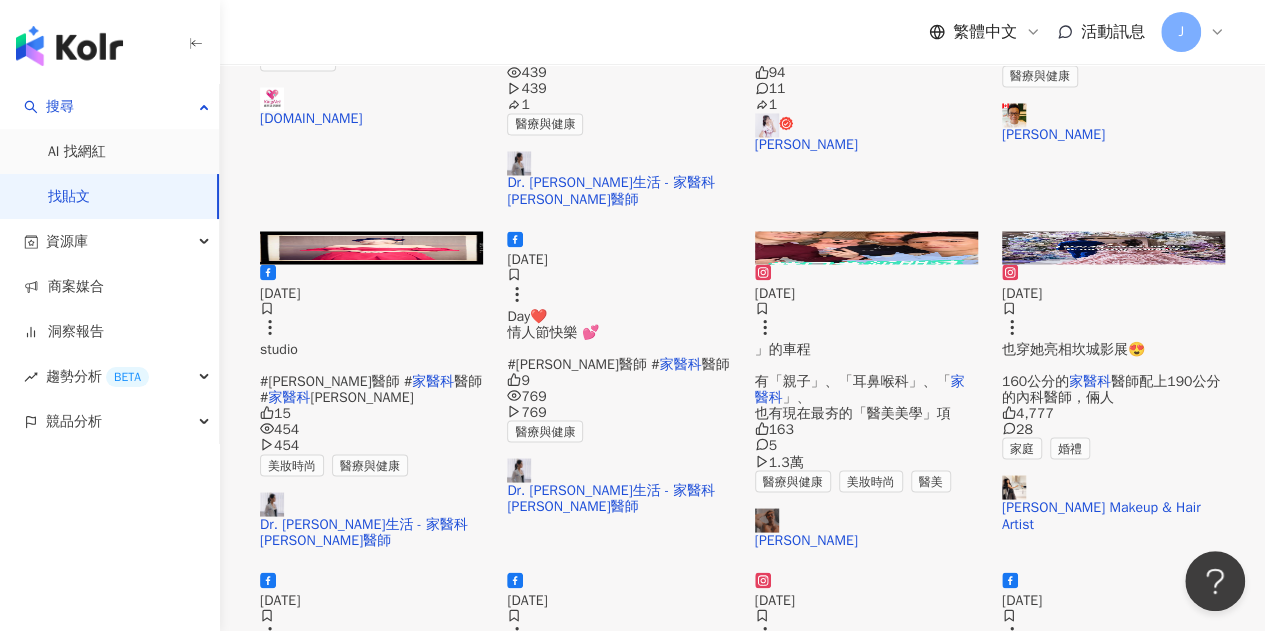 click on "drsallyccfm" at bounding box center [866, 835] 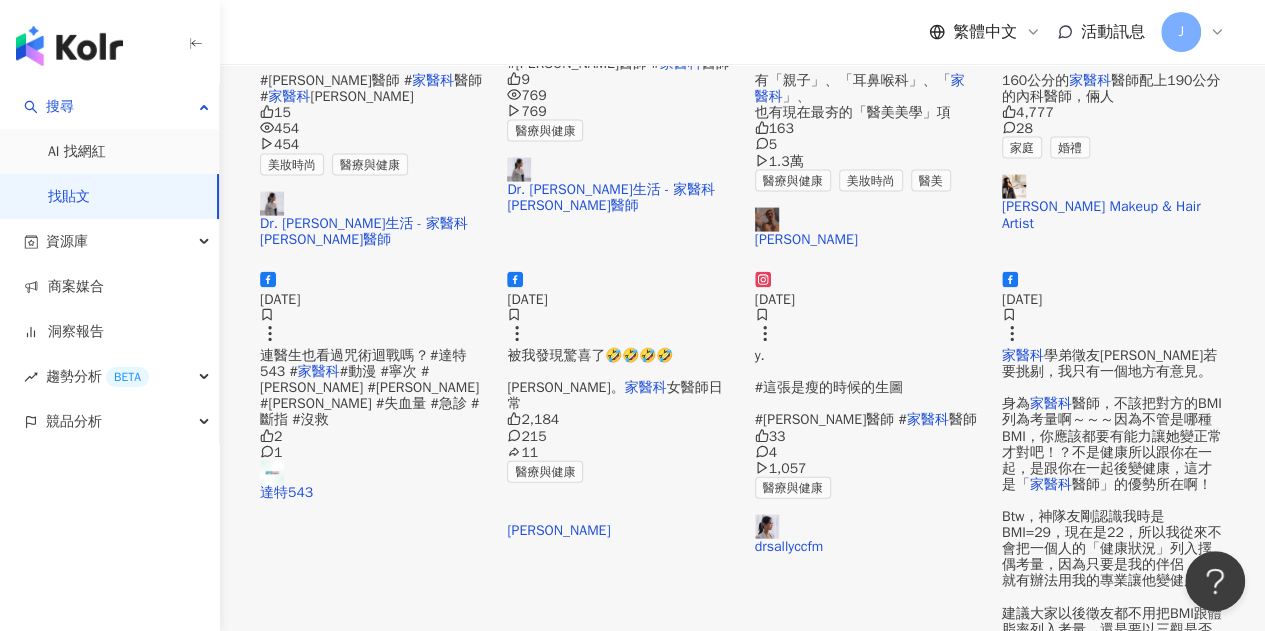 scroll, scrollTop: 5997, scrollLeft: 0, axis: vertical 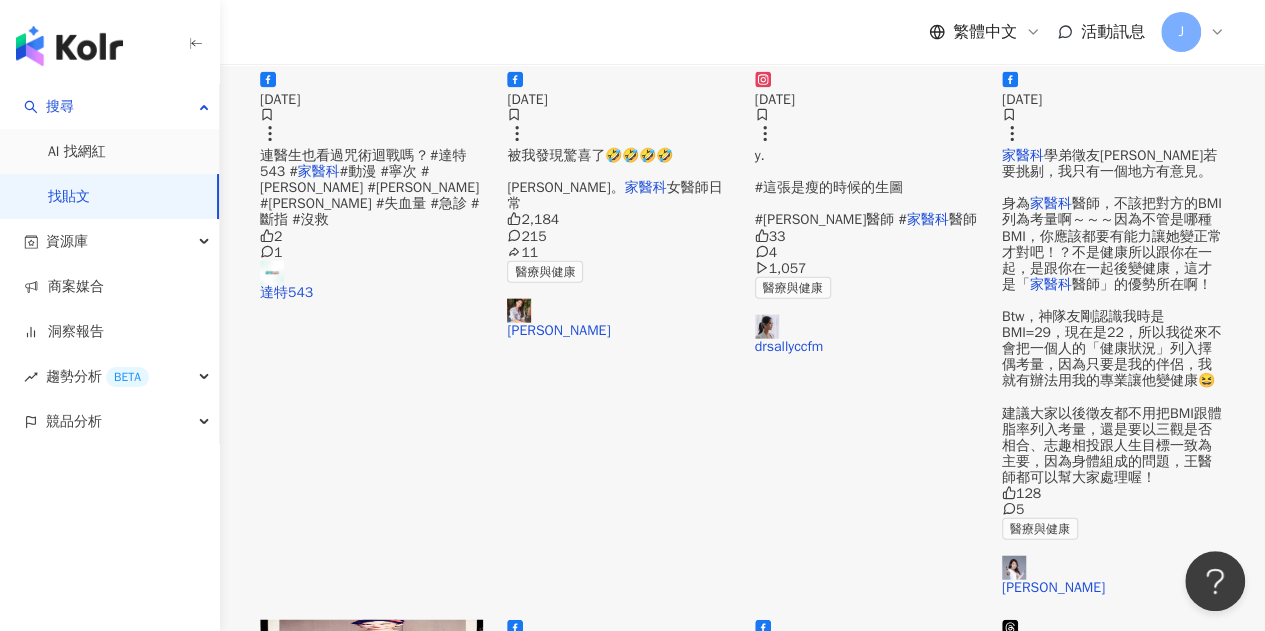 click on "看更多" at bounding box center [743, 941] 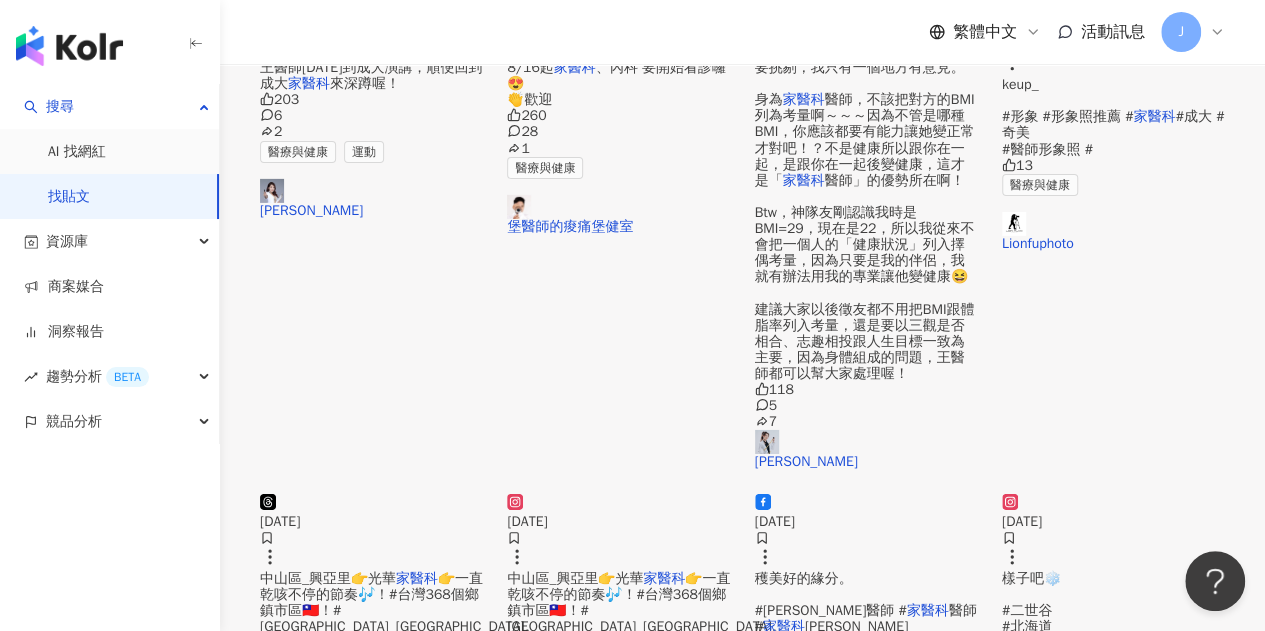 scroll, scrollTop: 7197, scrollLeft: 0, axis: vertical 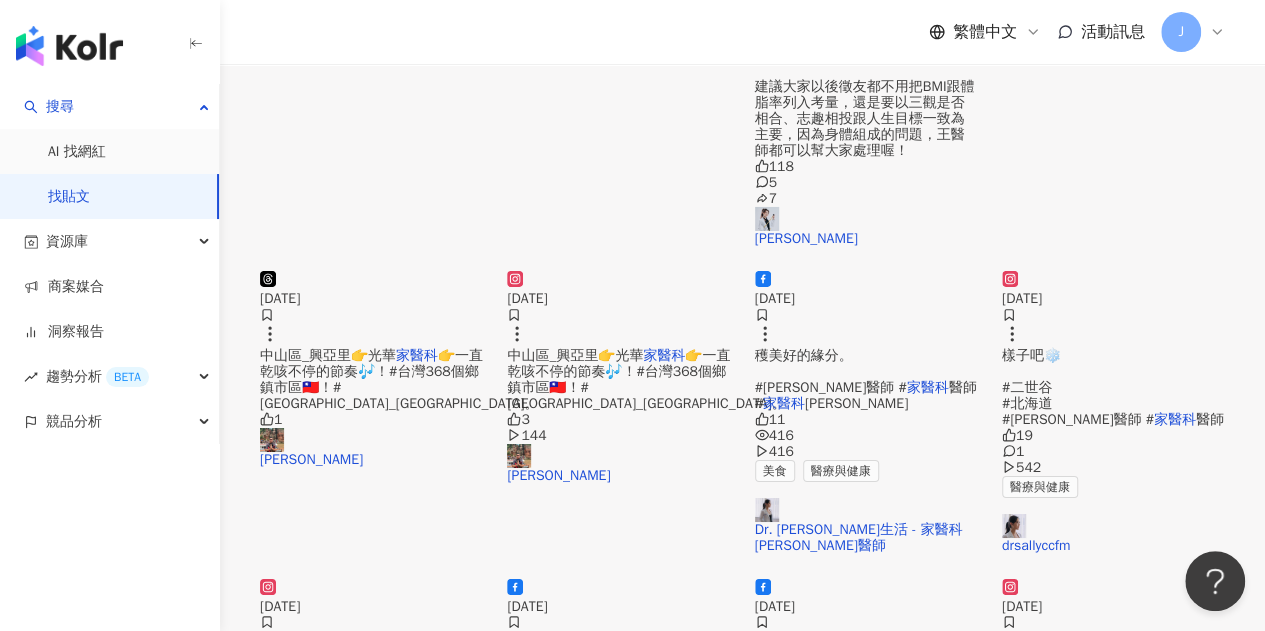 click on "看更多" at bounding box center [743, 1123] 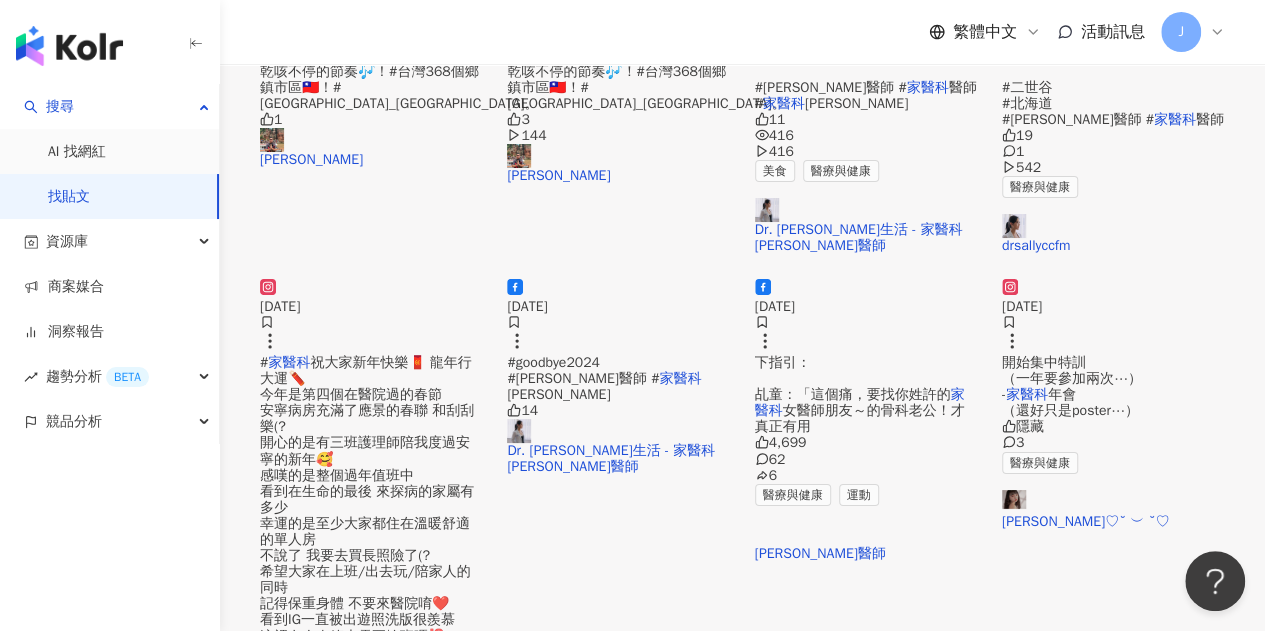 scroll, scrollTop: 7597, scrollLeft: 0, axis: vertical 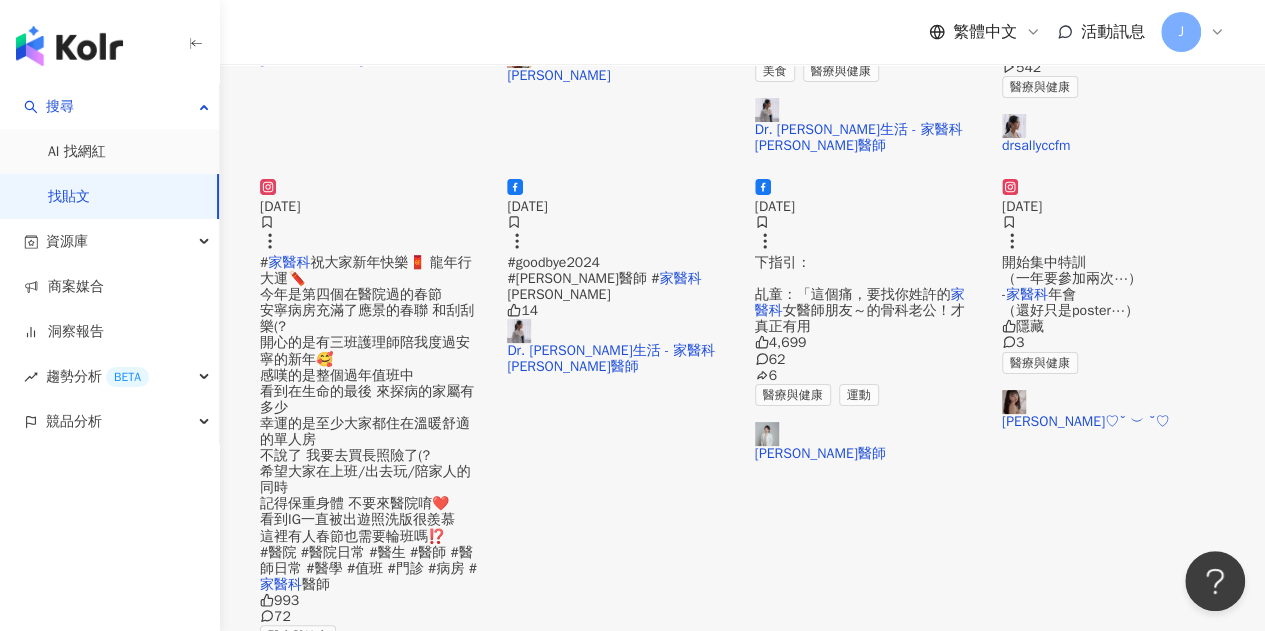 click on "崔郁文" at bounding box center (371, 1329) 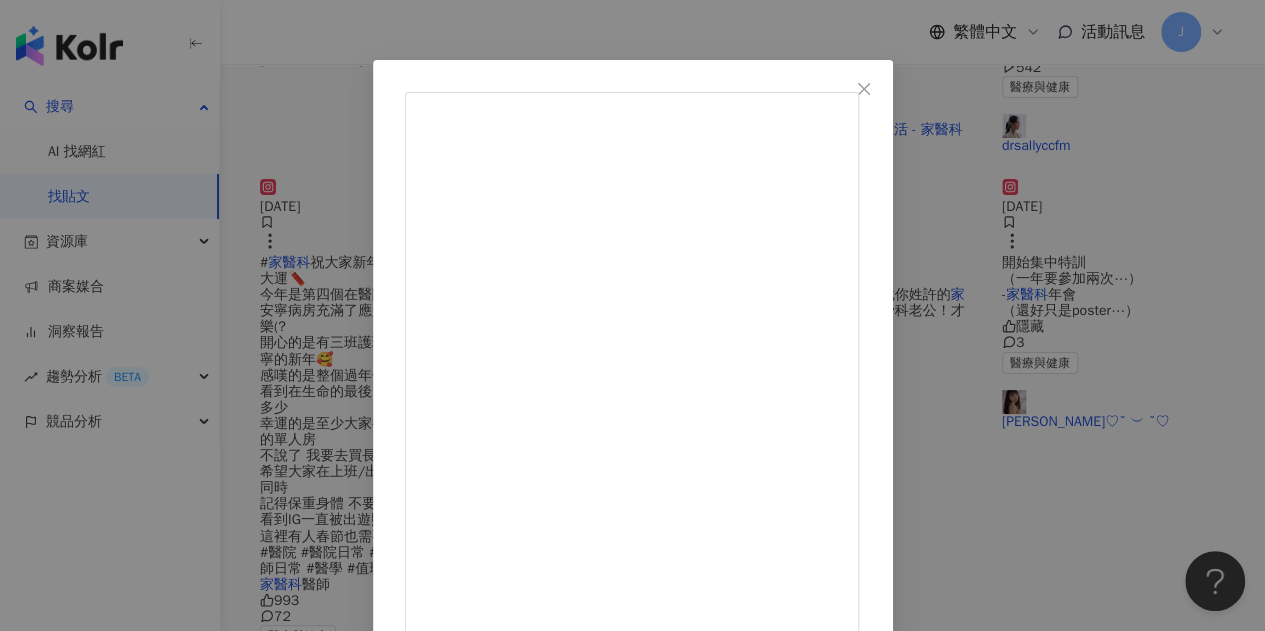 scroll, scrollTop: 62, scrollLeft: 0, axis: vertical 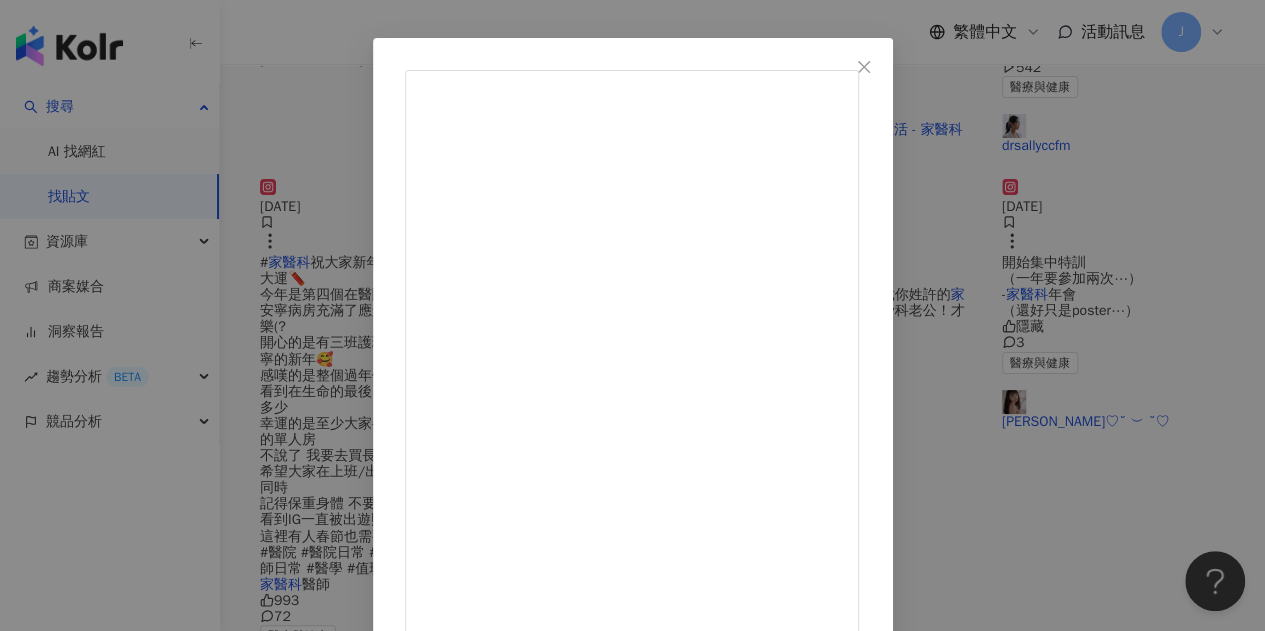 click on "查看原始貼文" at bounding box center [447, 1172] 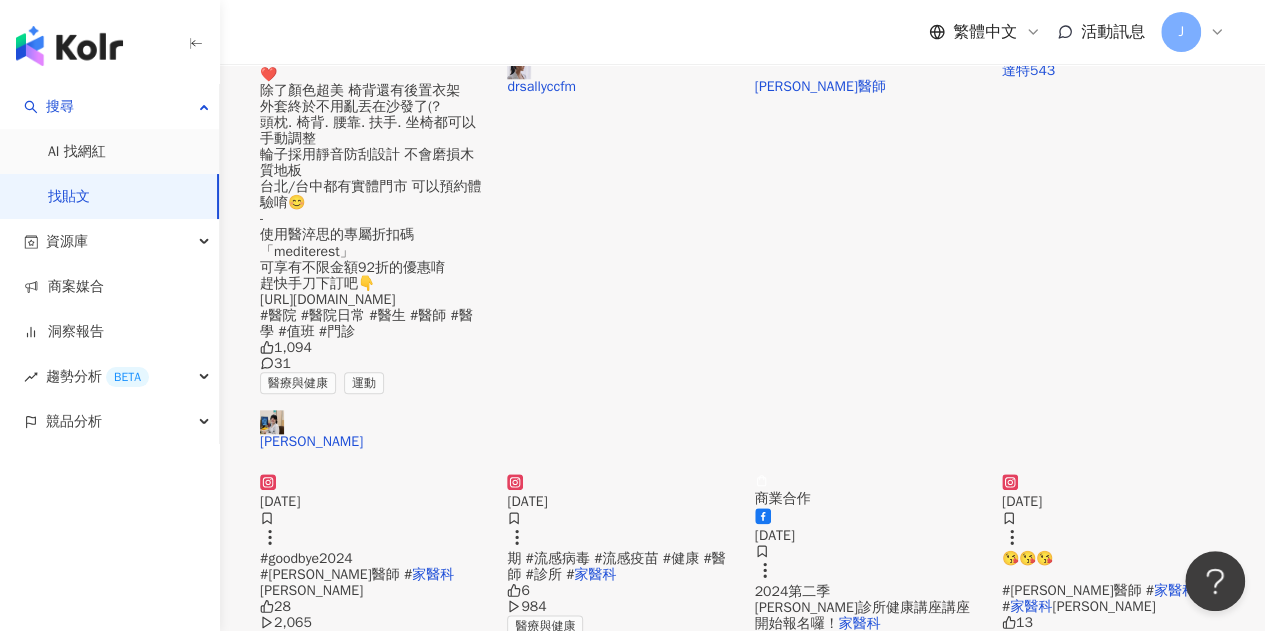 scroll, scrollTop: 8497, scrollLeft: 0, axis: vertical 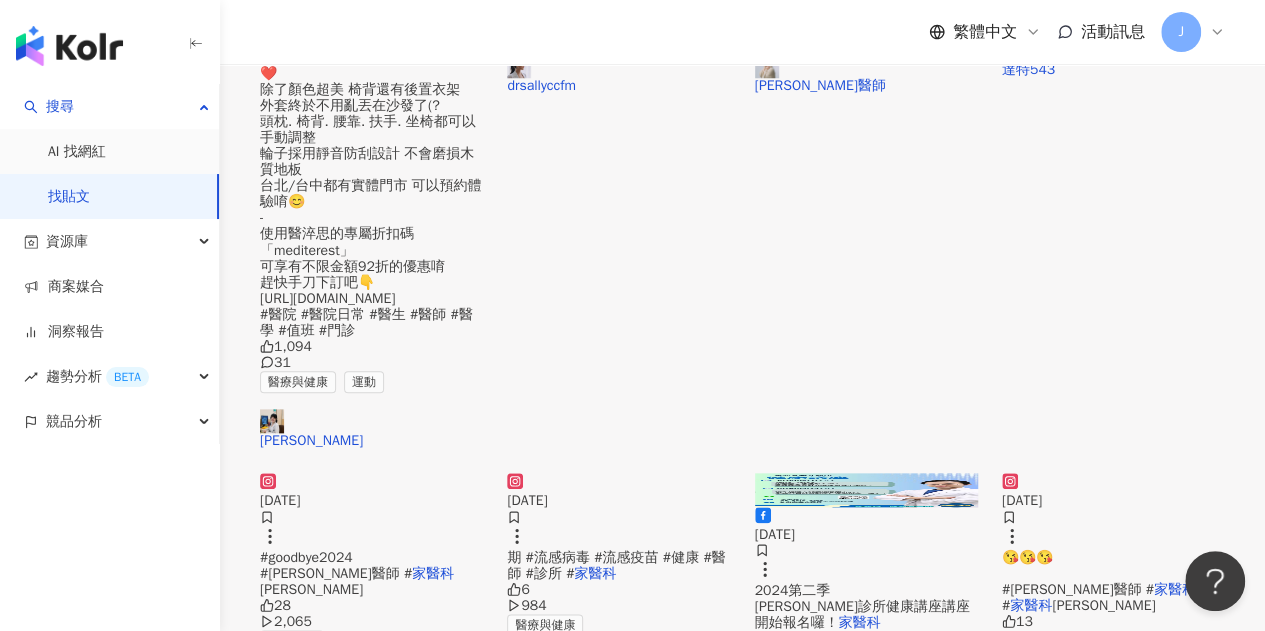 click at bounding box center (69, 46) 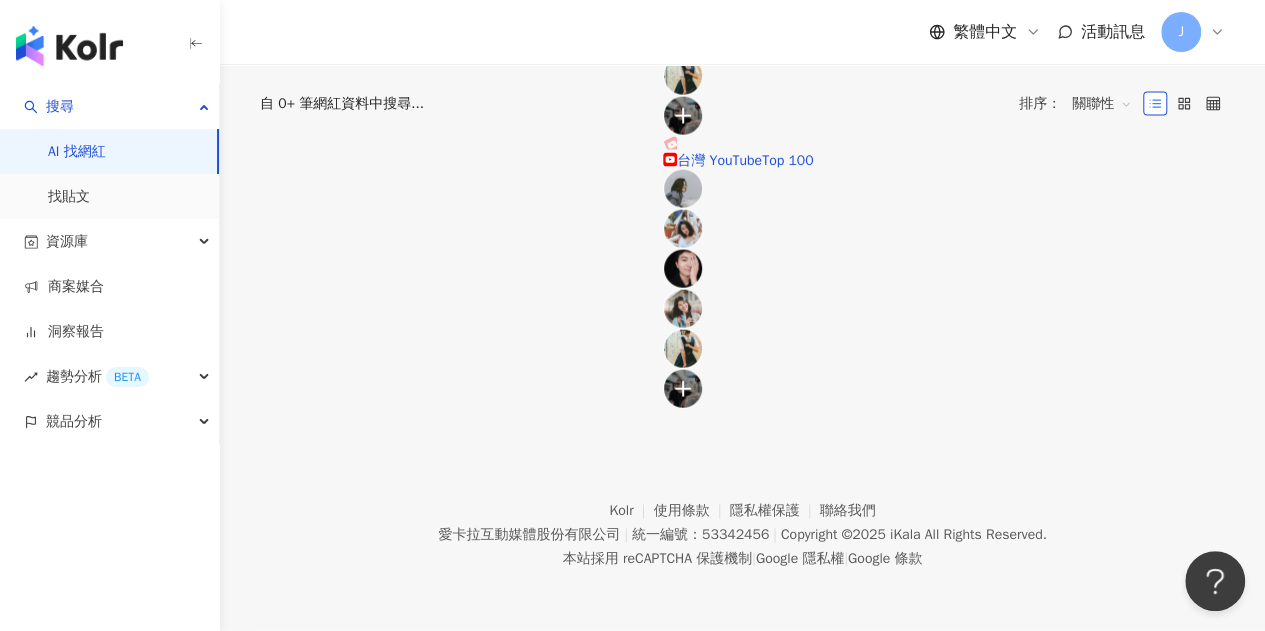 scroll, scrollTop: 0, scrollLeft: 0, axis: both 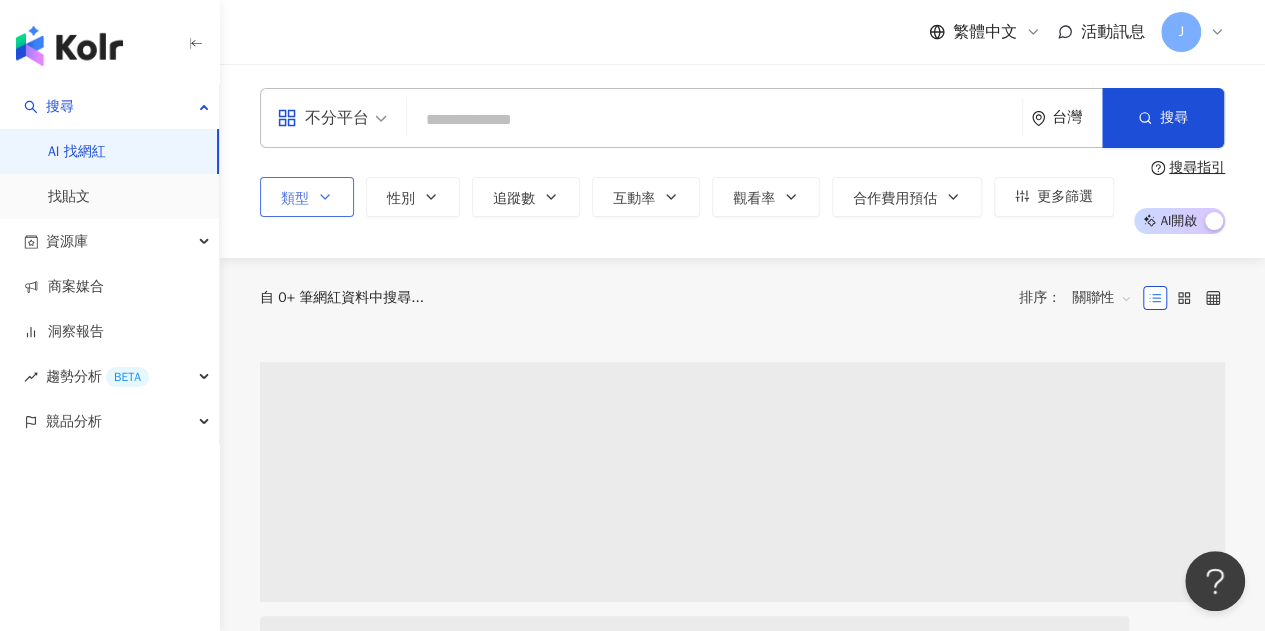 click on "類型" at bounding box center [307, 197] 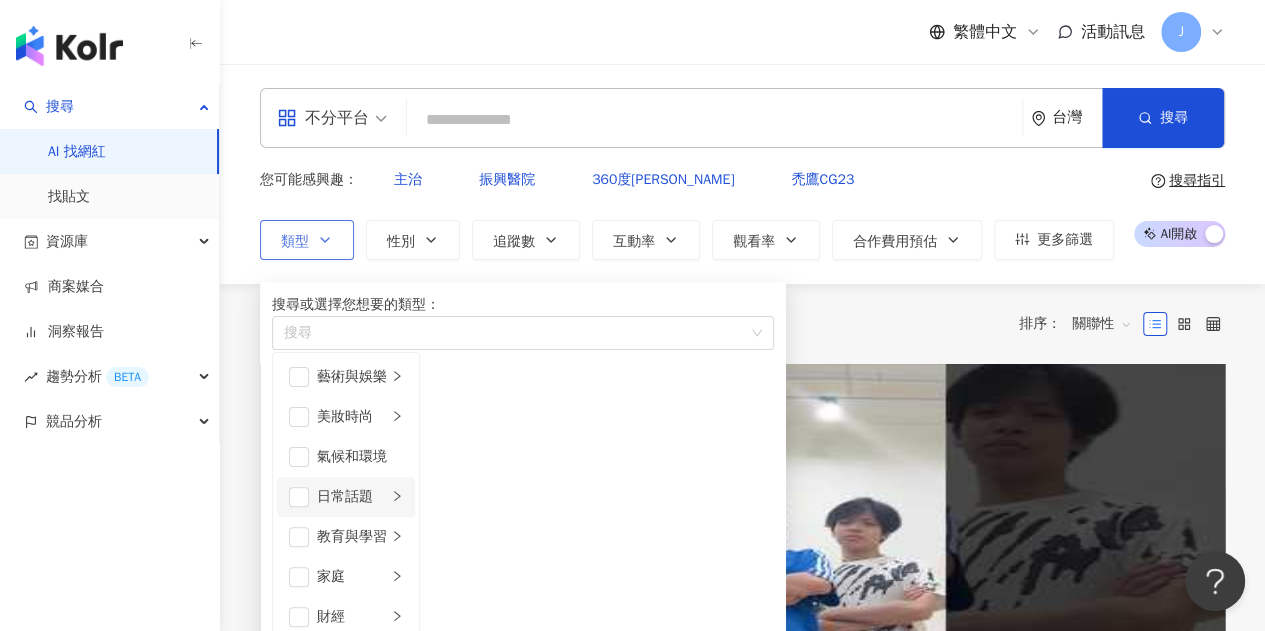 scroll, scrollTop: 200, scrollLeft: 0, axis: vertical 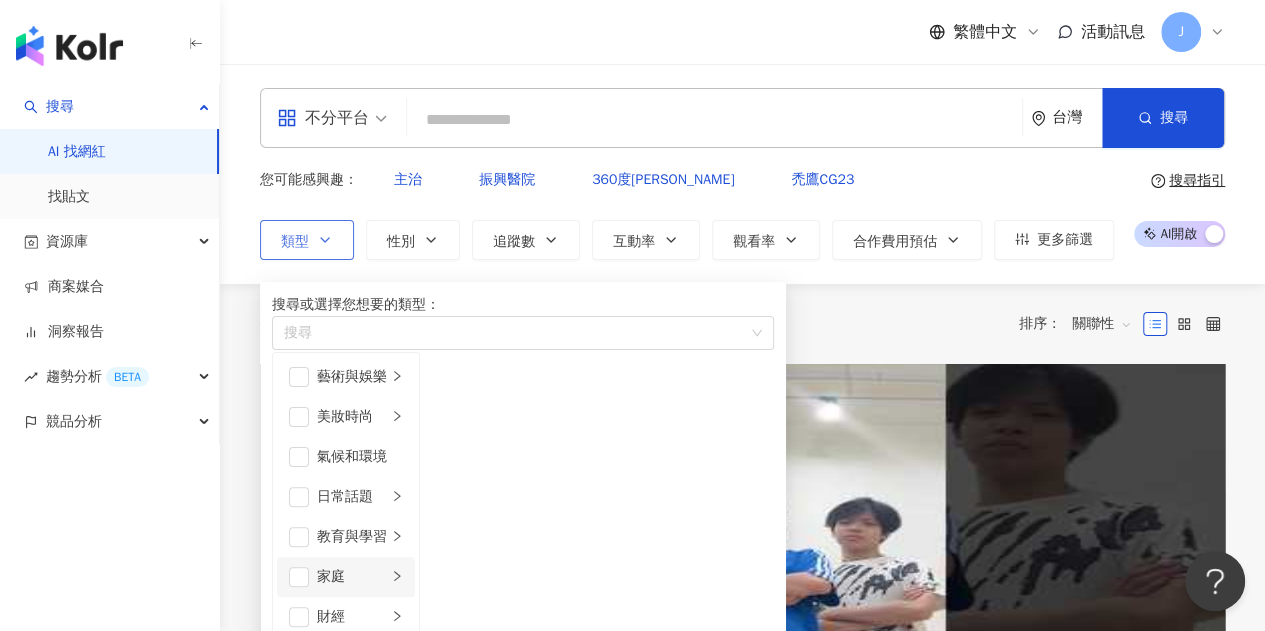 click on "家庭" at bounding box center (352, 577) 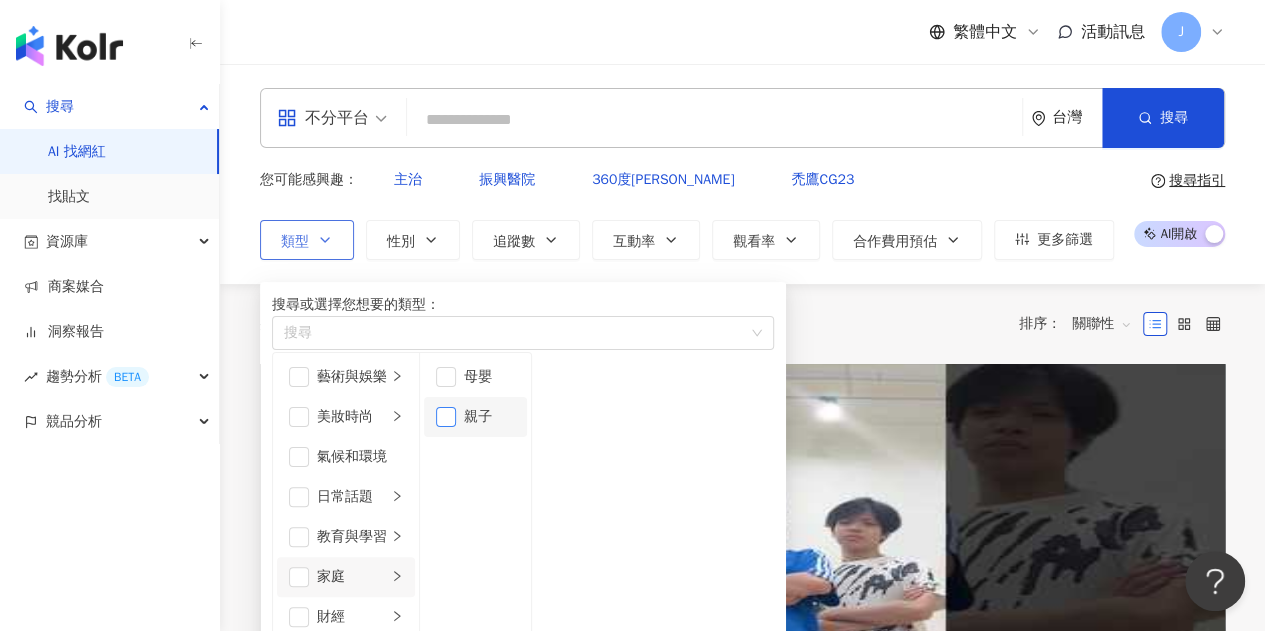 click at bounding box center (446, 417) 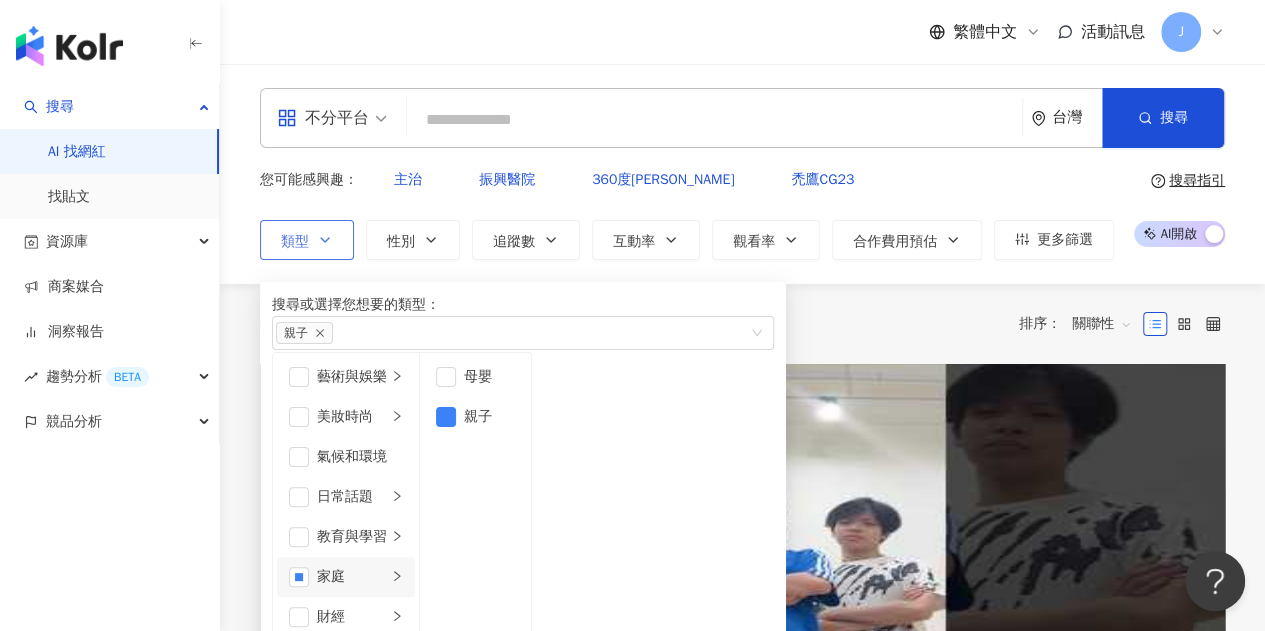 click on "美食" at bounding box center (346, 657) 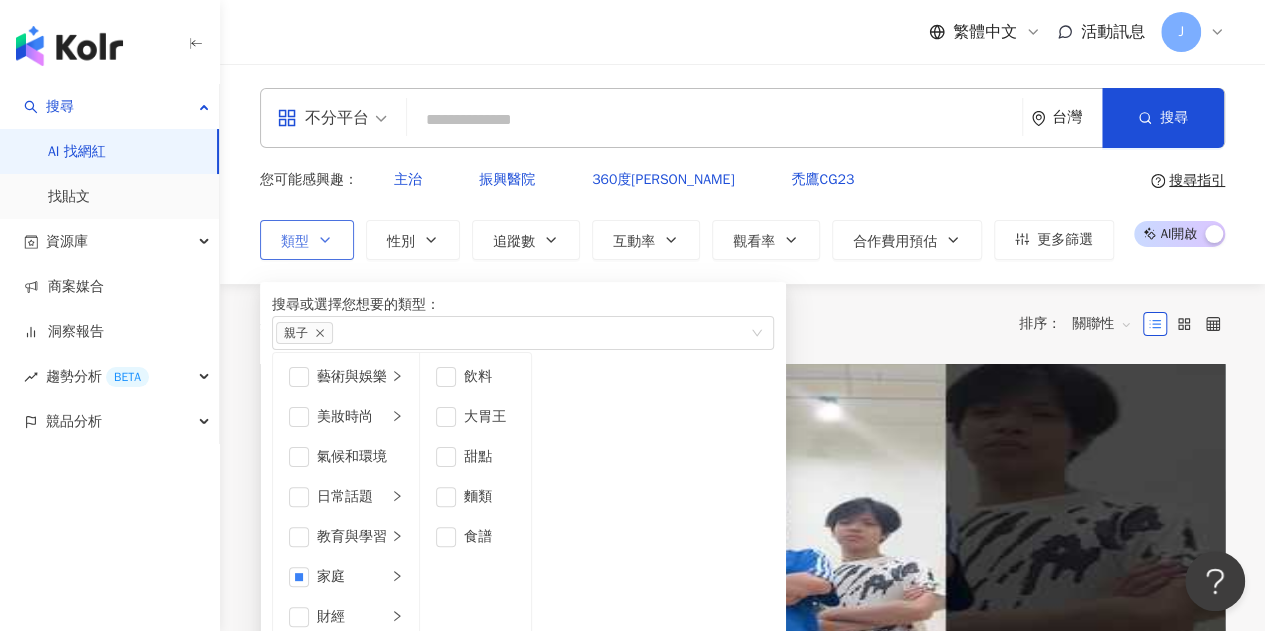 click at bounding box center (299, 657) 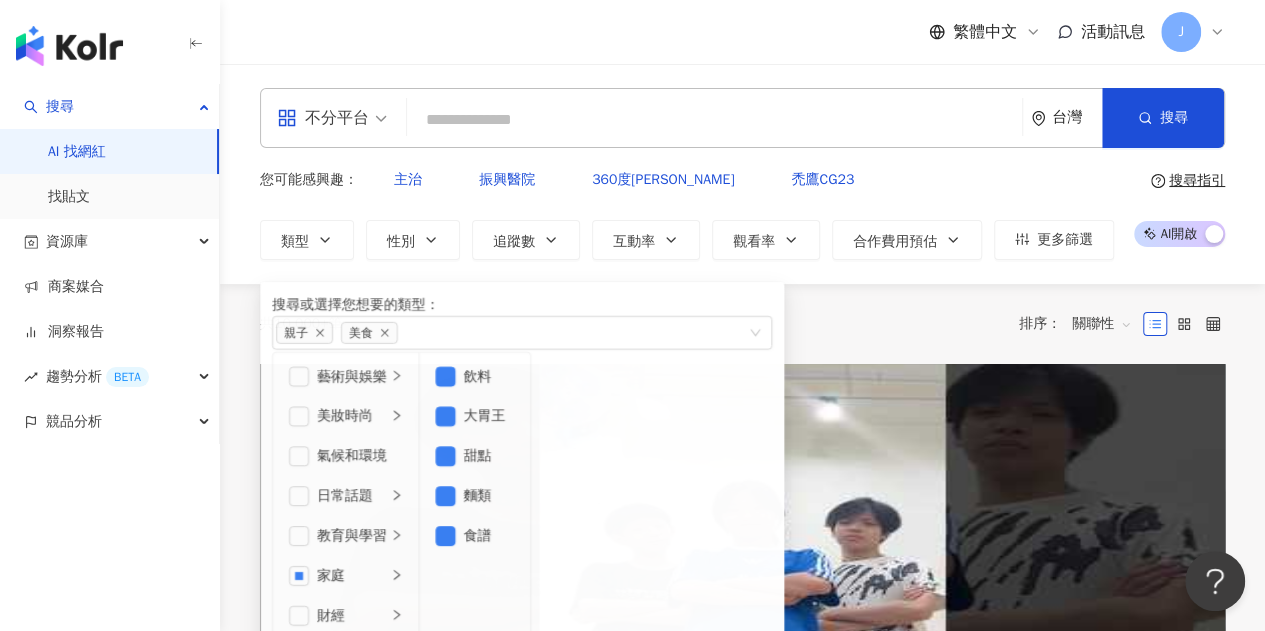 click on "不分平台 台灣 搜尋 您可能感興趣： 主治  振興醫院  360度環景輔助  禿鷹CG23  類型 搜尋或選擇您想要的類型： 親子 美食   藝術與娛樂 美妝時尚 氣候和環境 日常話題 教育與學習 家庭 財經 美食 命理占卜 遊戲 法政社會 生活風格 影視娛樂 醫療與健康 寵物 攝影 感情 宗教 促購導購 運動 科技 交通工具 旅遊 成人 飲料 大胃王 甜點 麵類 食譜 性別 追蹤數 互動率 觀看率 合作費用預估  更多篩選 搜尋指引 AI  開啟 AI  關閉" at bounding box center [742, 174] 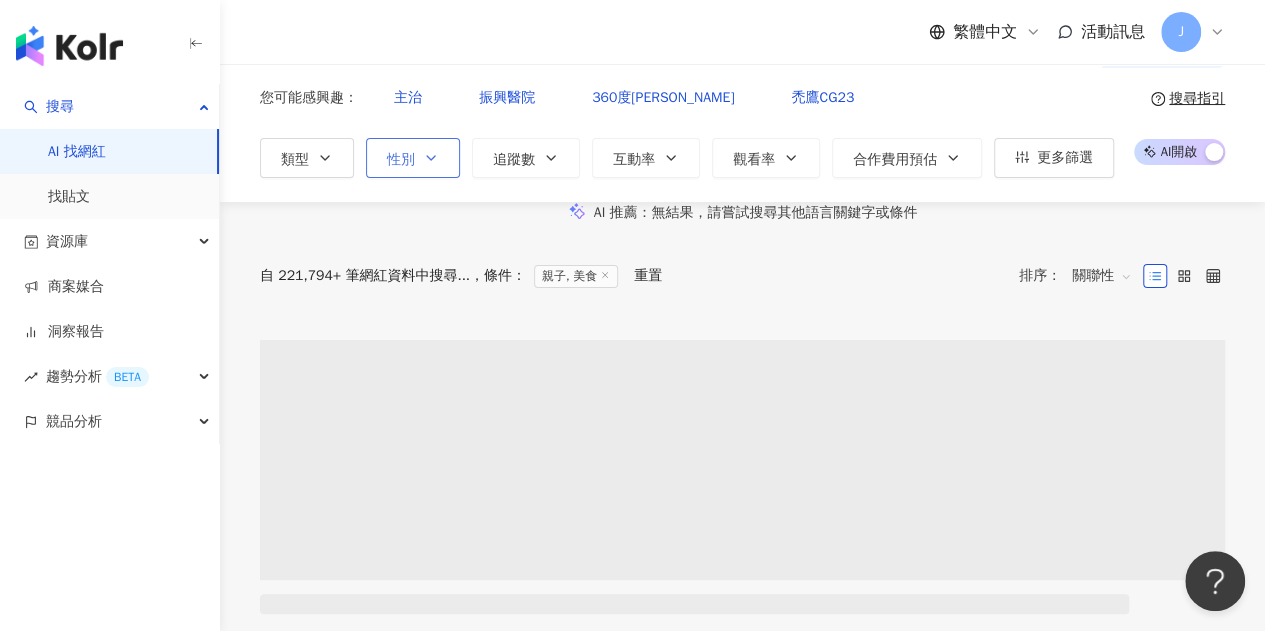 scroll, scrollTop: 0, scrollLeft: 0, axis: both 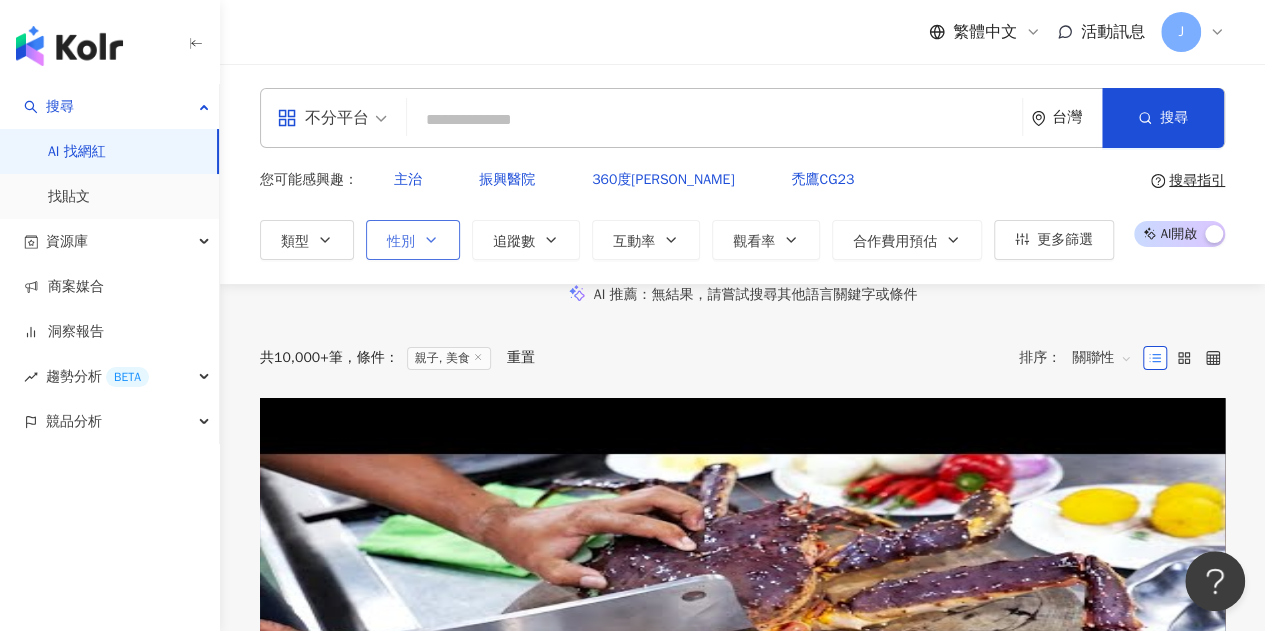 click on "性別" at bounding box center (401, 242) 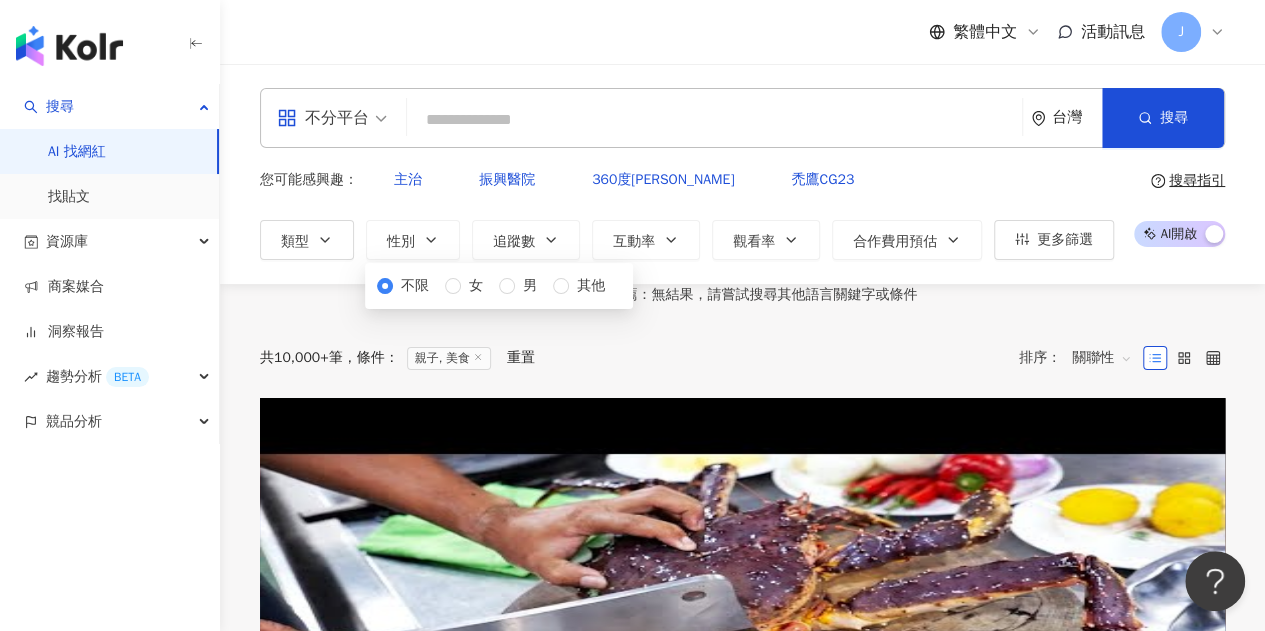 click on "不限 女 男 其他" at bounding box center (499, 286) 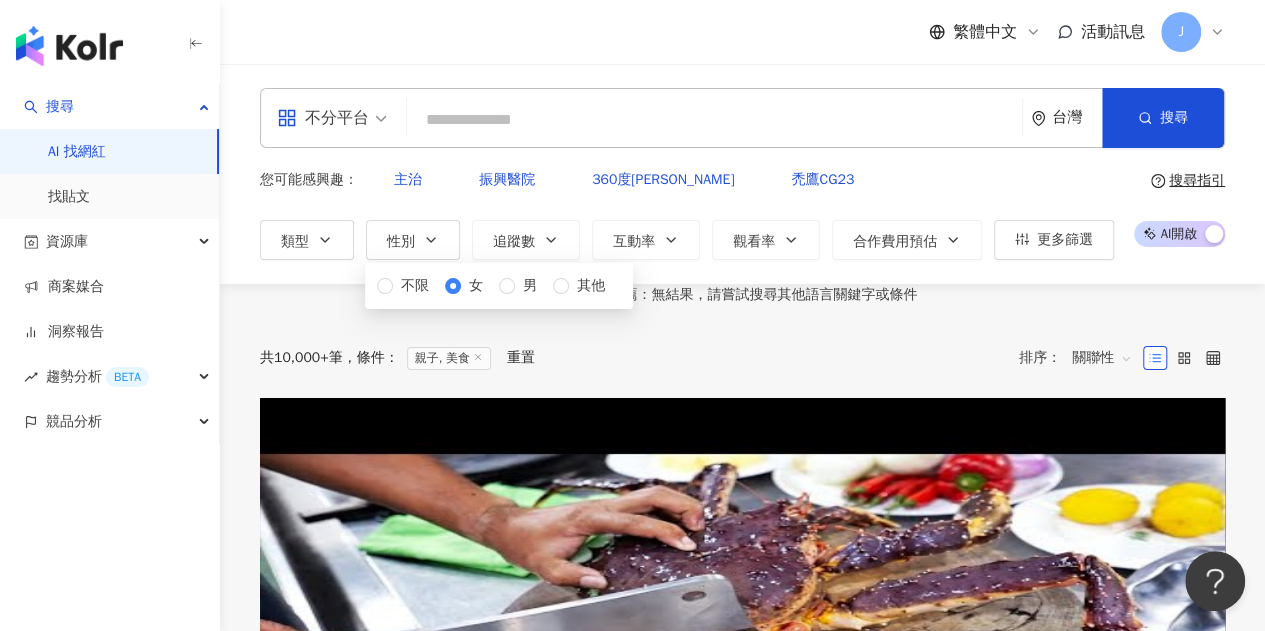 click on "AI 推薦 ： 無結果，請嘗試搜尋其他語言關鍵字或條件" at bounding box center (742, 295) 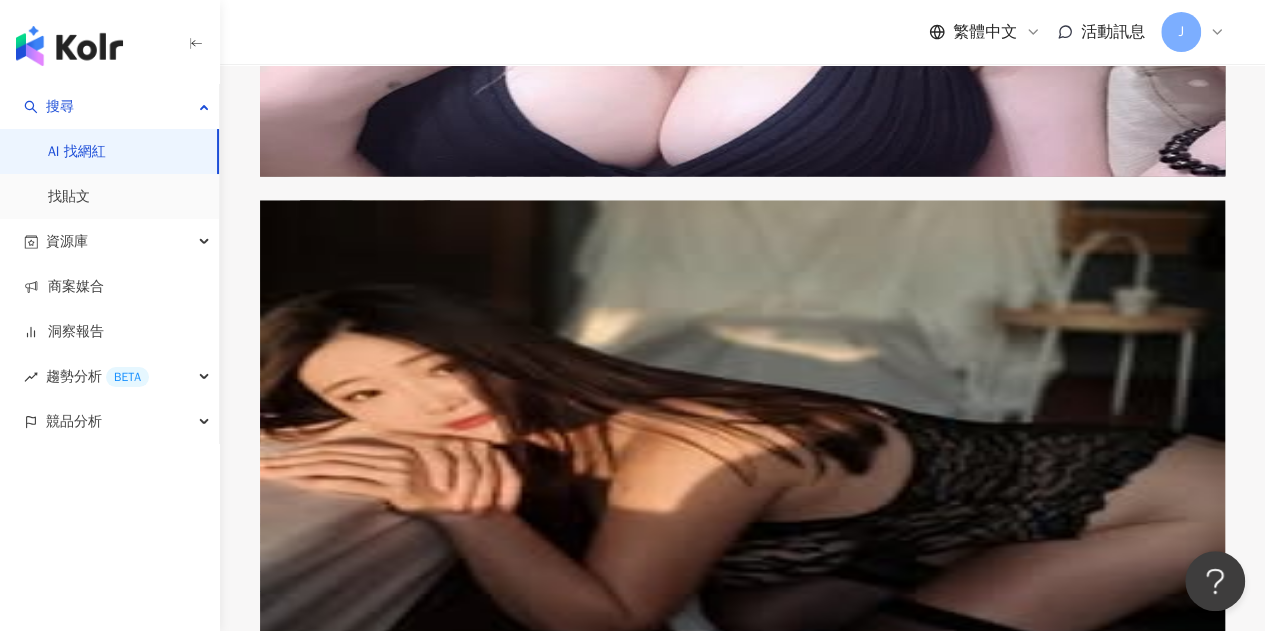 scroll, scrollTop: 0, scrollLeft: 0, axis: both 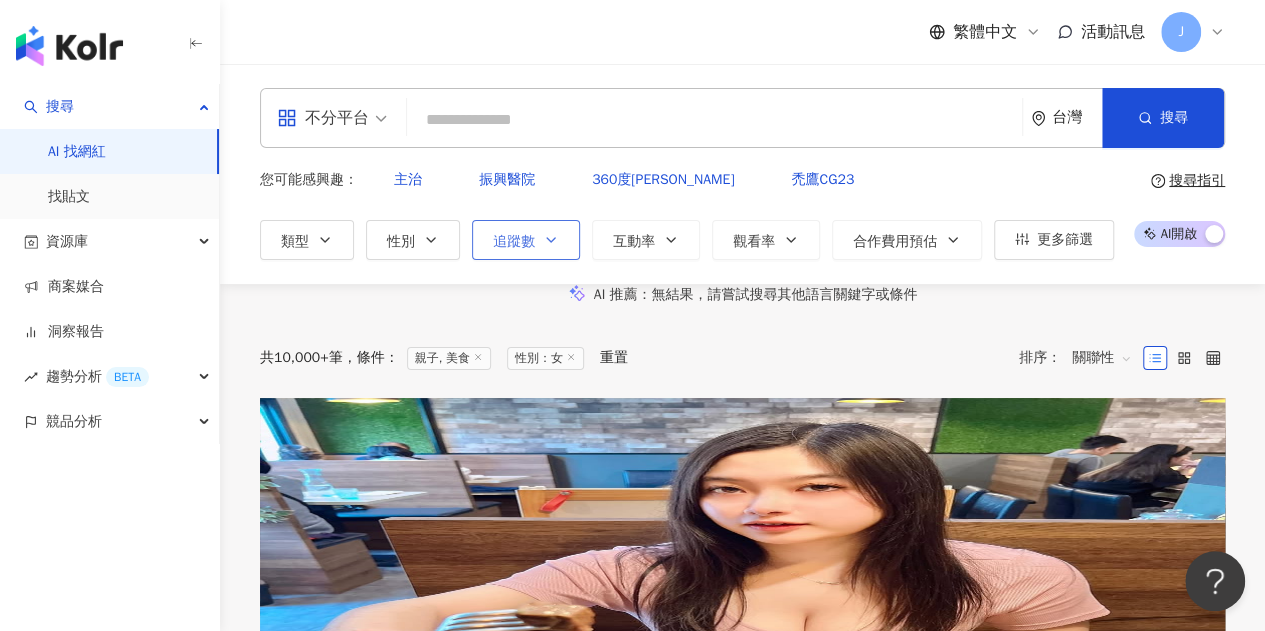 click on "追蹤數" at bounding box center [526, 240] 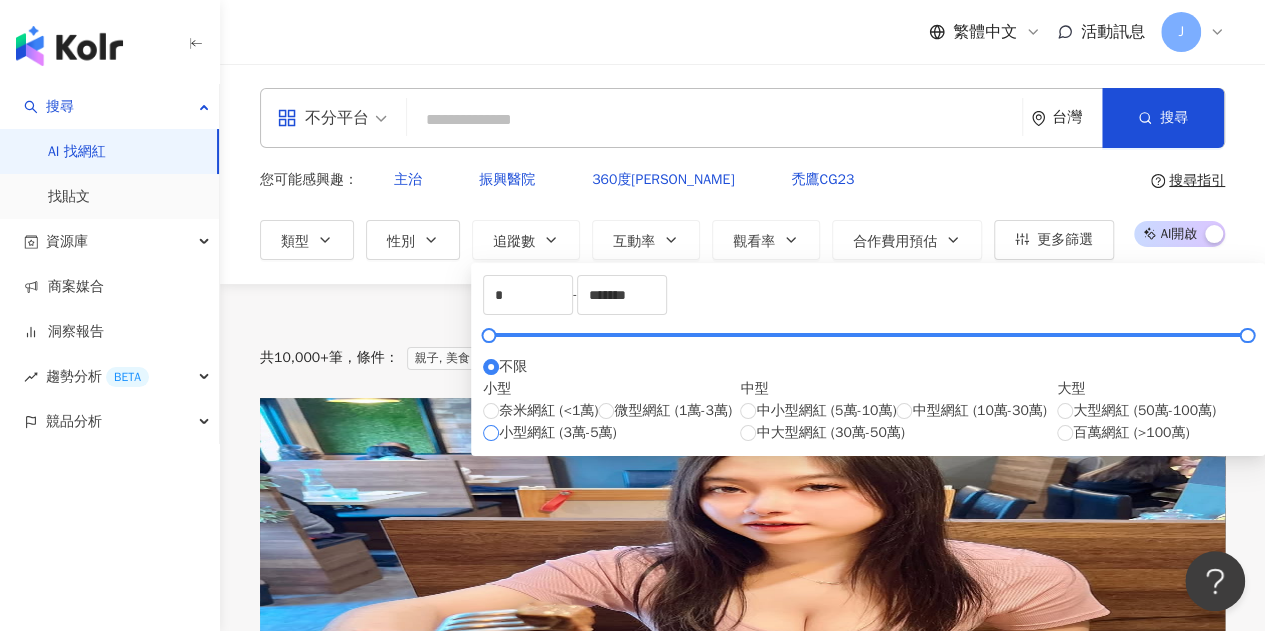 type on "*****" 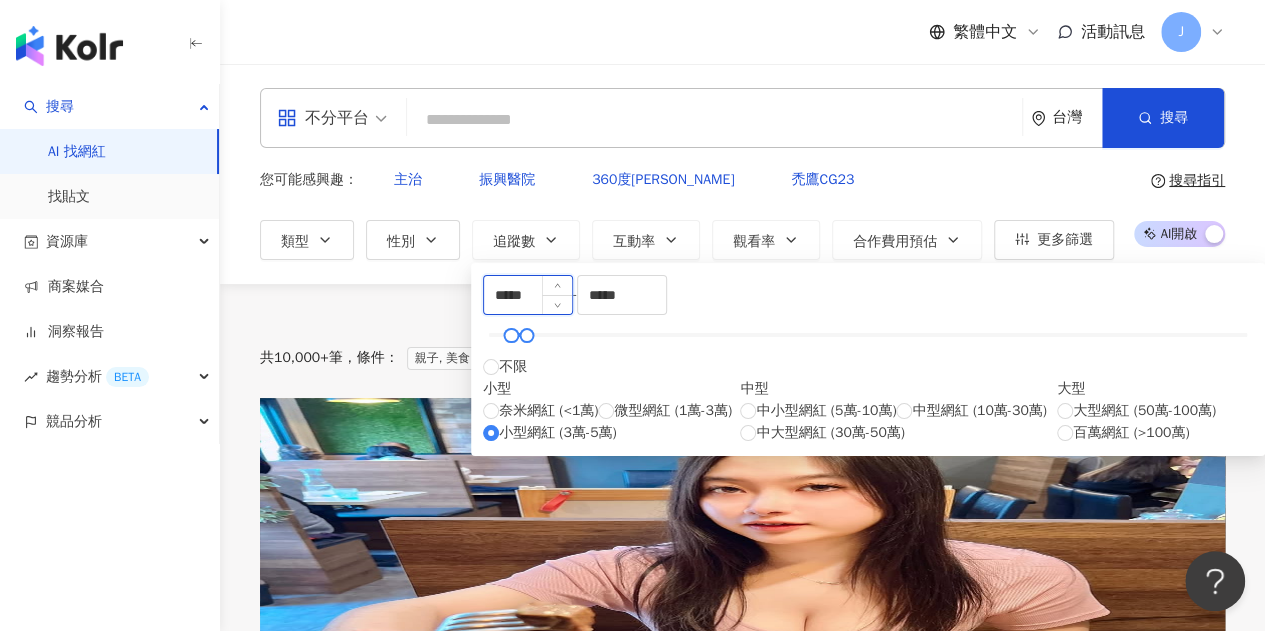 click on "*****" at bounding box center [528, 295] 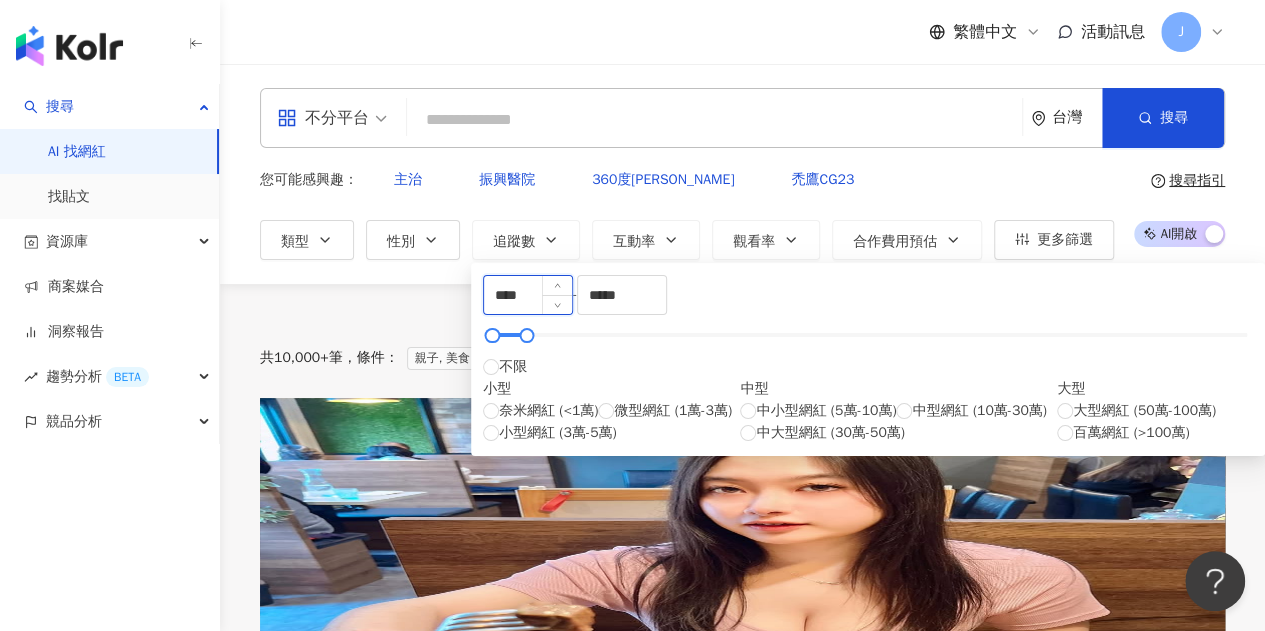 type on "****" 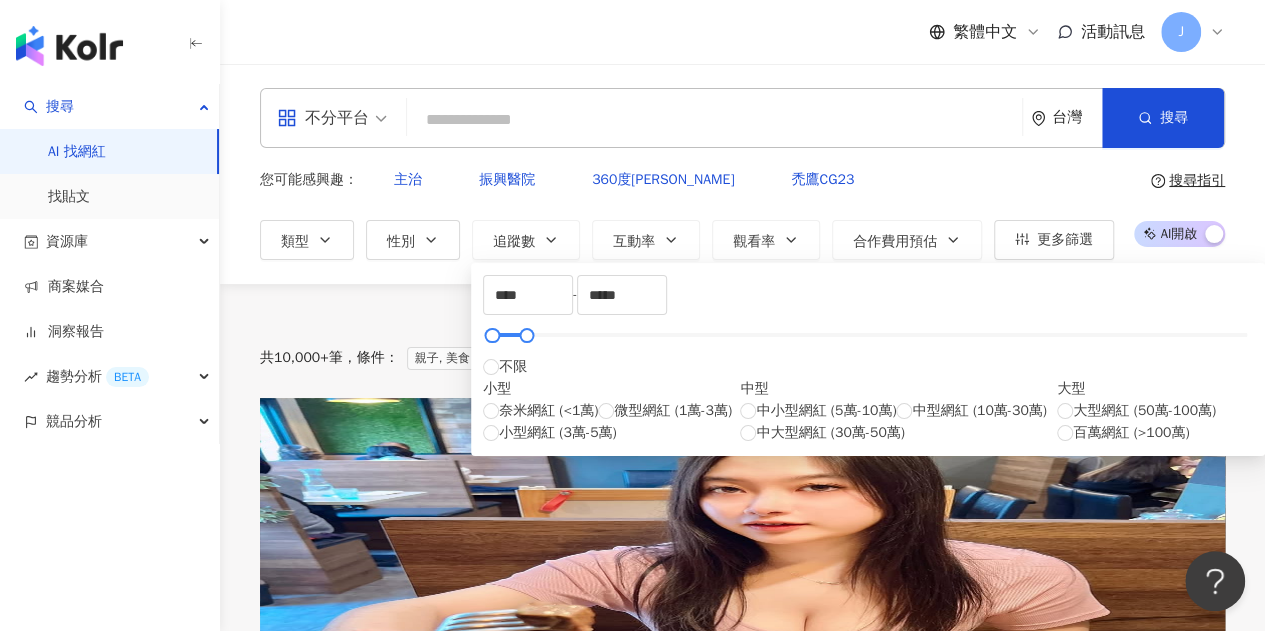 click on "AI 推薦 ： 無結果，請嘗試搜尋其他語言關鍵字或條件" at bounding box center [742, 295] 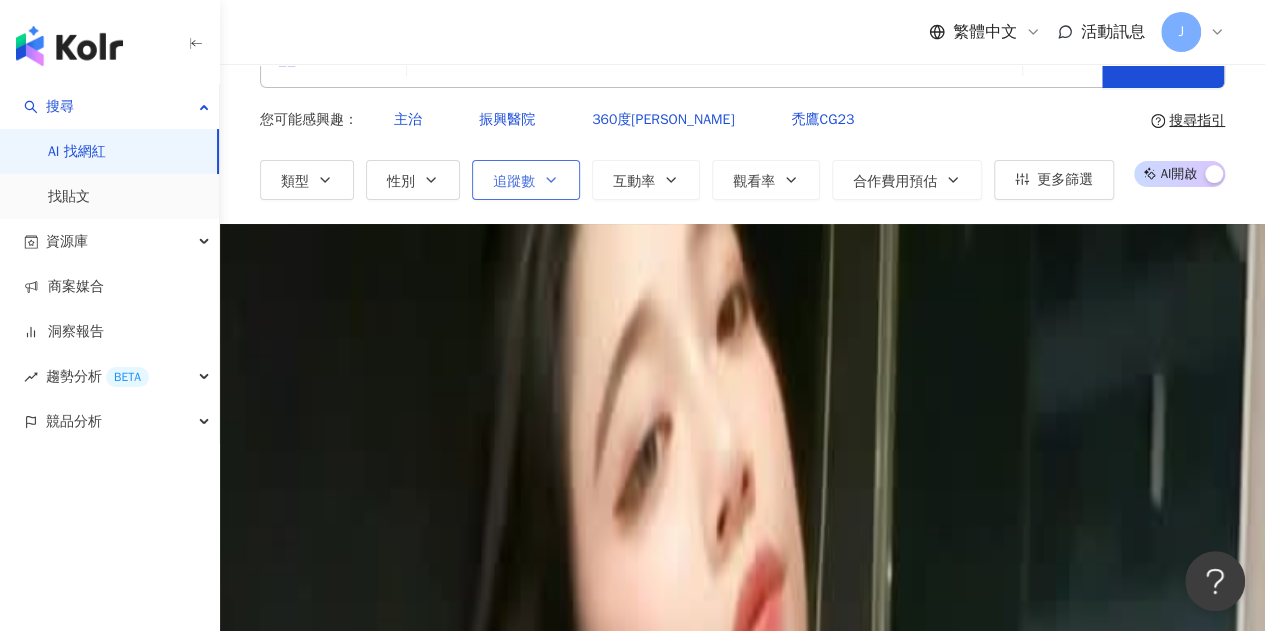scroll, scrollTop: 0, scrollLeft: 0, axis: both 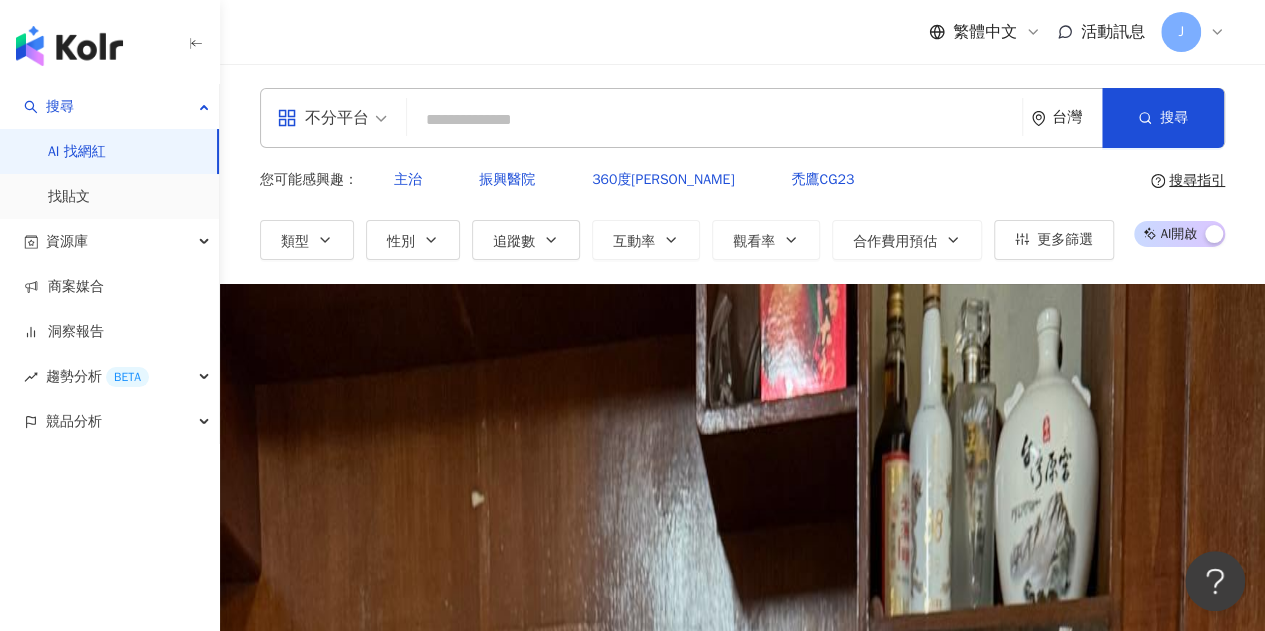 click on "不分平台" at bounding box center [323, 118] 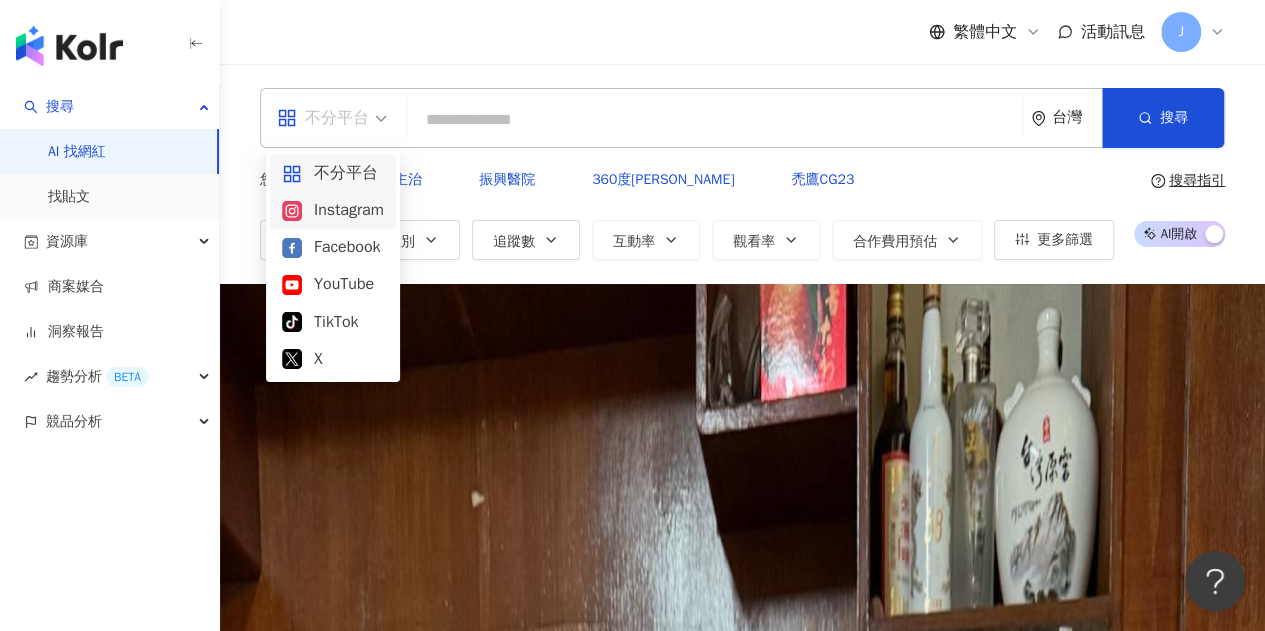 click on "Instagram" at bounding box center (333, 210) 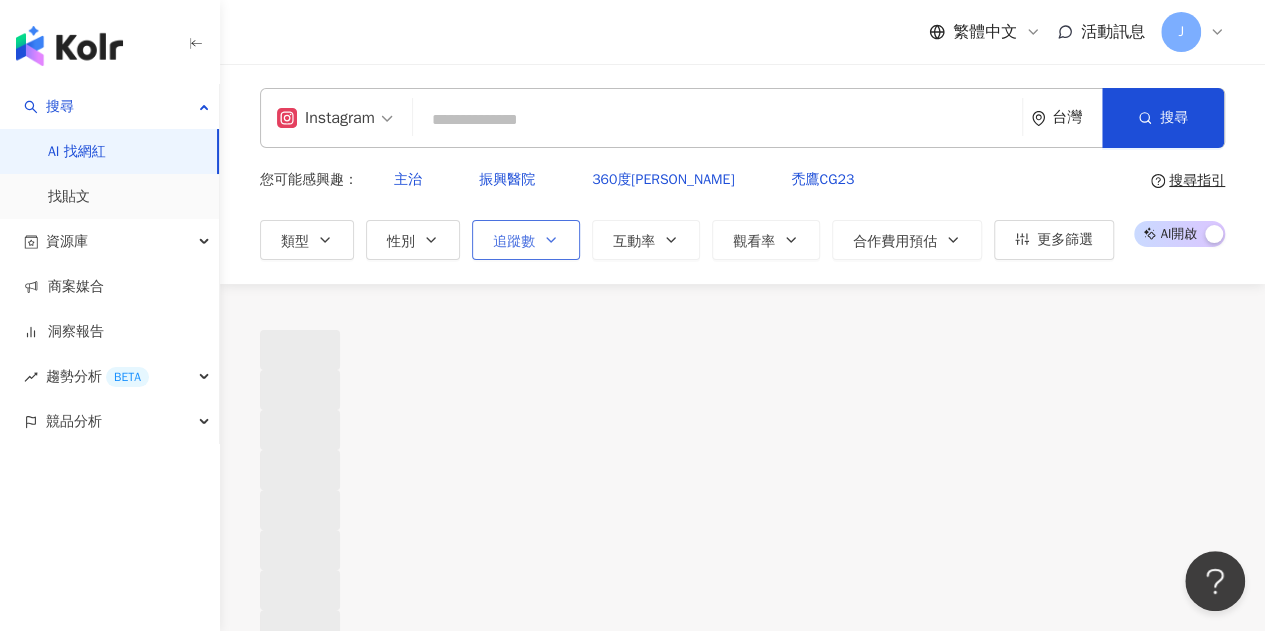 click on "追蹤數" at bounding box center (526, 240) 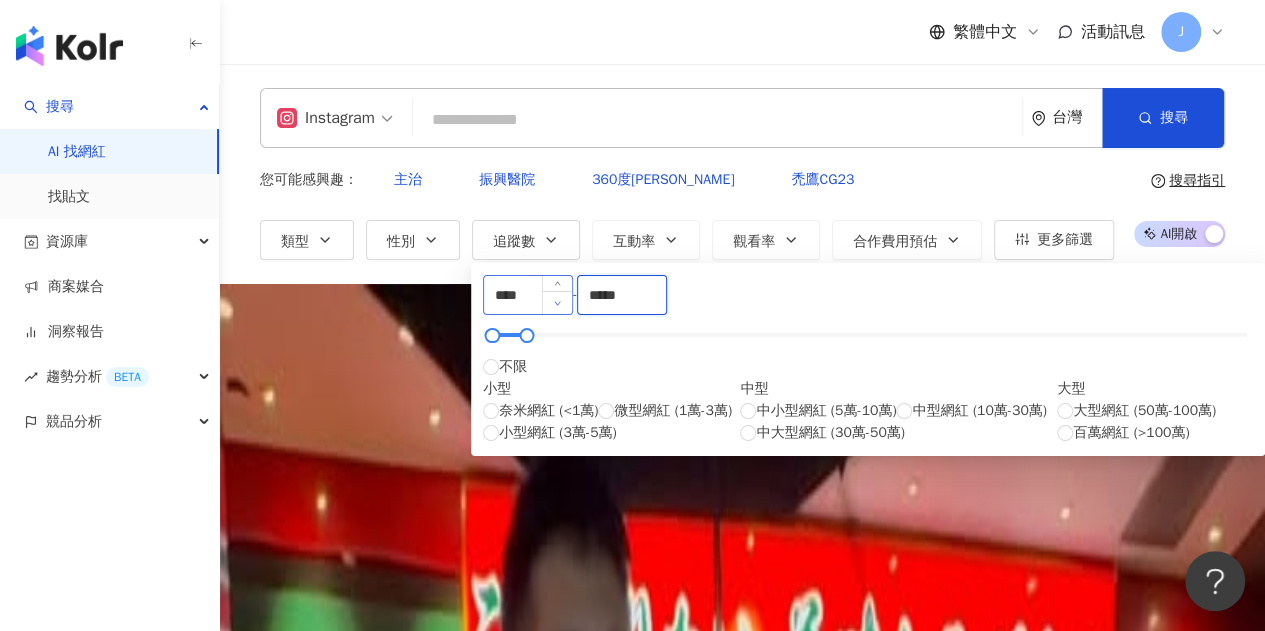 drag, startPoint x: 812, startPoint y: 306, endPoint x: 716, endPoint y: 307, distance: 96.00521 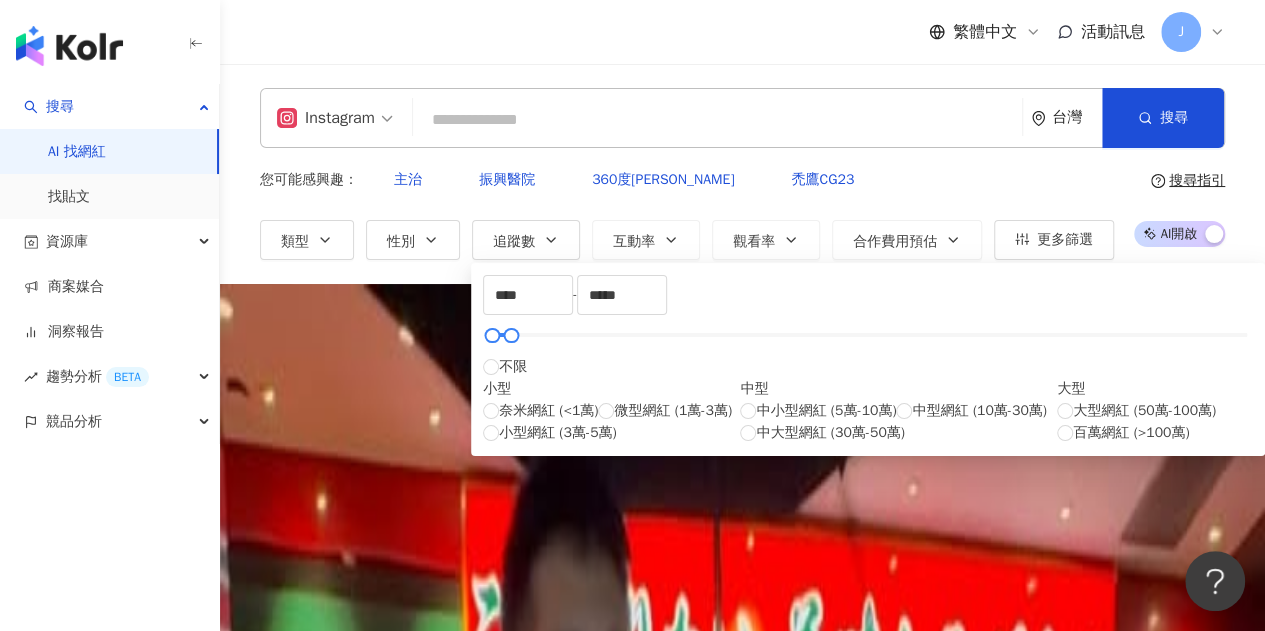 click on "Instagram 台灣 搜尋 您可能感興趣： 主治  振興醫院  360度環景輔助  禿鷹CG23  類型 性別 追蹤數 互動率 觀看率 合作費用預估  更多篩選 不限 女 男 其他 ****  -  ***** 不限 小型 奈米網紅 (<1萬) 微型網紅 (1萬-3萬) 小型網紅 (3萬-5萬) 中型 中小型網紅 (5萬-10萬) 中型網紅 (10萬-30萬) 中大型網紅 (30萬-50萬) 大型 大型網紅 (50萬-100萬) 百萬網紅 (>100萬) 搜尋指引 AI  開啟 AI  關閉" at bounding box center [742, 174] 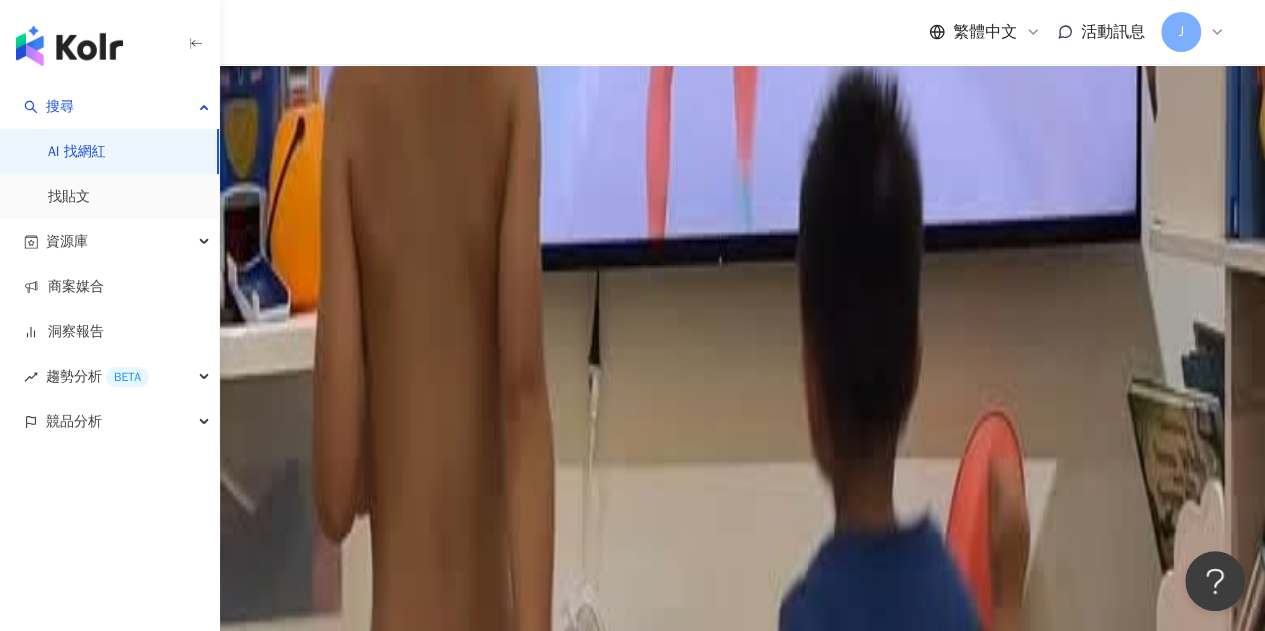 scroll, scrollTop: 0, scrollLeft: 0, axis: both 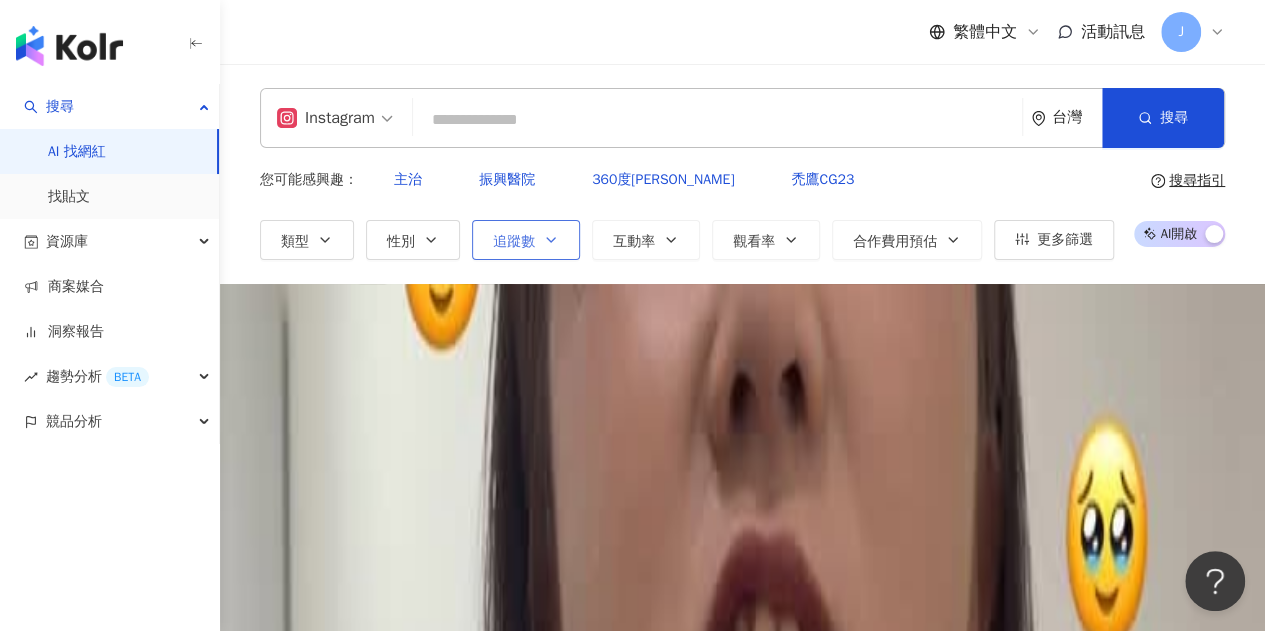 click 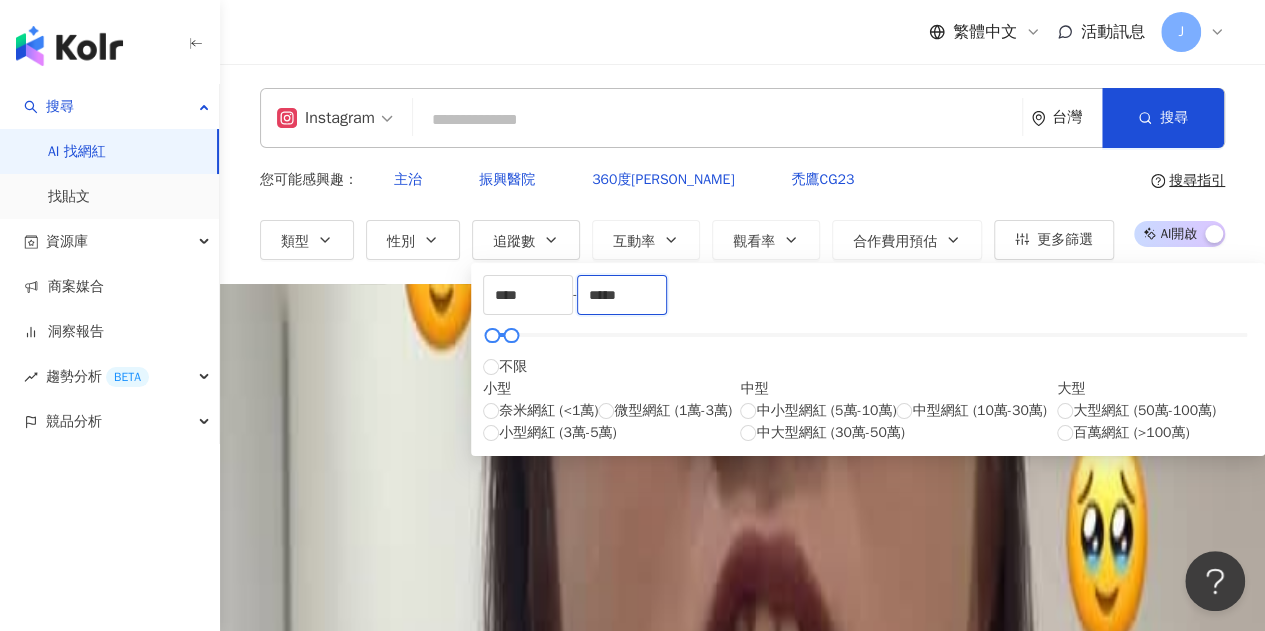 drag, startPoint x: 857, startPoint y: 299, endPoint x: 749, endPoint y: 301, distance: 108.01852 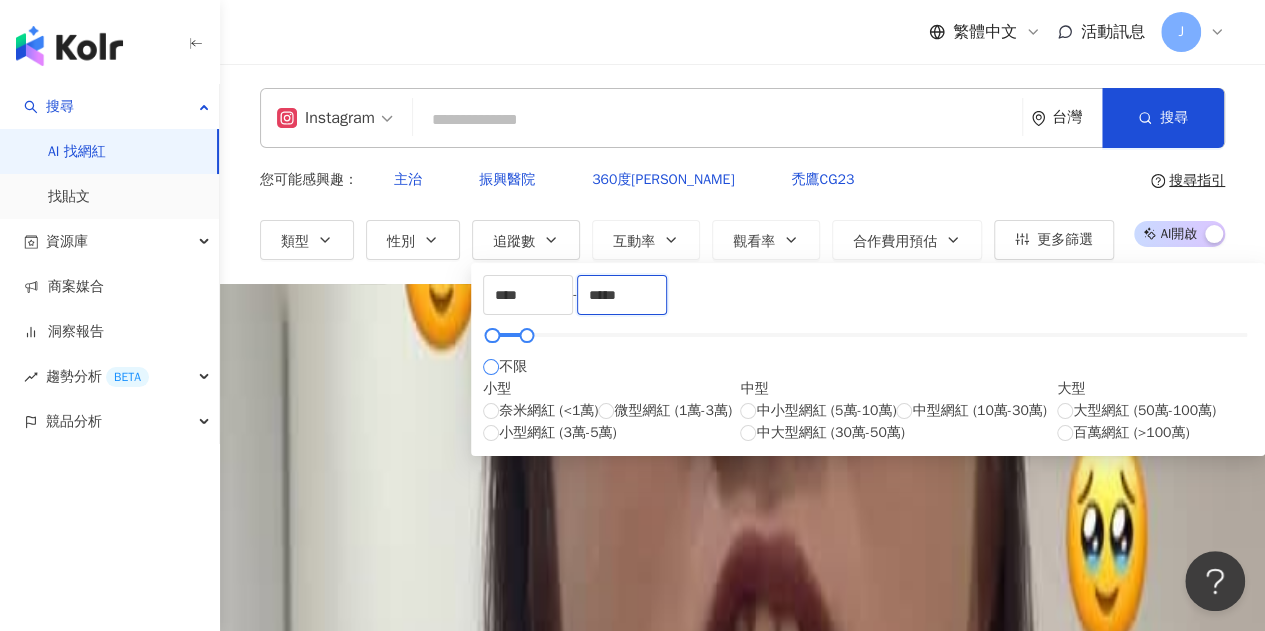 type on "*****" 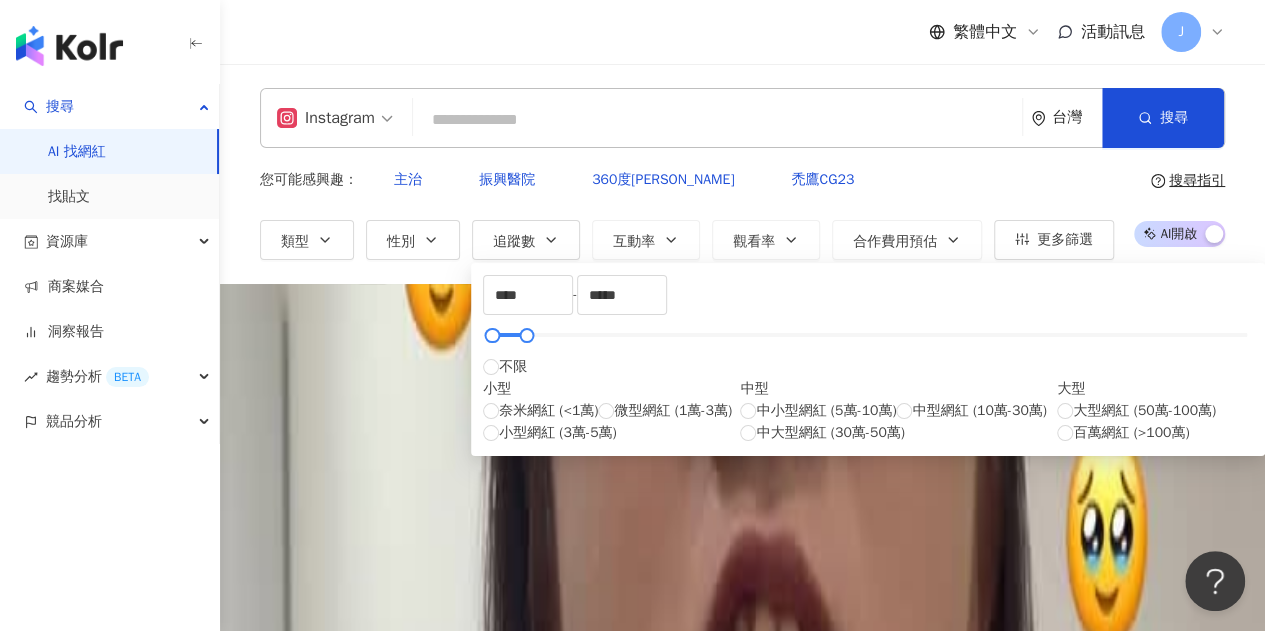 click on "Instagram 台灣 搜尋" at bounding box center [742, 118] 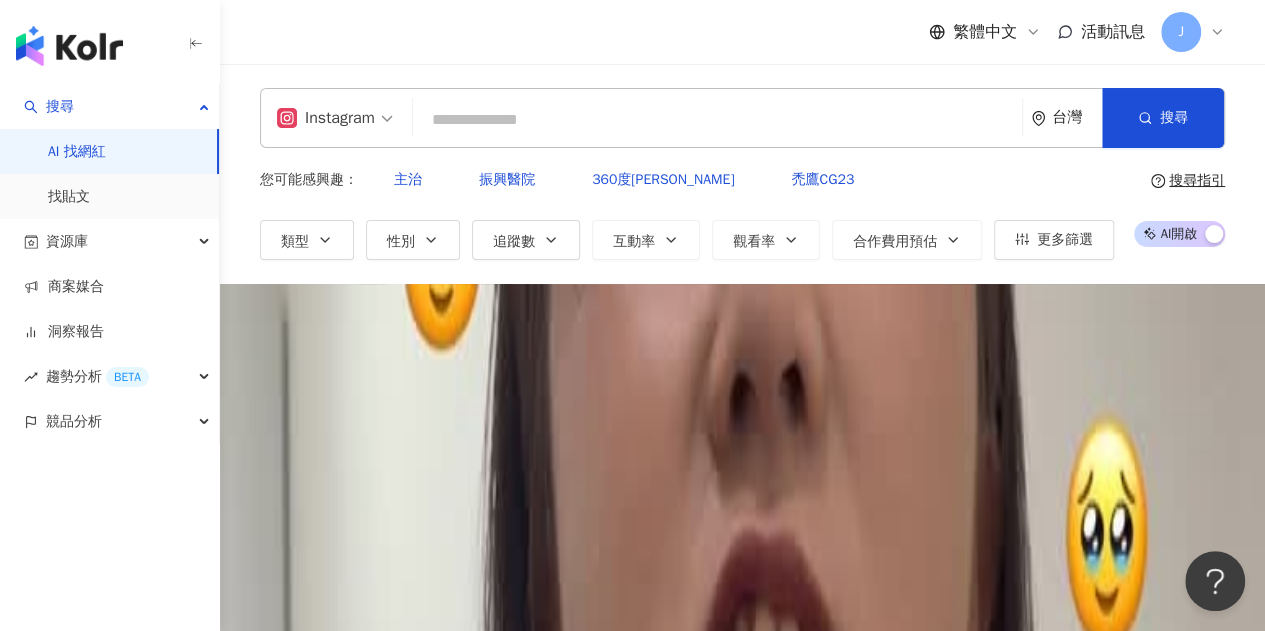click on "Instagram" at bounding box center (326, 118) 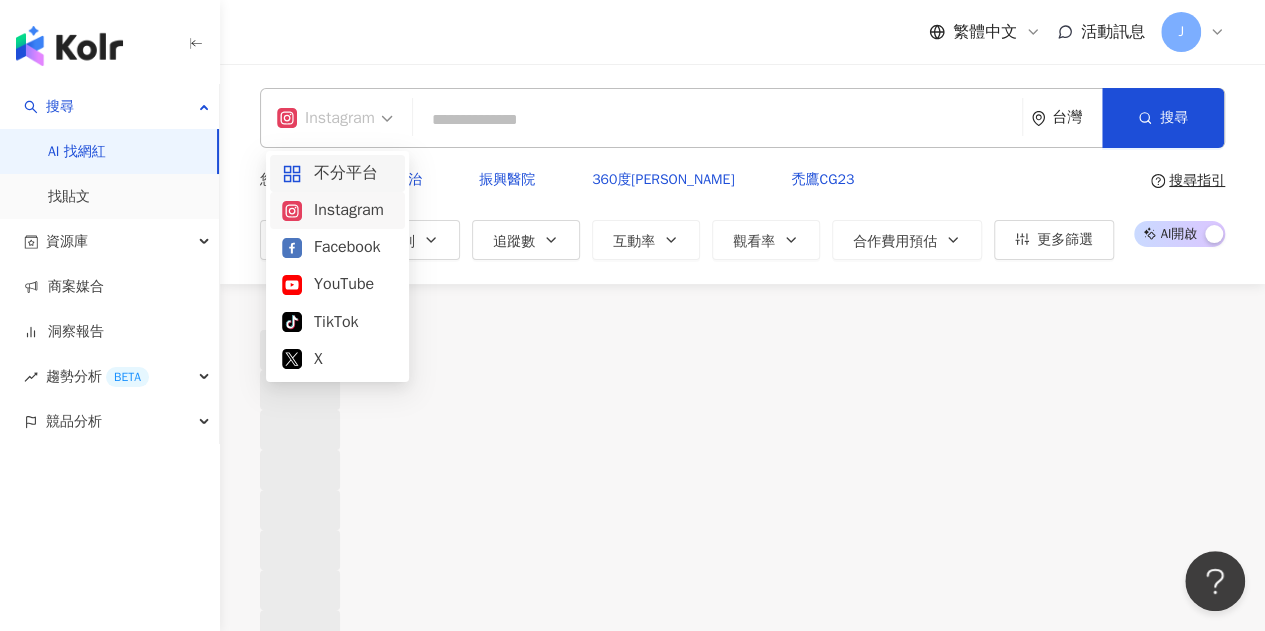 click on "不分平台" at bounding box center (337, 173) 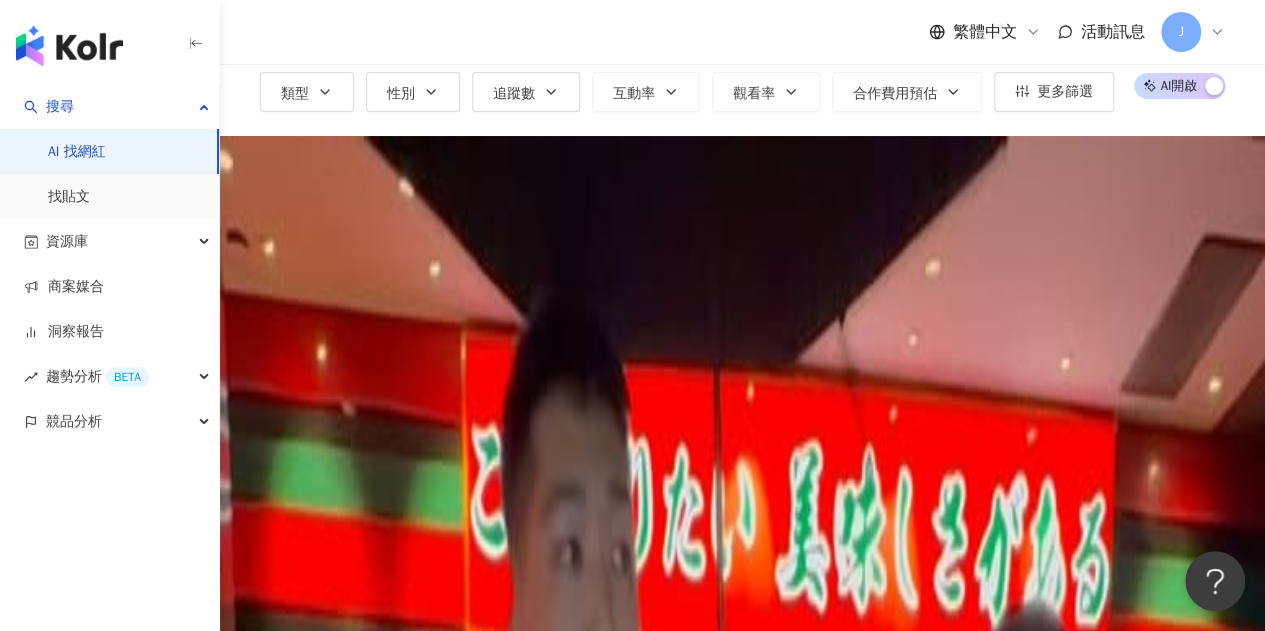 scroll, scrollTop: 100, scrollLeft: 0, axis: vertical 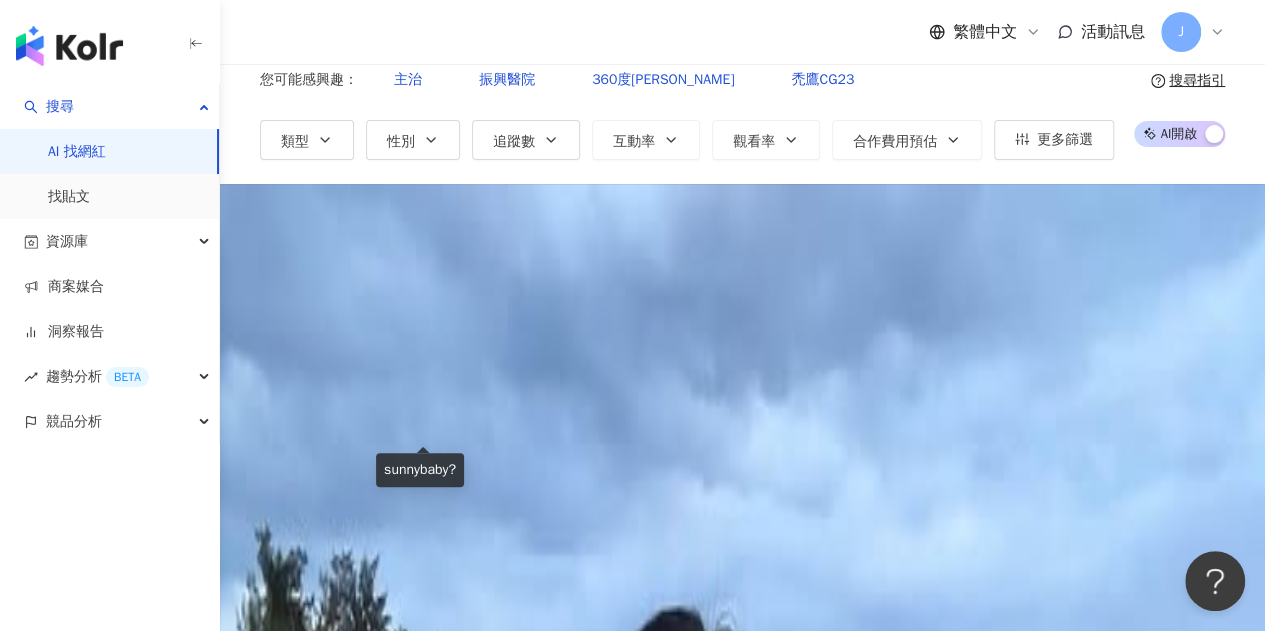 click on "sunnybaby?" at bounding box center [743, 306] 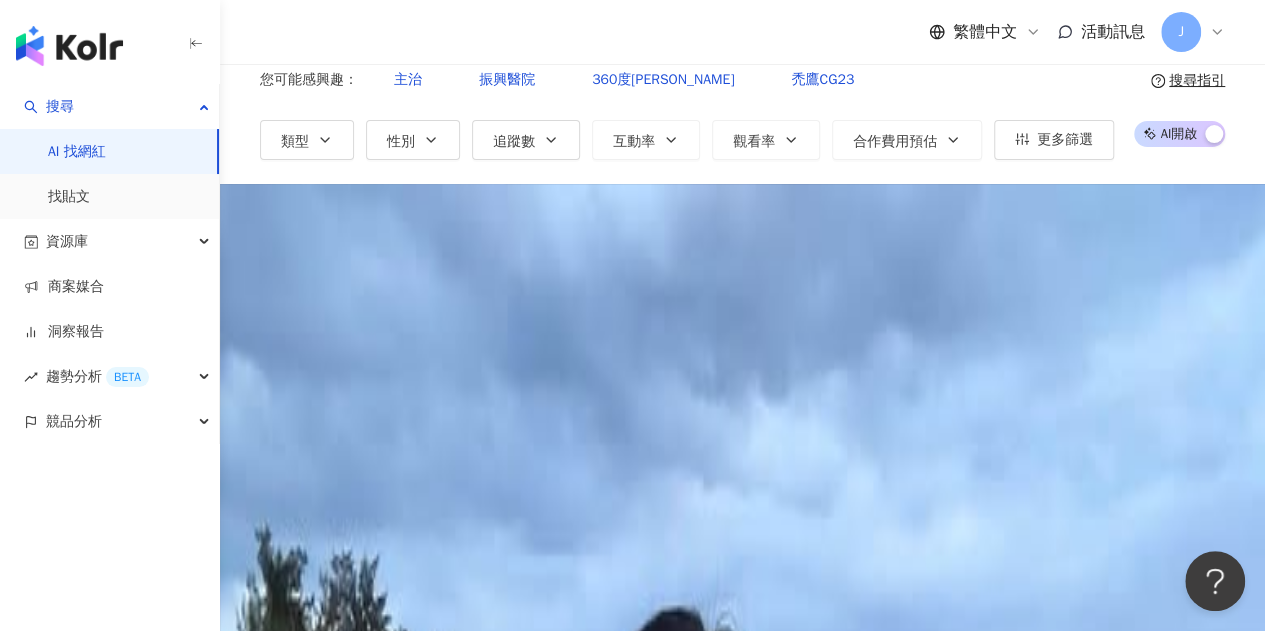 scroll, scrollTop: 0, scrollLeft: 1583, axis: horizontal 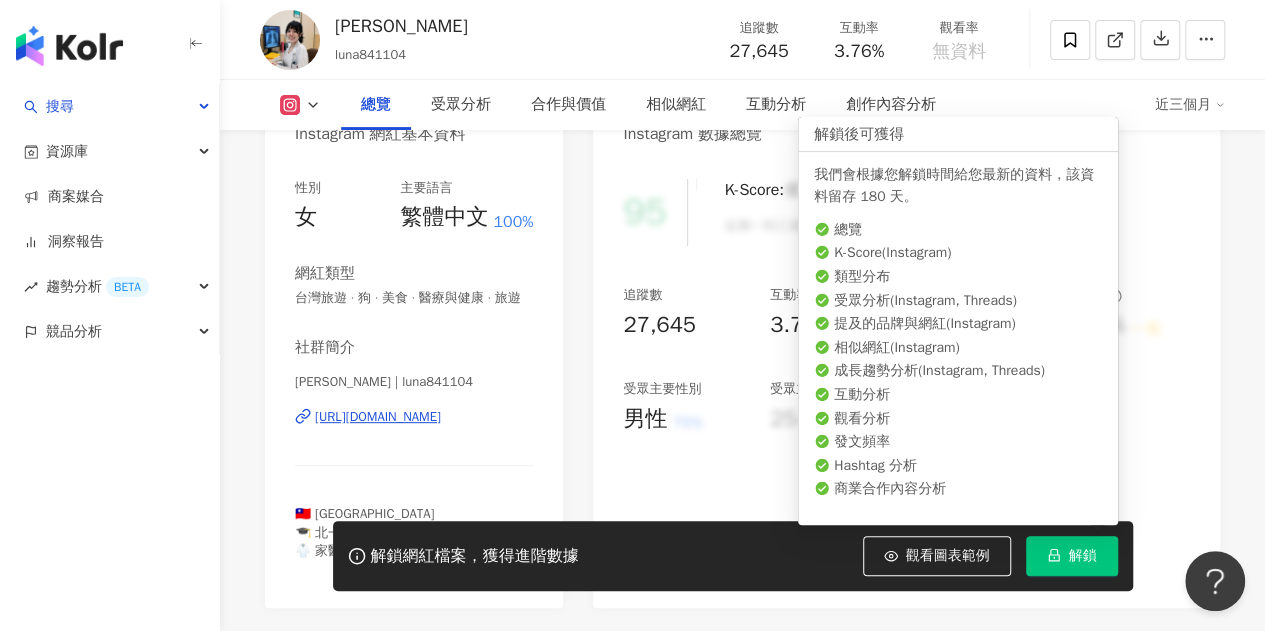 click on "解鎖" at bounding box center (1083, 556) 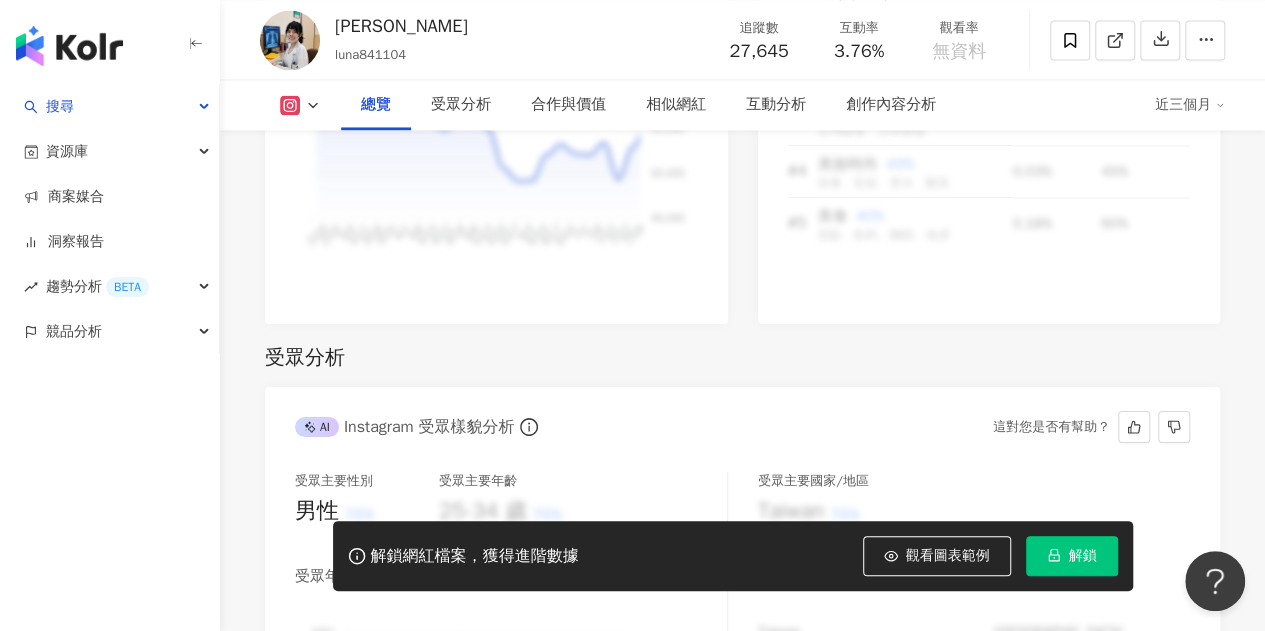 scroll, scrollTop: 1522, scrollLeft: 0, axis: vertical 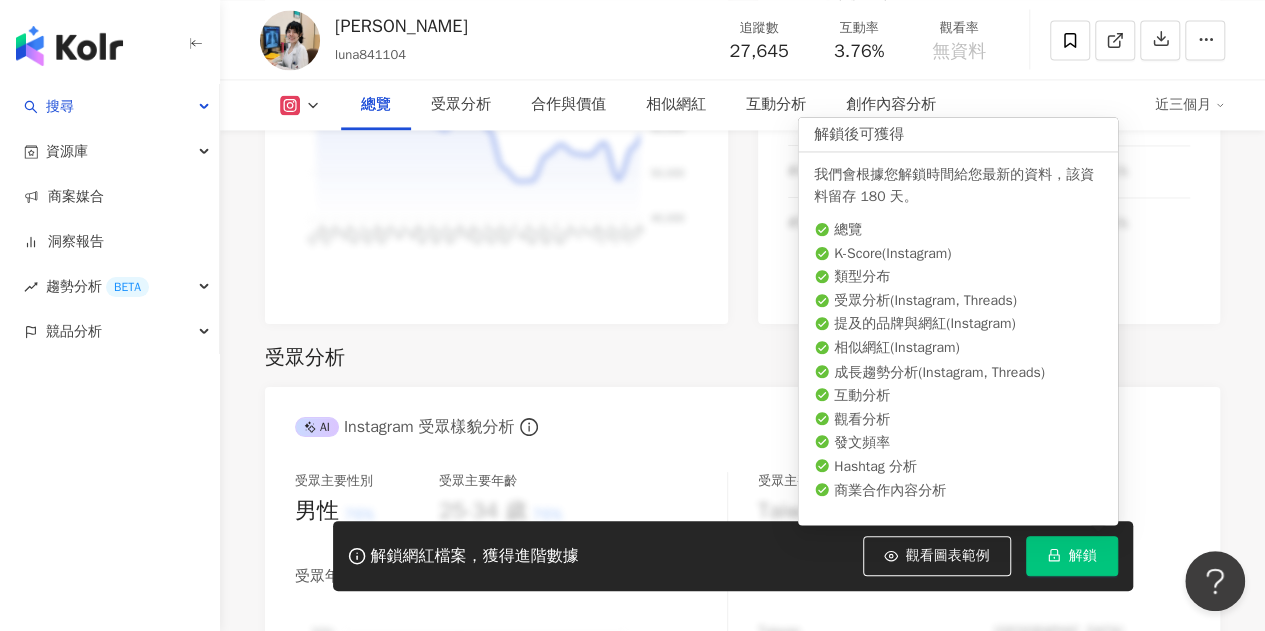 click on "解鎖" at bounding box center [1072, 556] 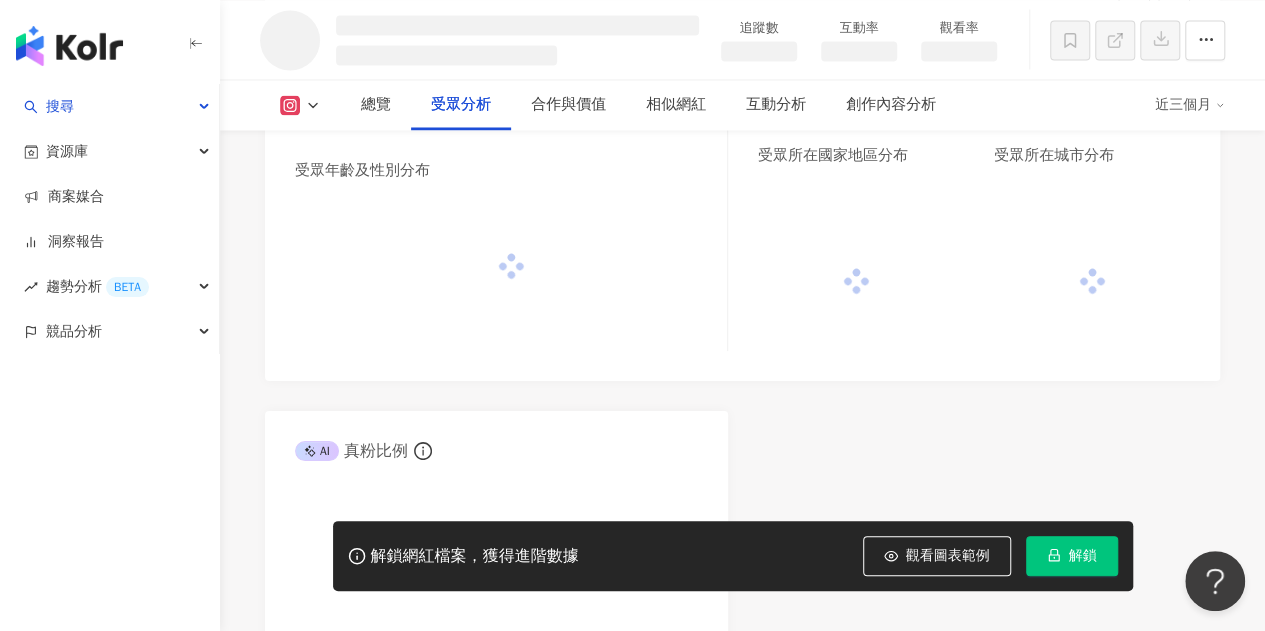 scroll, scrollTop: 1634, scrollLeft: 0, axis: vertical 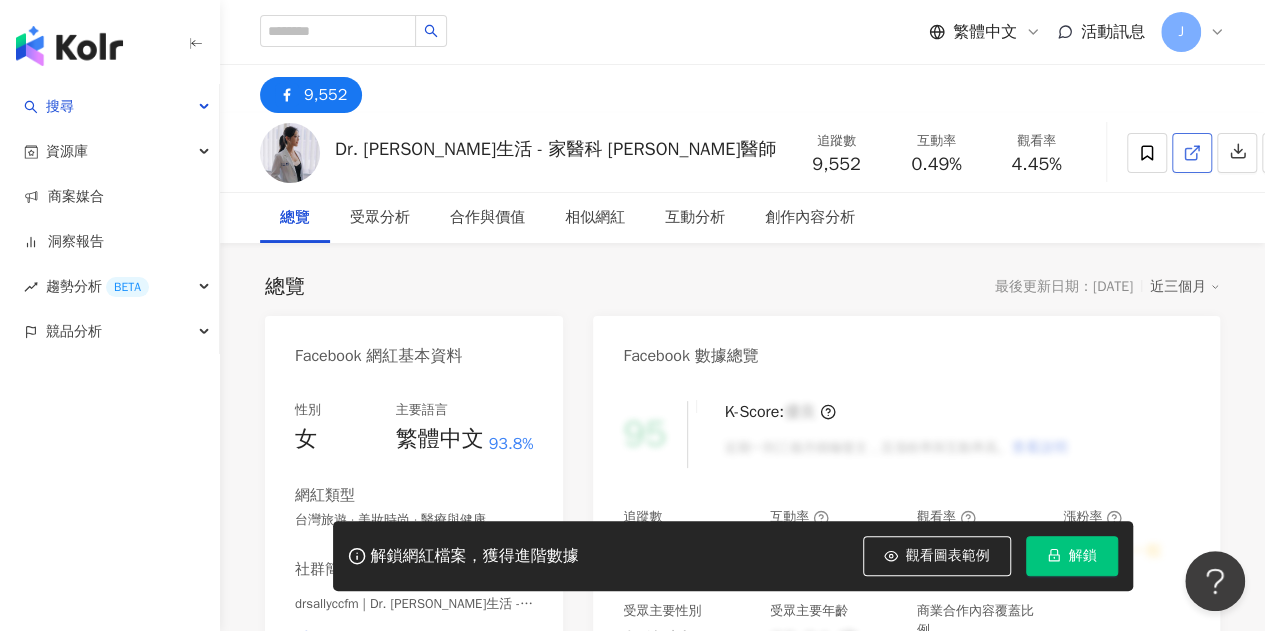 click at bounding box center (1192, 153) 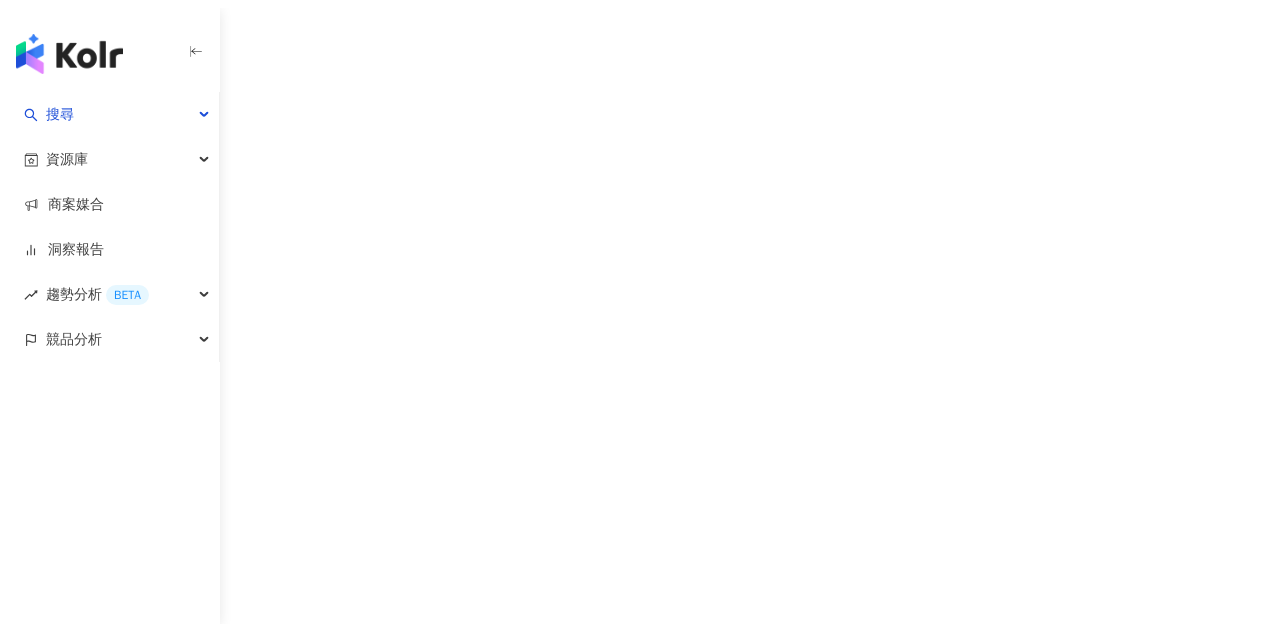 scroll, scrollTop: 0, scrollLeft: 0, axis: both 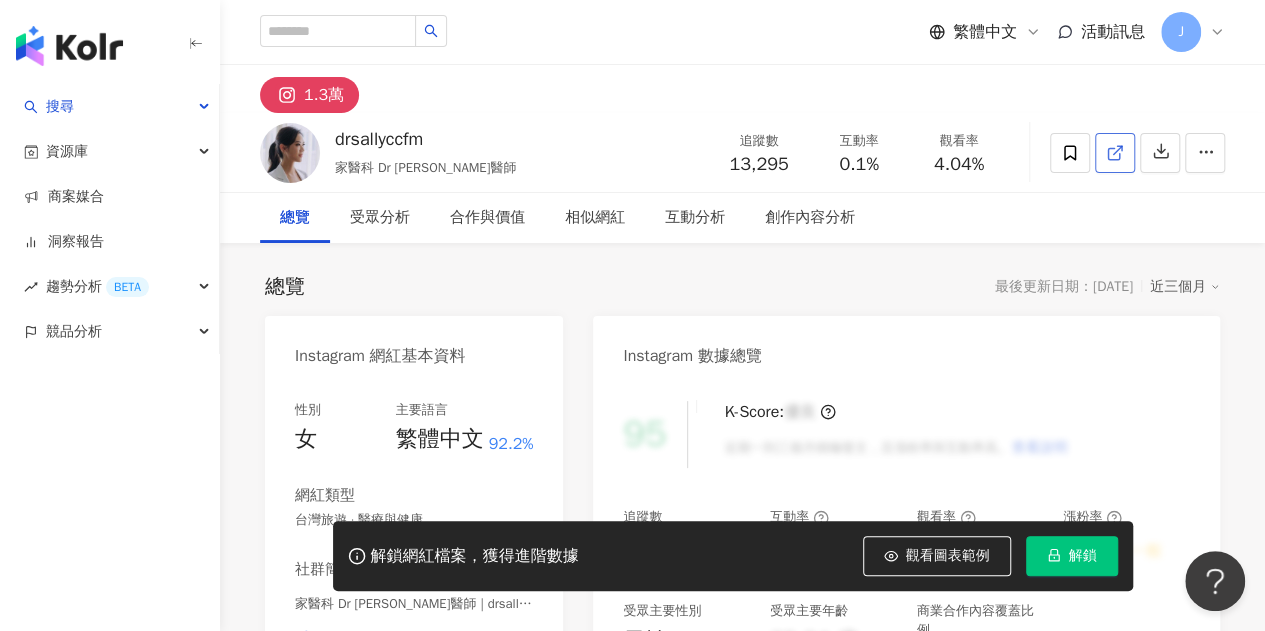 click at bounding box center [1115, 153] 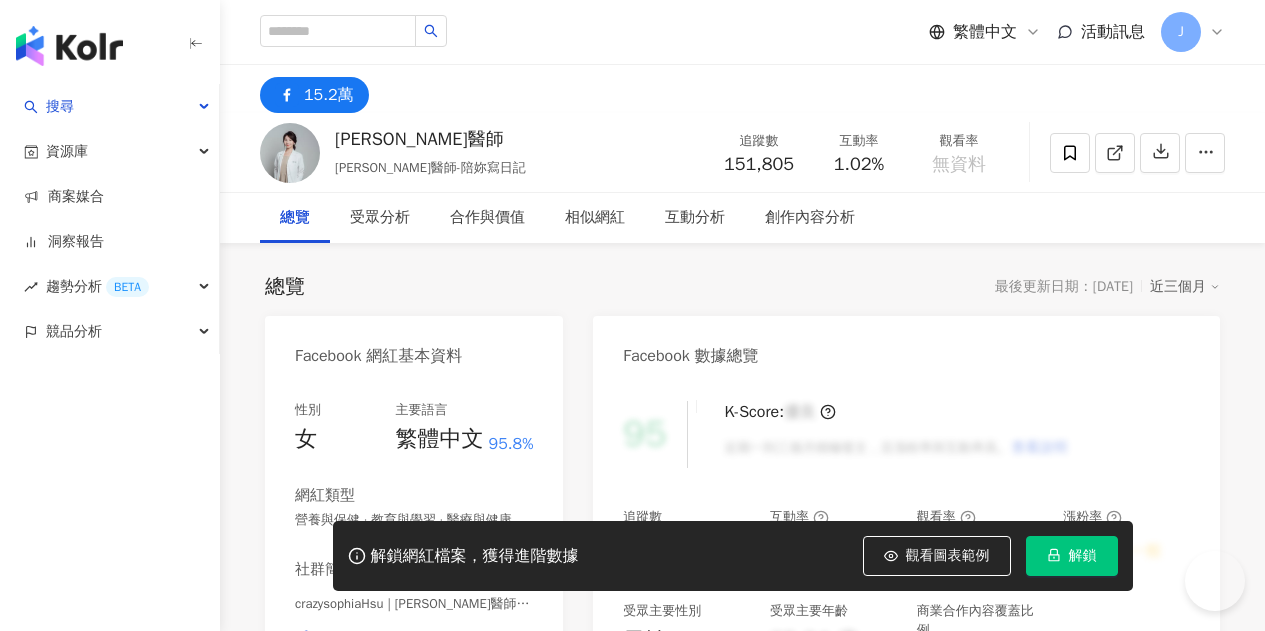 scroll, scrollTop: 0, scrollLeft: 0, axis: both 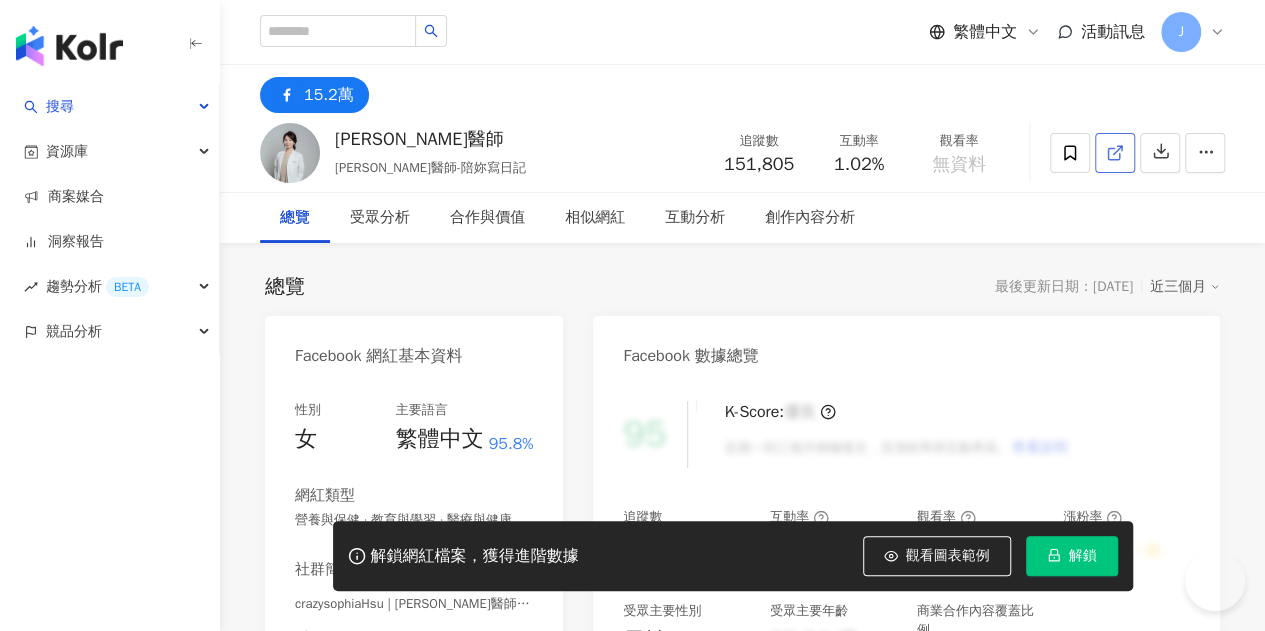 click 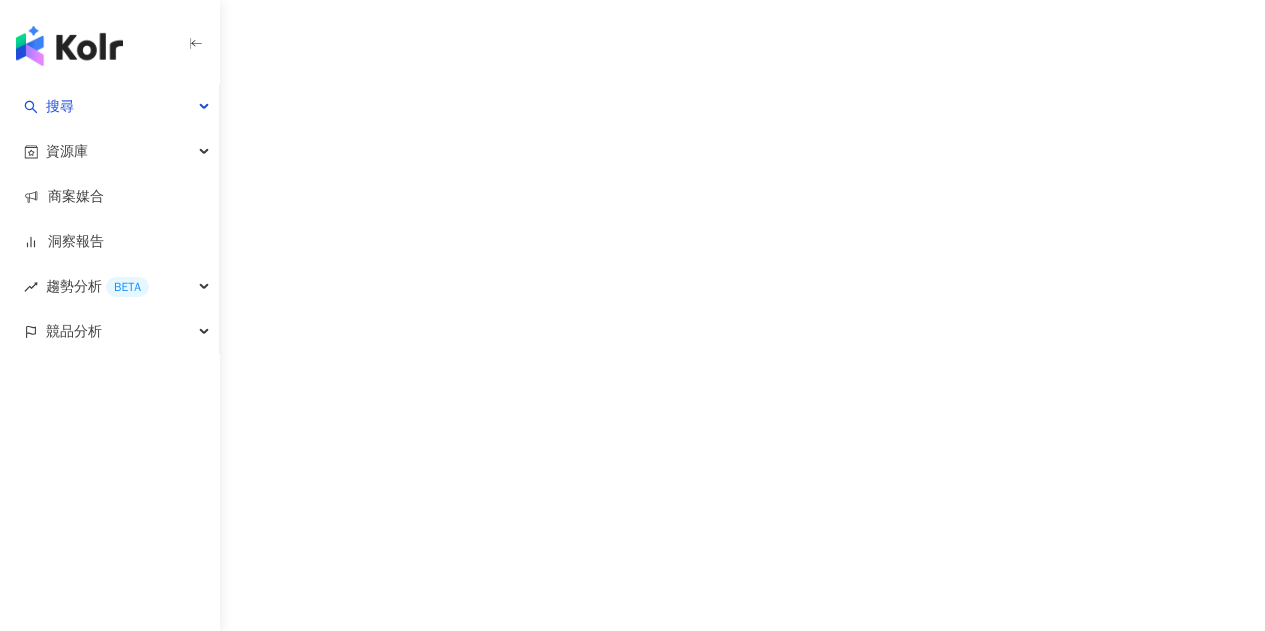 scroll, scrollTop: 0, scrollLeft: 0, axis: both 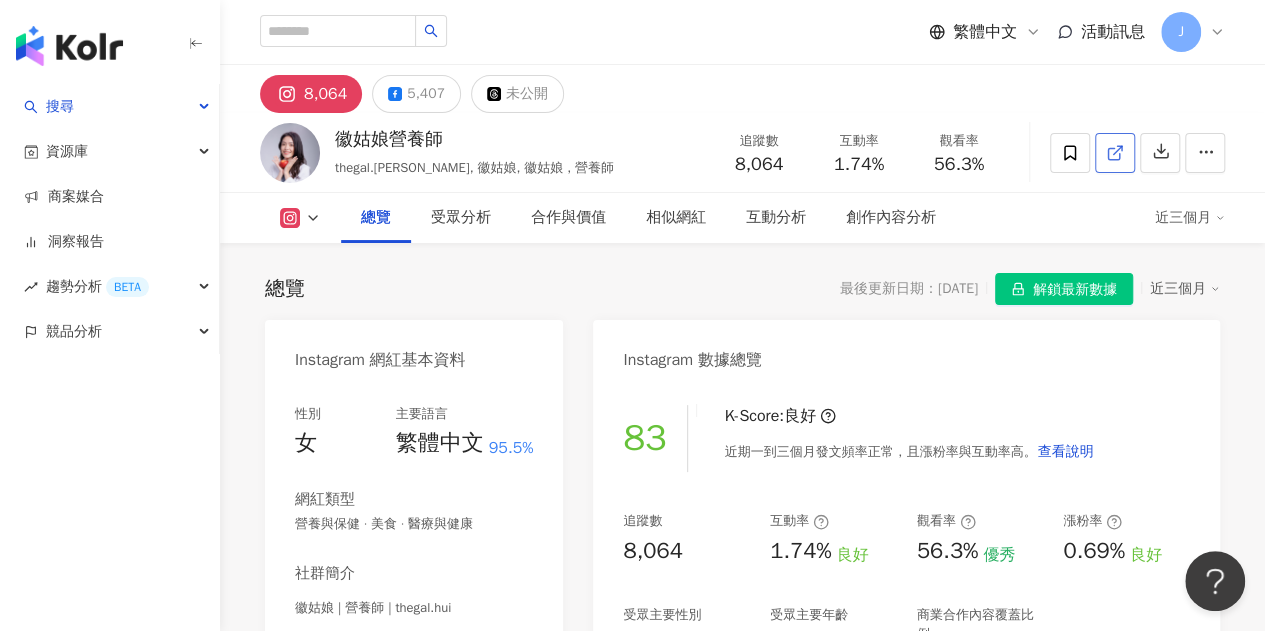 click at bounding box center [1115, 153] 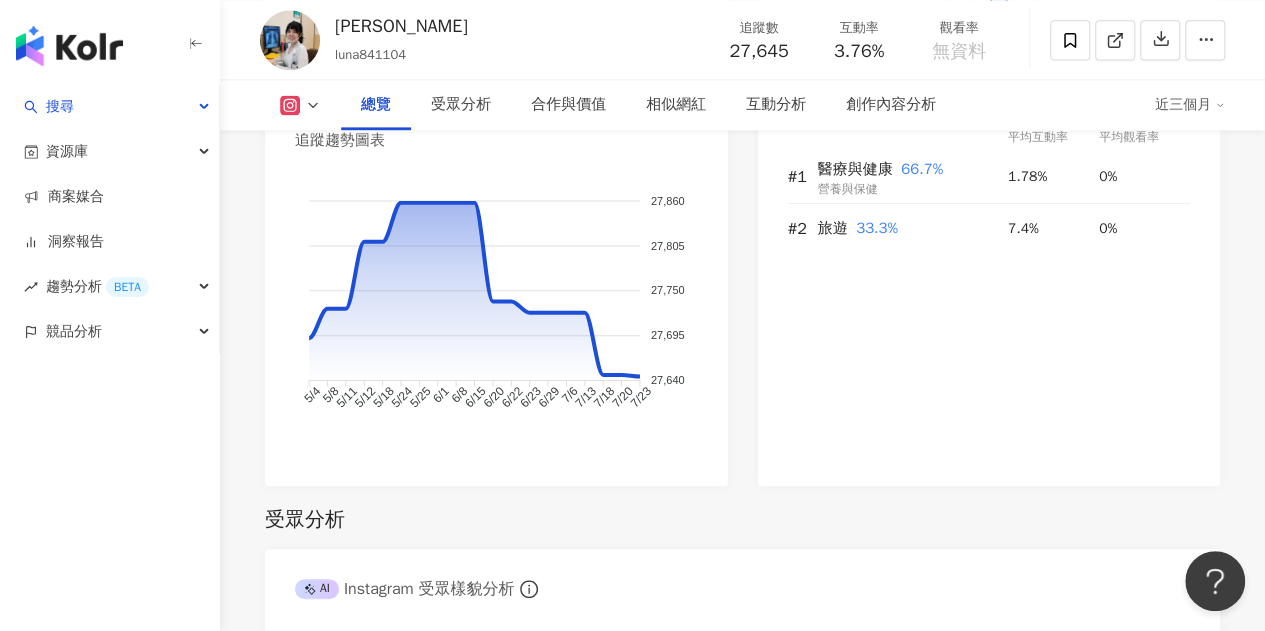 scroll, scrollTop: 1668, scrollLeft: 0, axis: vertical 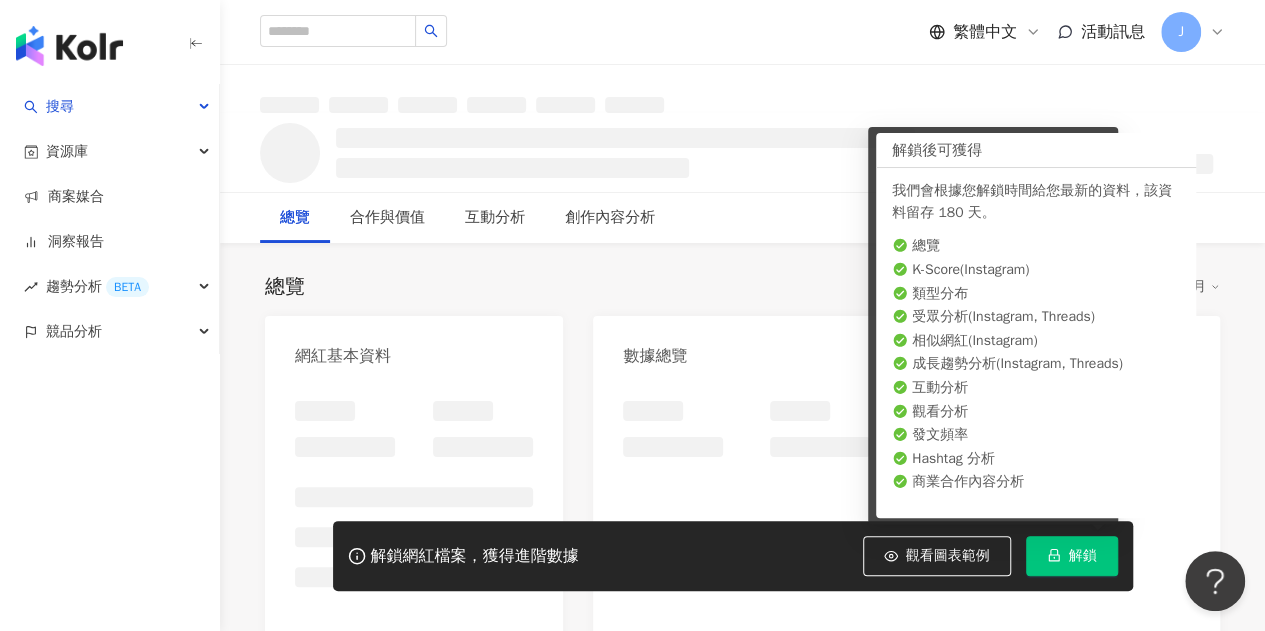 click on "解鎖" at bounding box center [1072, 556] 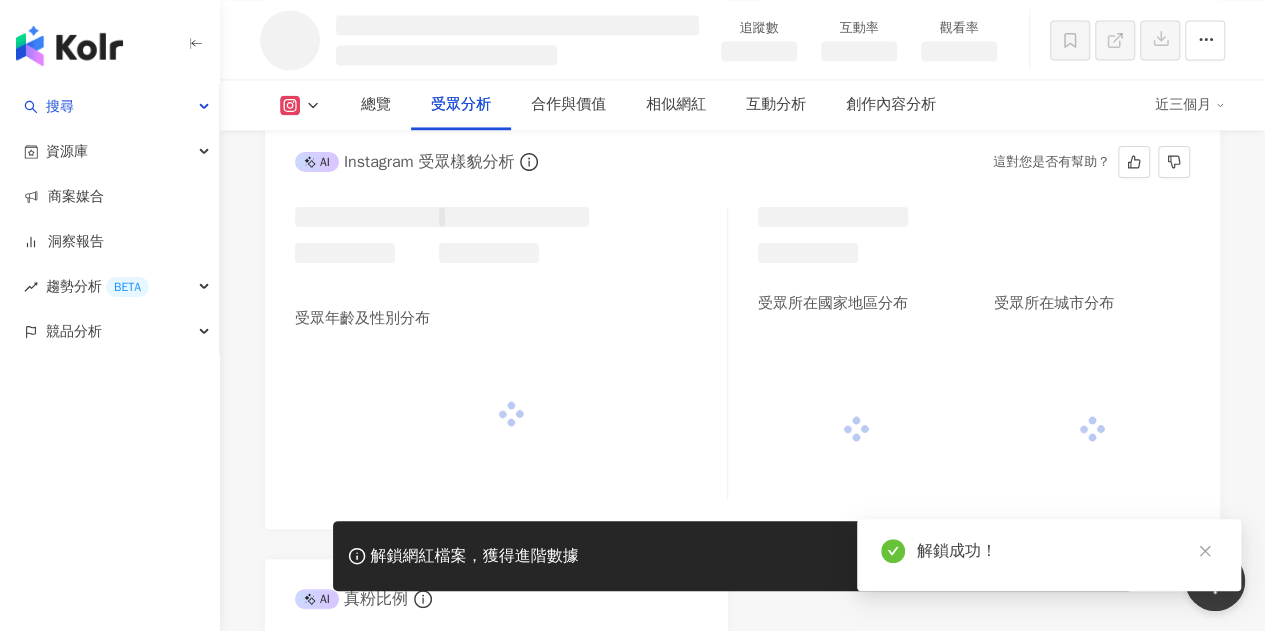 scroll, scrollTop: 1678, scrollLeft: 0, axis: vertical 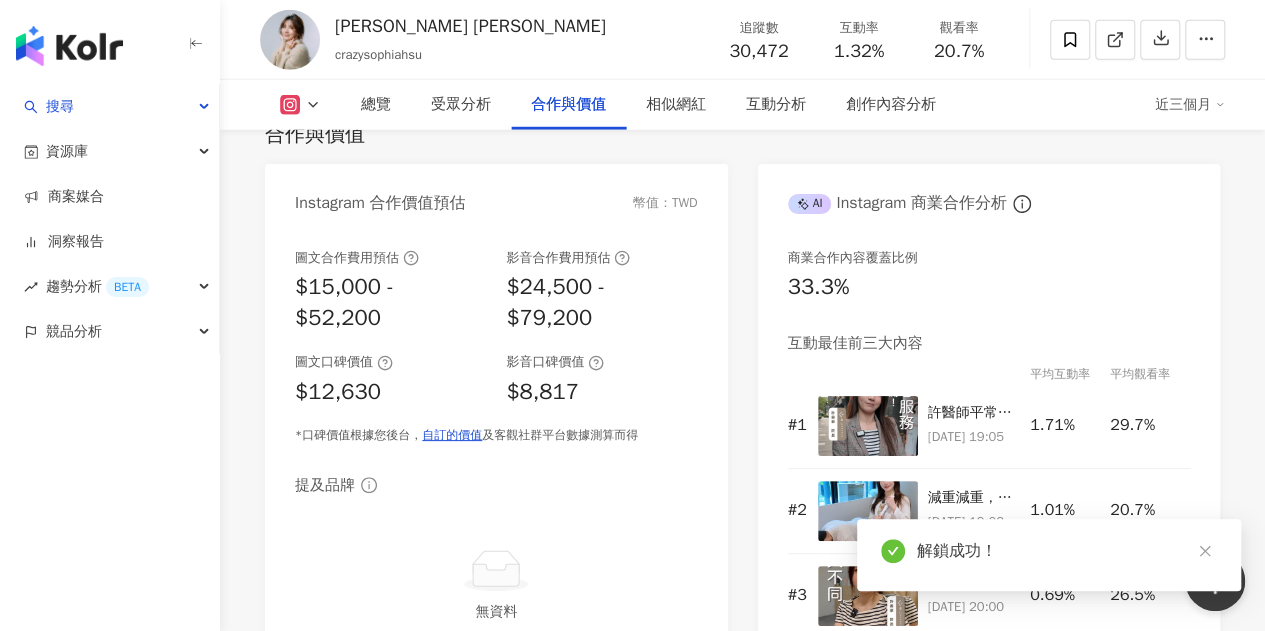 click at bounding box center (300, 105) 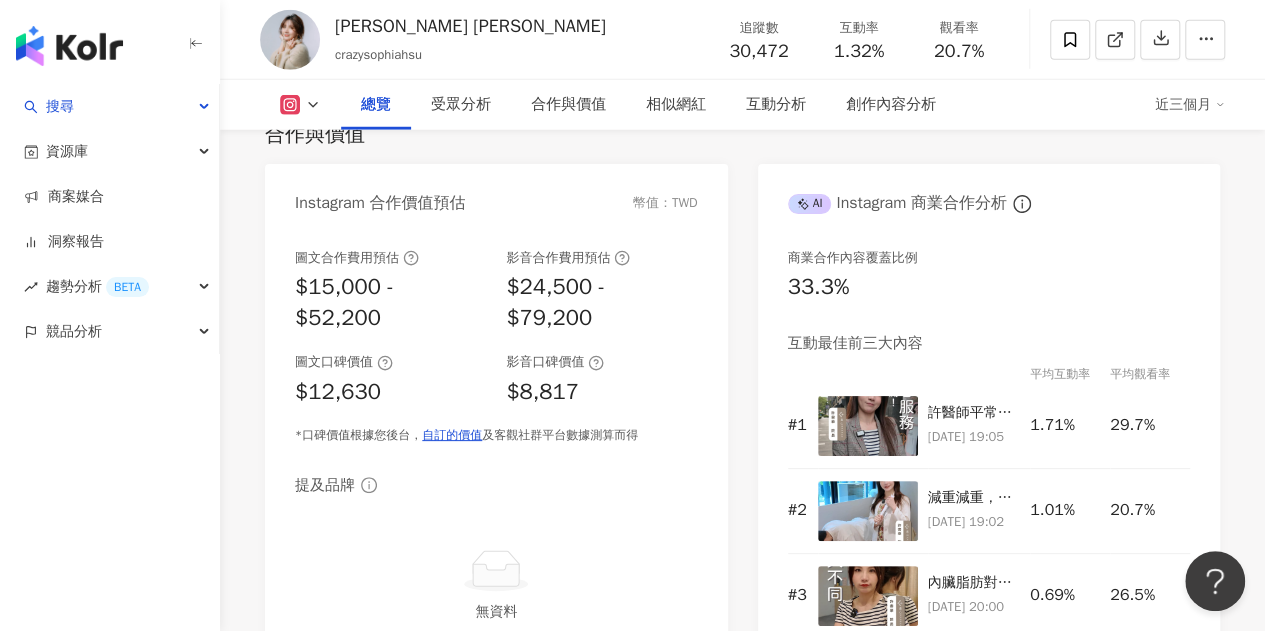 scroll, scrollTop: 122, scrollLeft: 0, axis: vertical 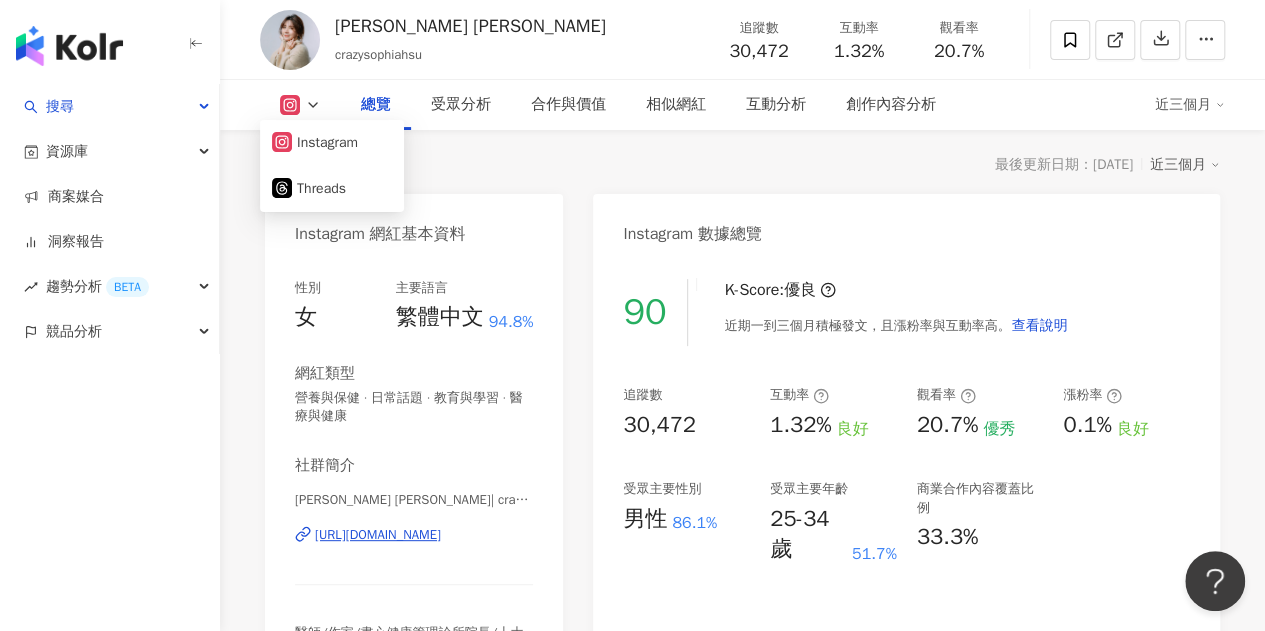 click on "總覽 最後更新日期：2025/7/23 近三個月" at bounding box center [742, 165] 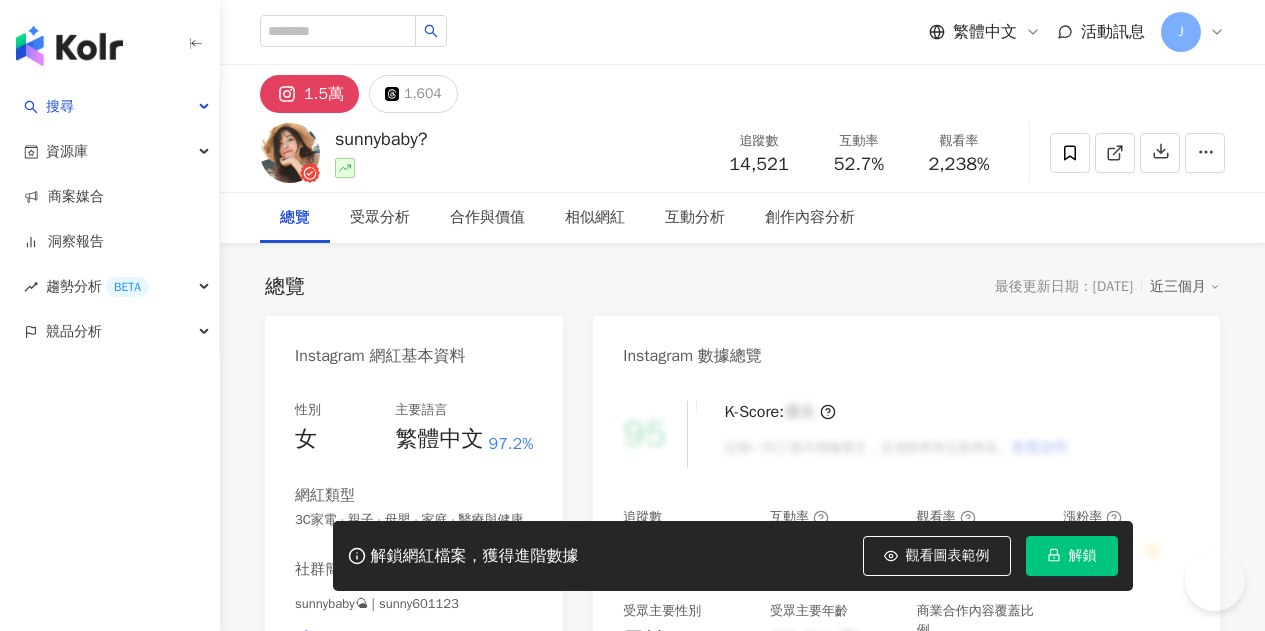 scroll, scrollTop: 0, scrollLeft: 0, axis: both 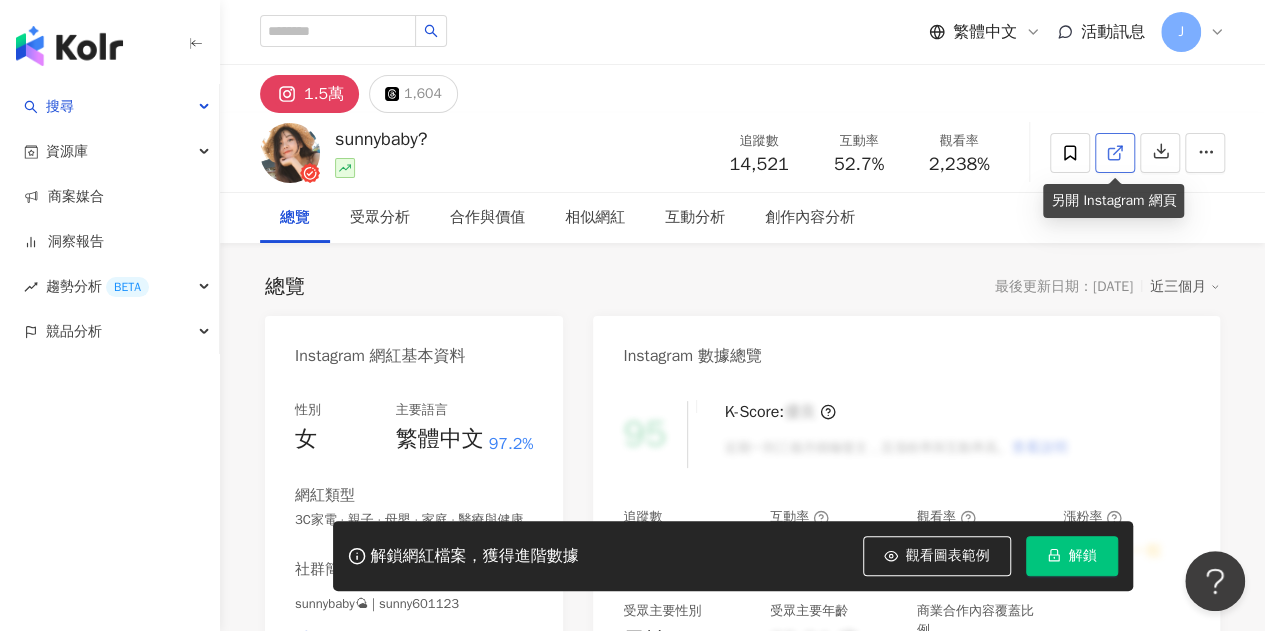 click at bounding box center [1115, 153] 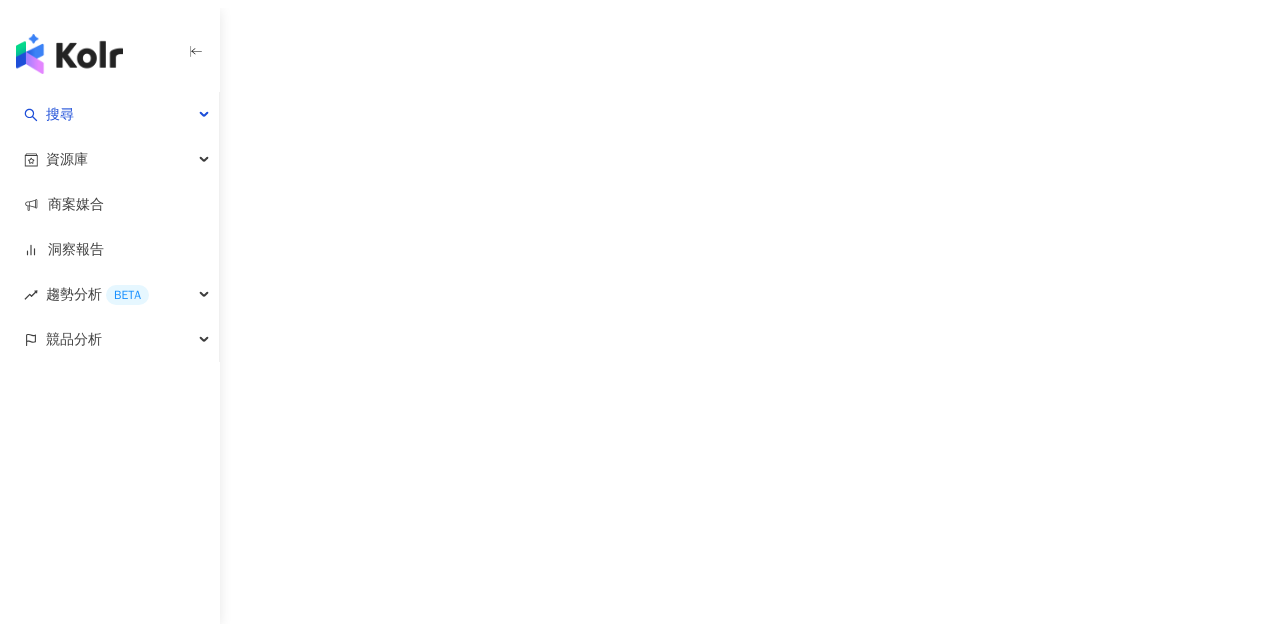 scroll, scrollTop: 0, scrollLeft: 0, axis: both 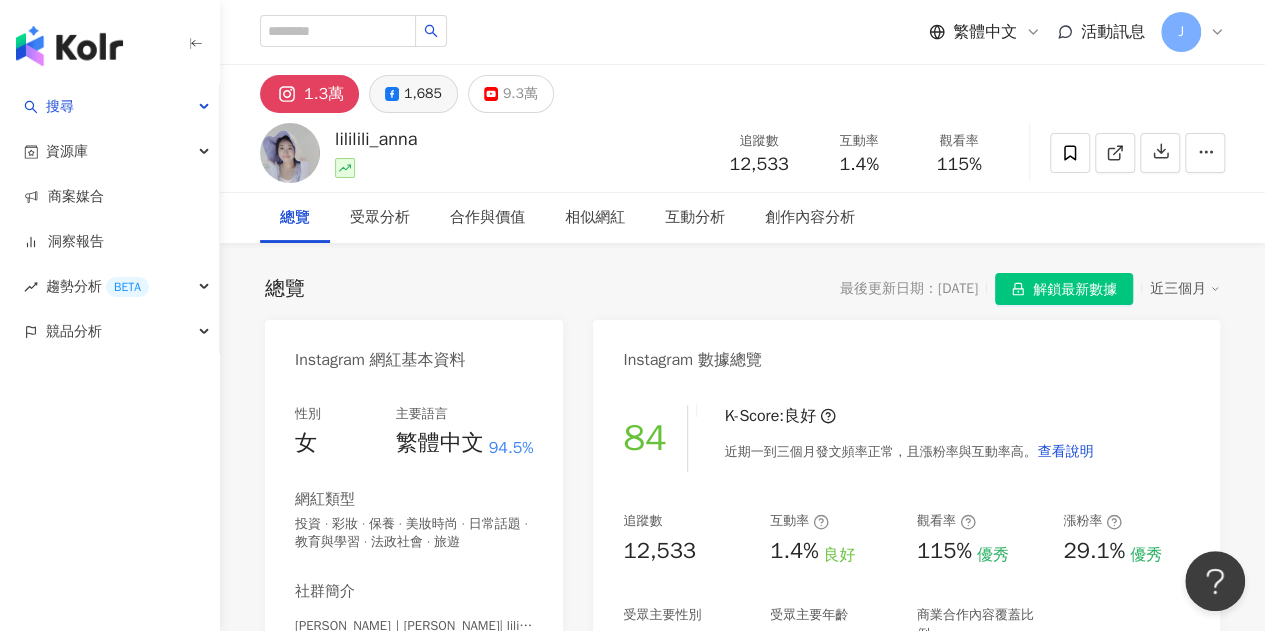 click on "1,685" at bounding box center [413, 94] 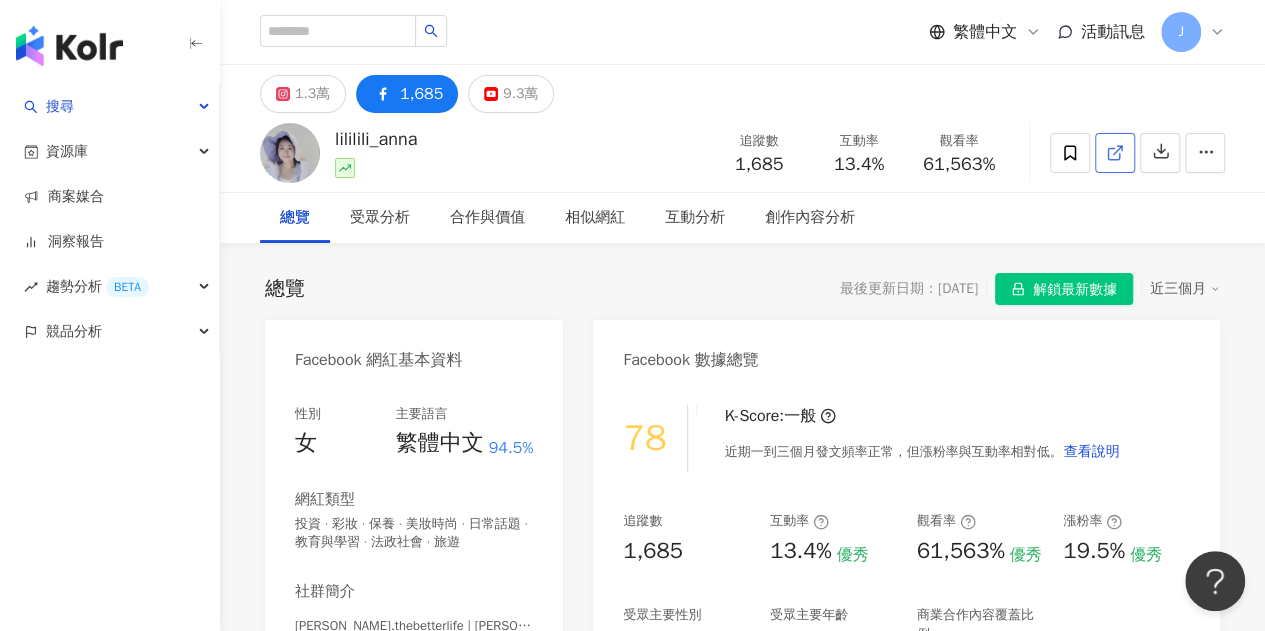 click 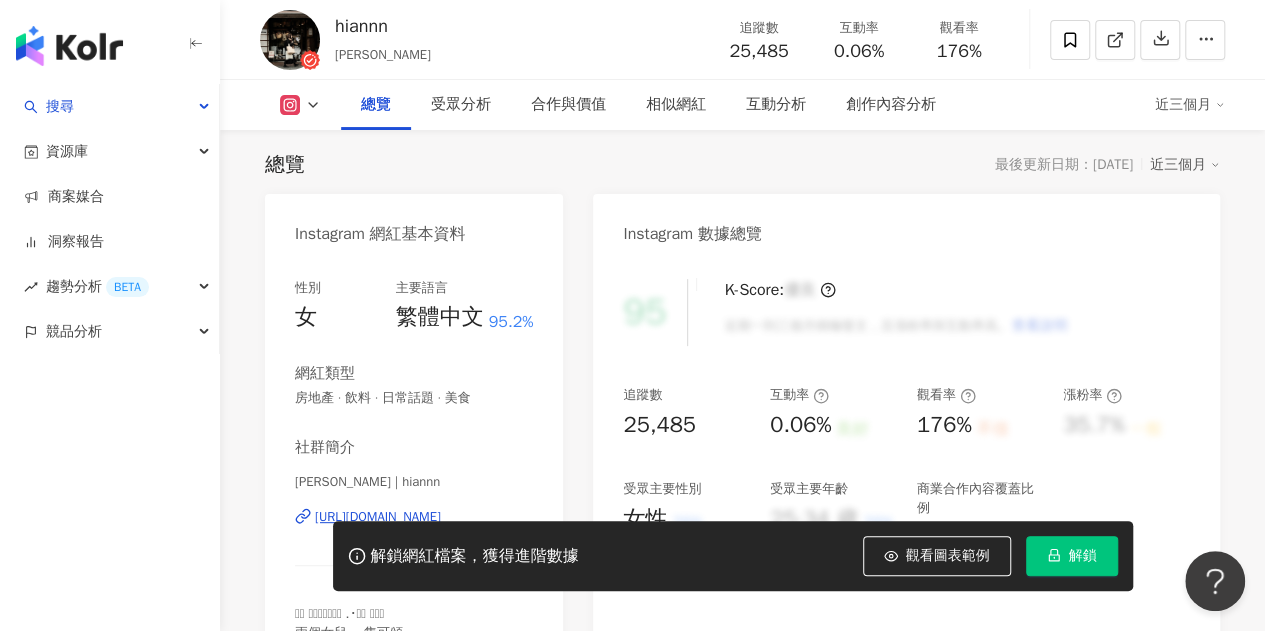 scroll, scrollTop: 122, scrollLeft: 0, axis: vertical 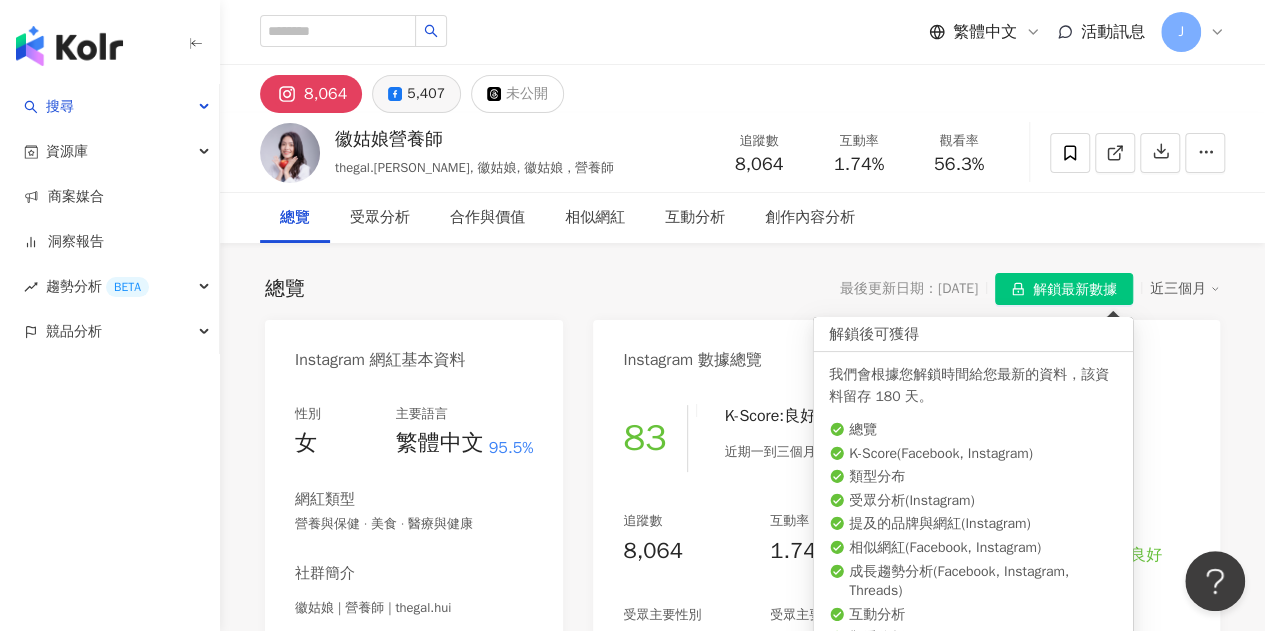 click on "5,407" at bounding box center (426, 94) 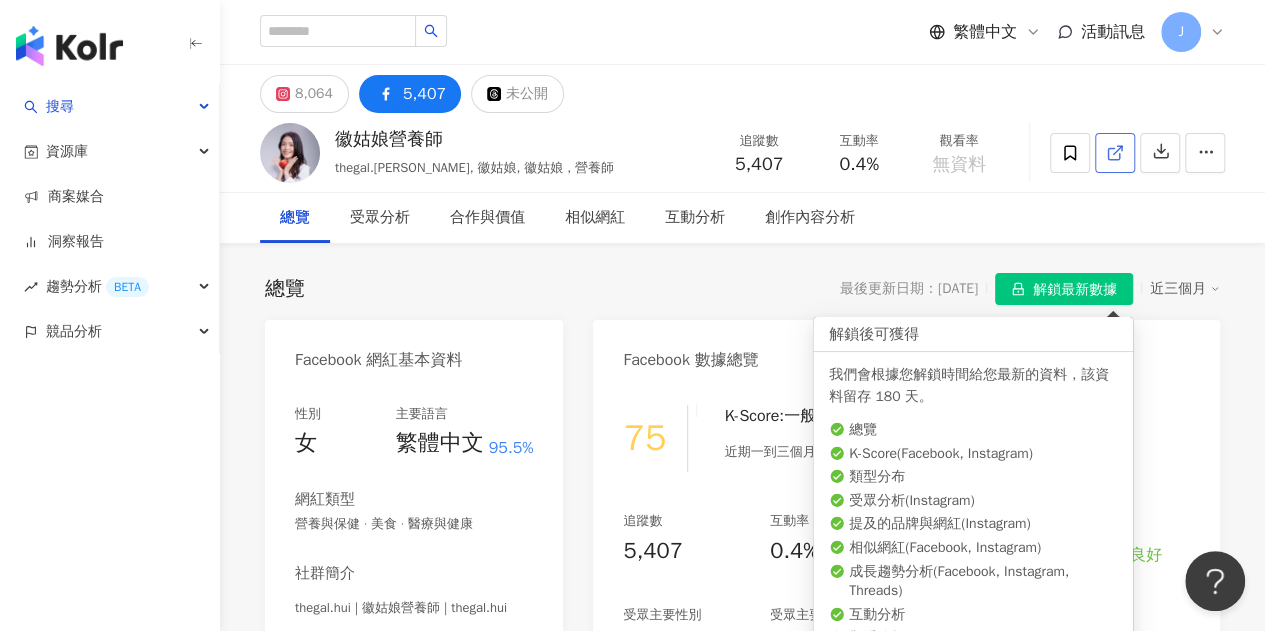 click 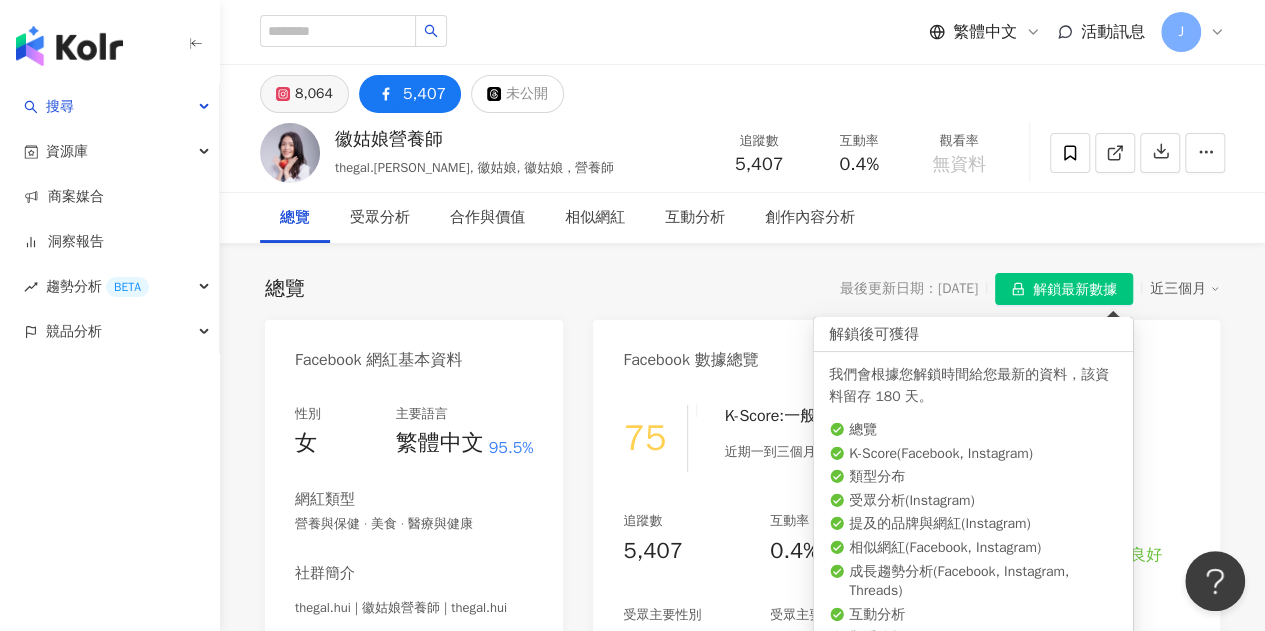 click on "8,064" at bounding box center [314, 94] 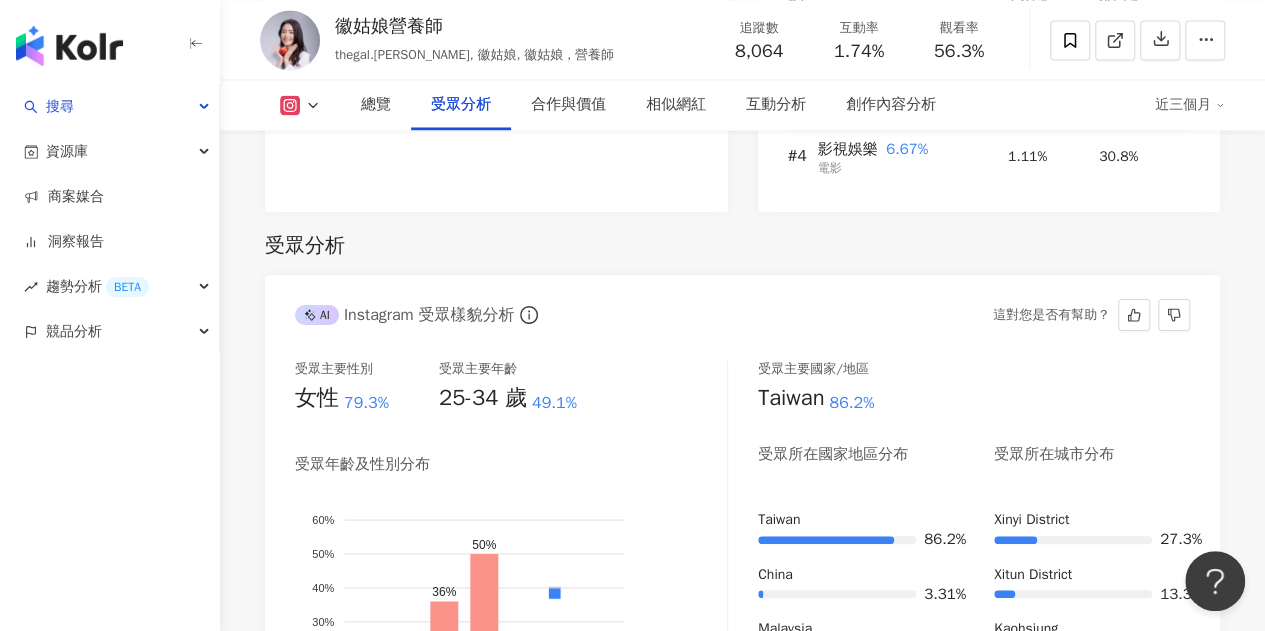 scroll, scrollTop: 1800, scrollLeft: 0, axis: vertical 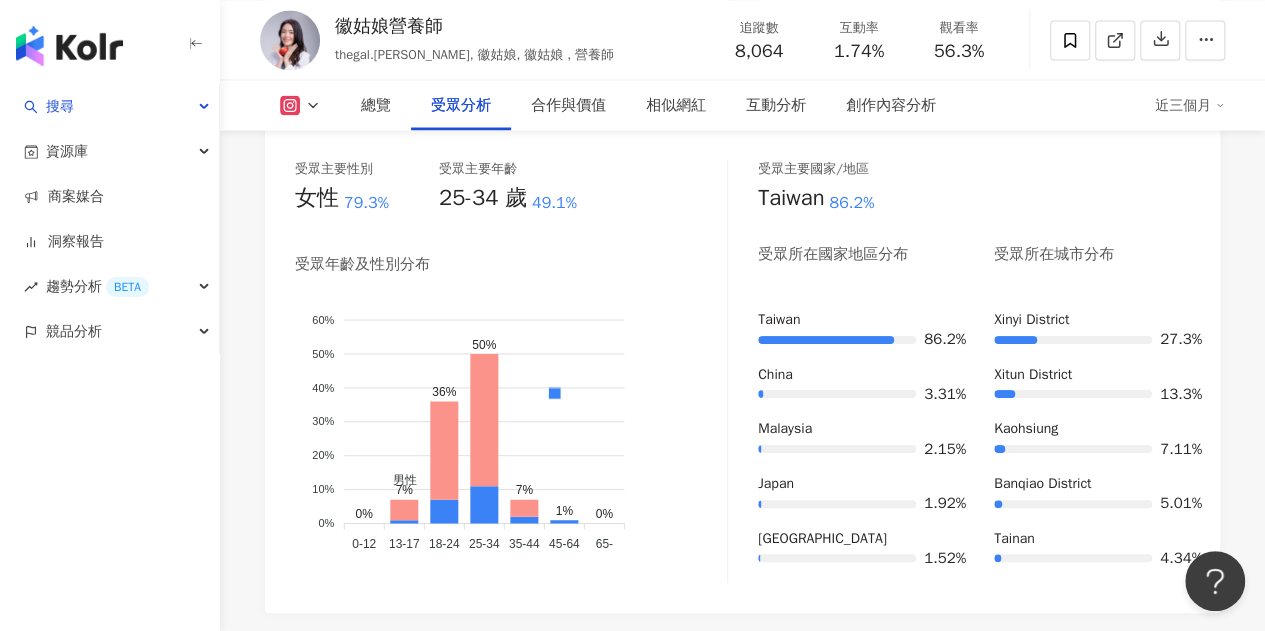 click 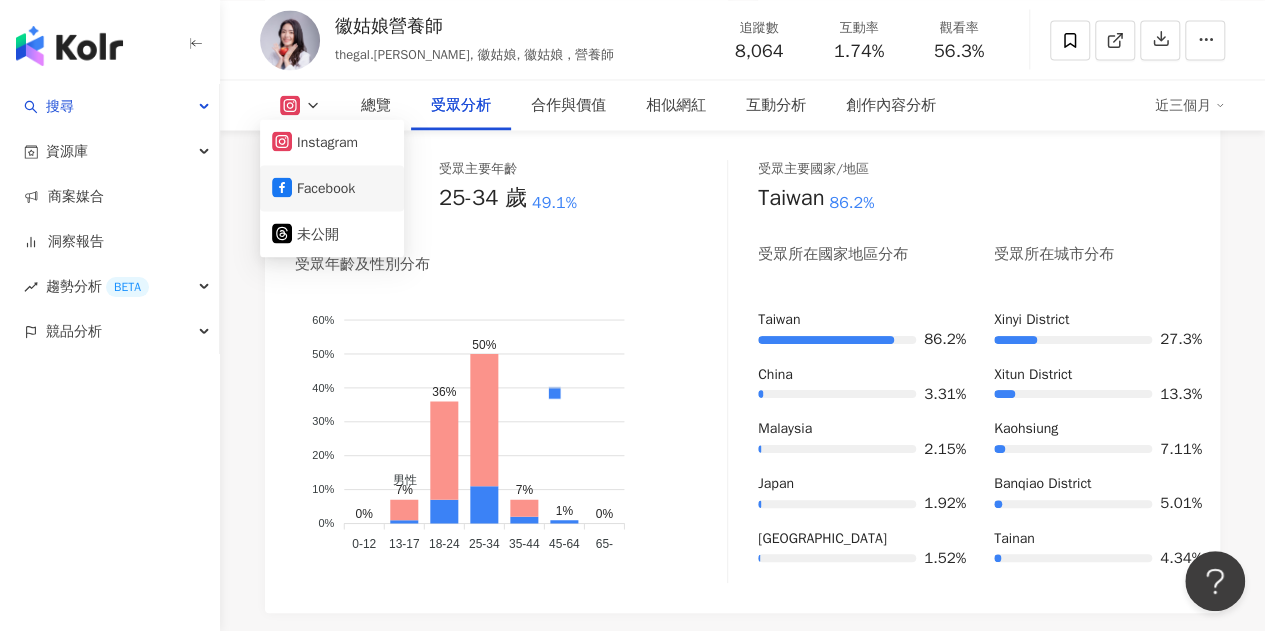 click on "Facebook" at bounding box center [332, 188] 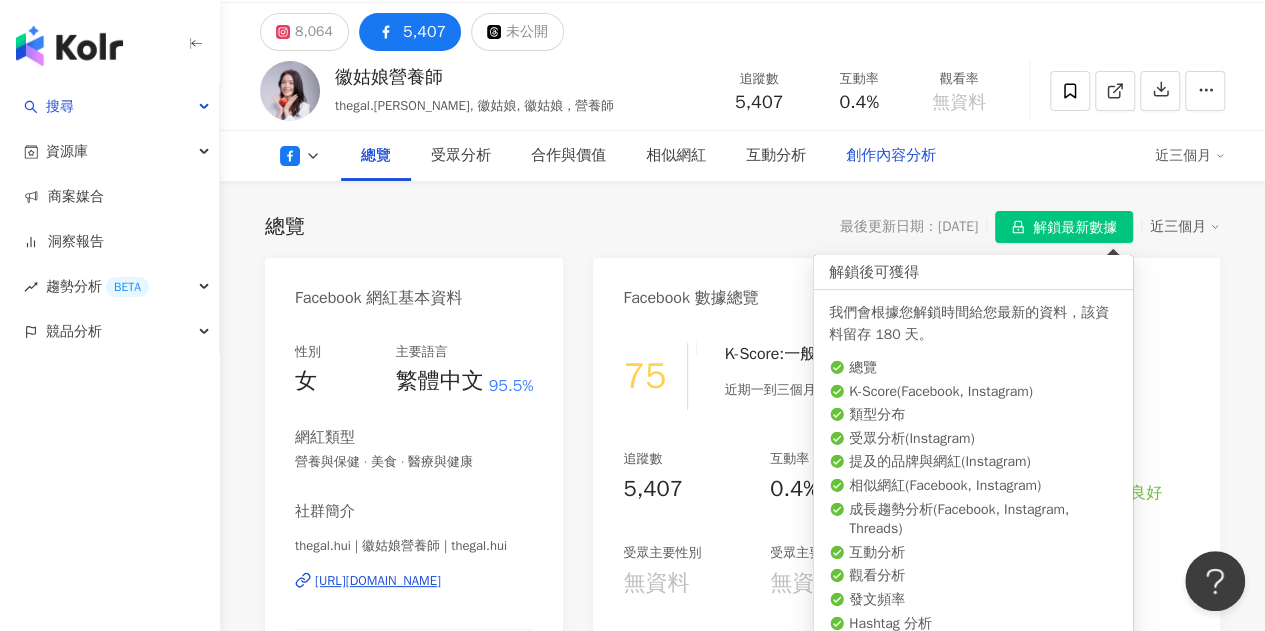 scroll, scrollTop: 0, scrollLeft: 0, axis: both 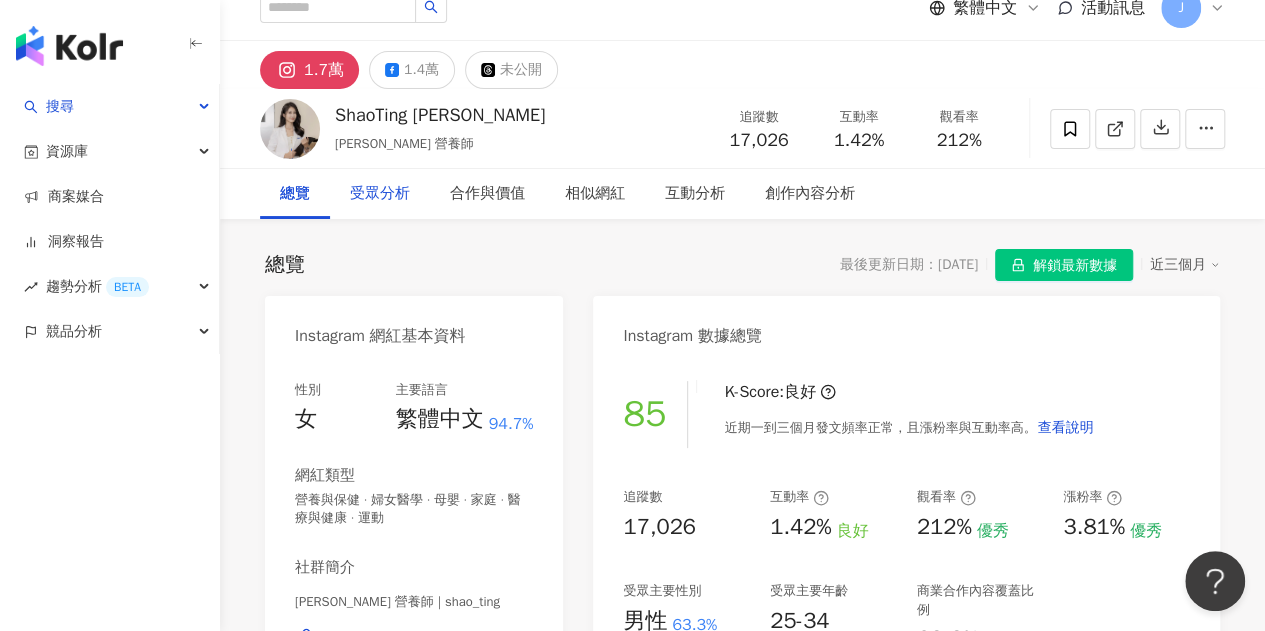 click on "受眾分析" at bounding box center [380, 194] 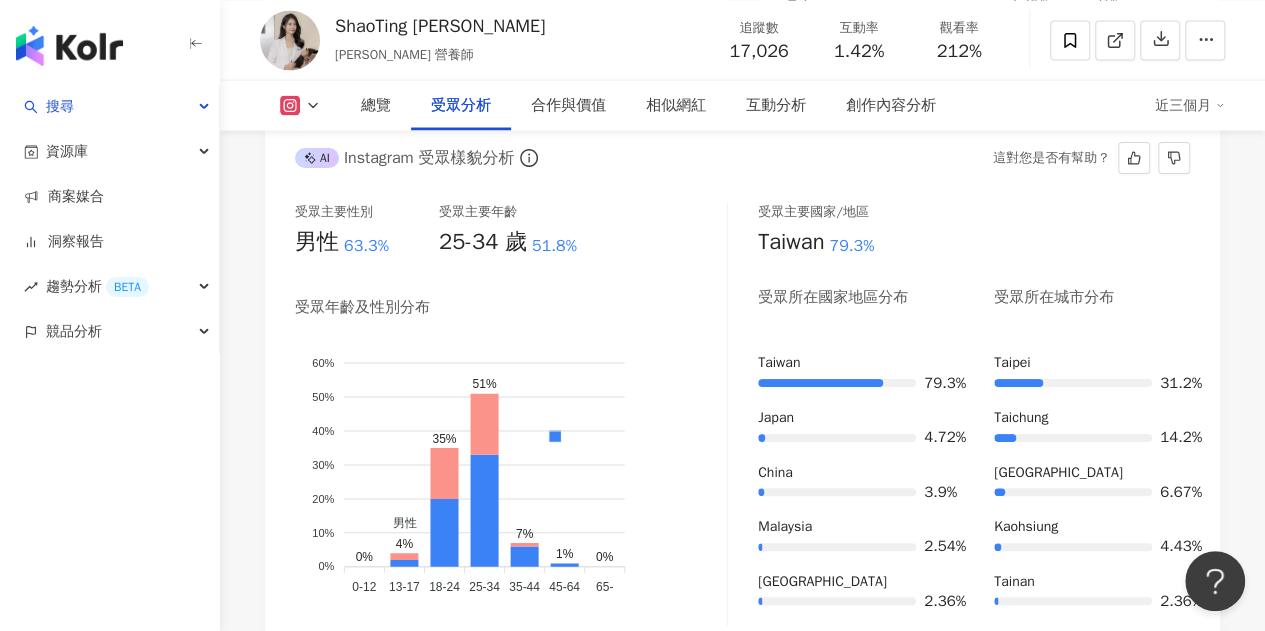 scroll, scrollTop: 1750, scrollLeft: 0, axis: vertical 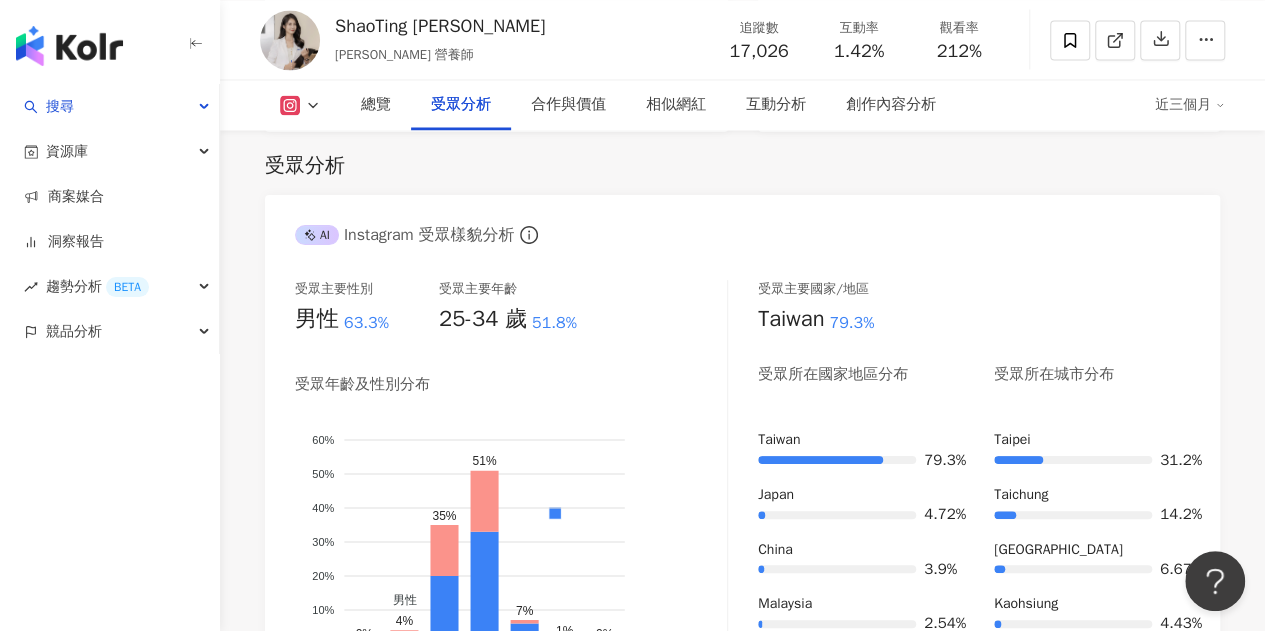 click 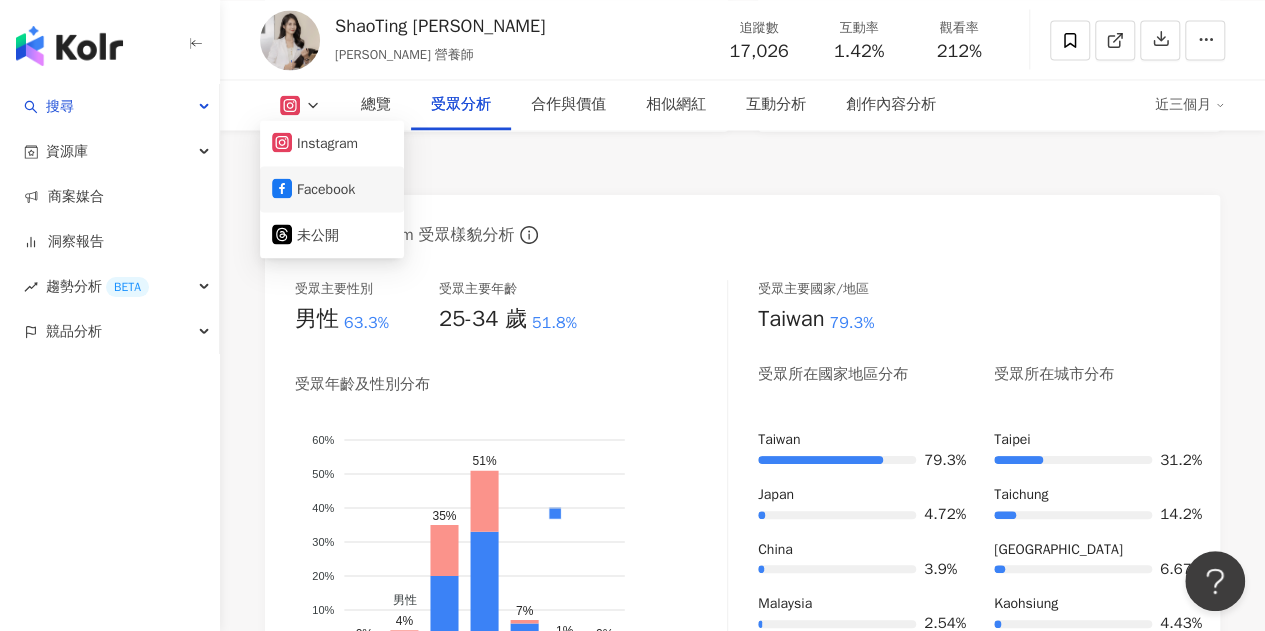 click on "Facebook" at bounding box center (332, 189) 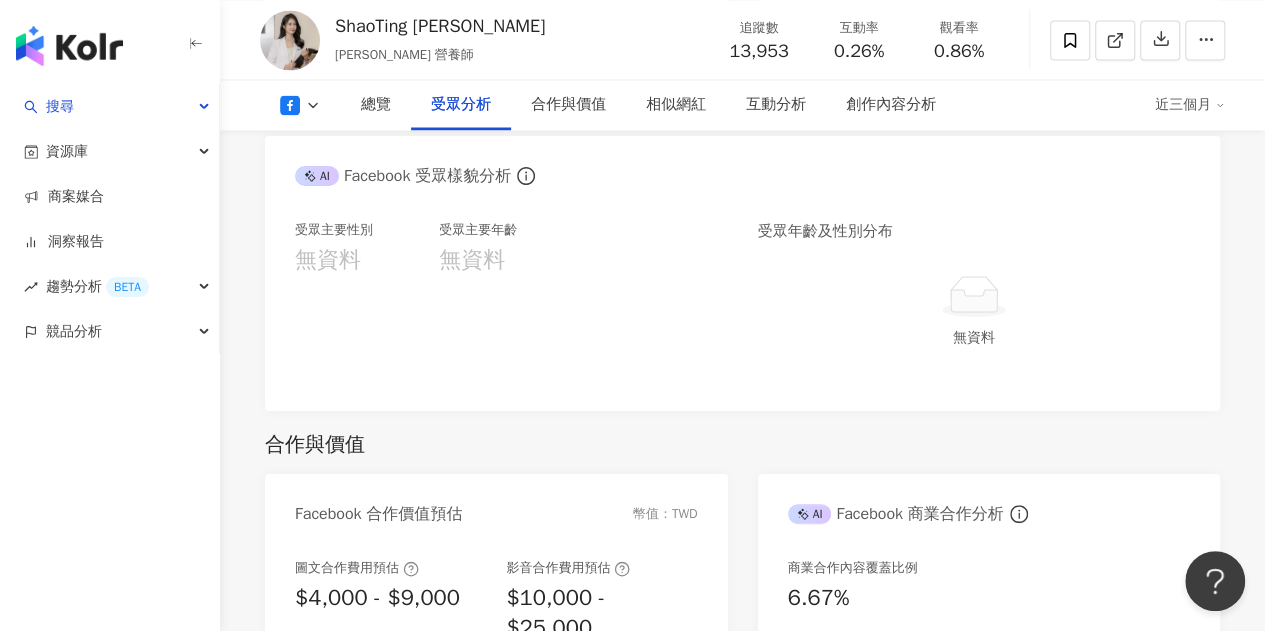 scroll, scrollTop: 1732, scrollLeft: 0, axis: vertical 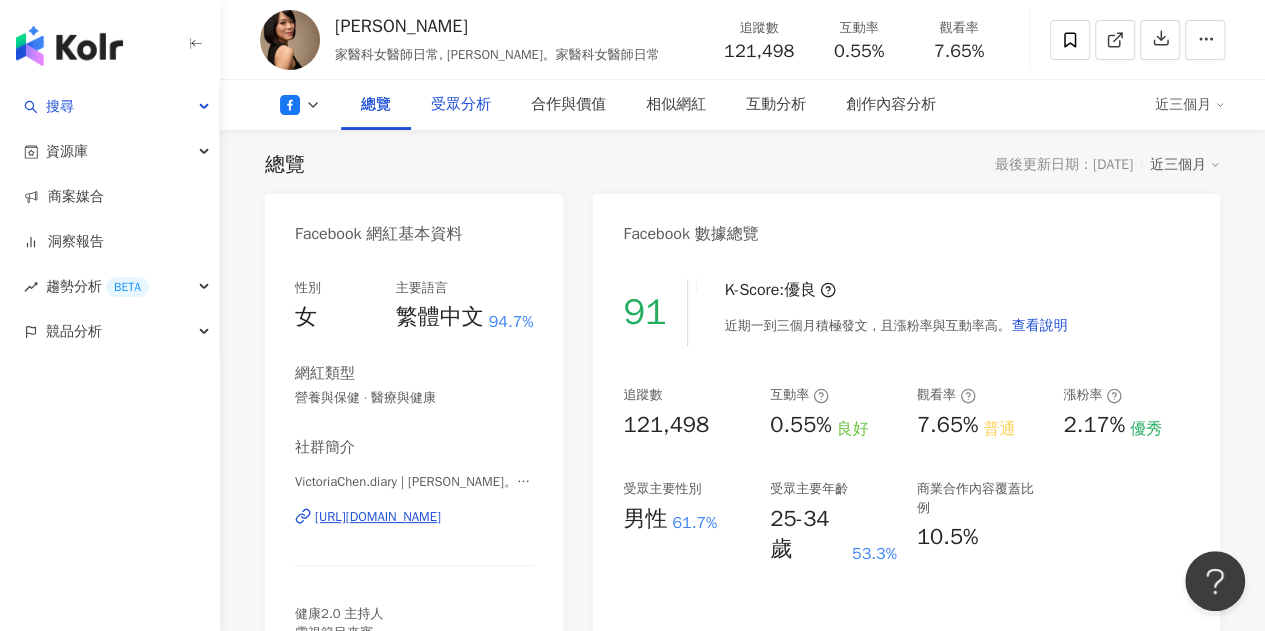 click on "受眾分析" at bounding box center [461, 105] 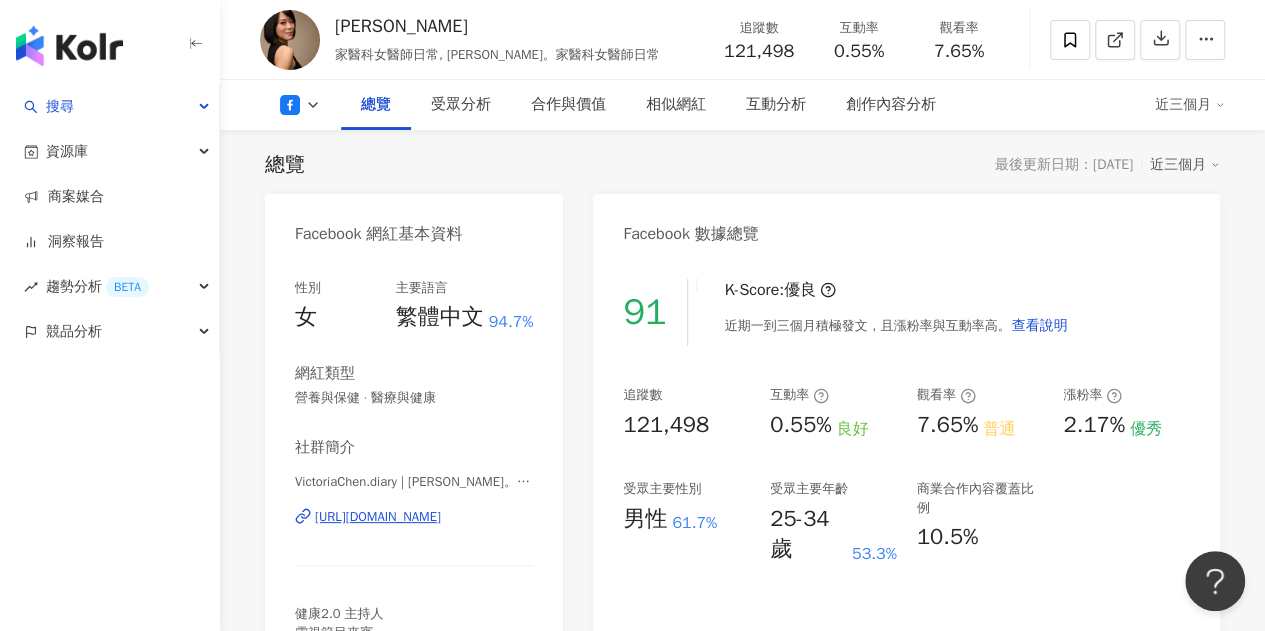 scroll, scrollTop: 1776, scrollLeft: 0, axis: vertical 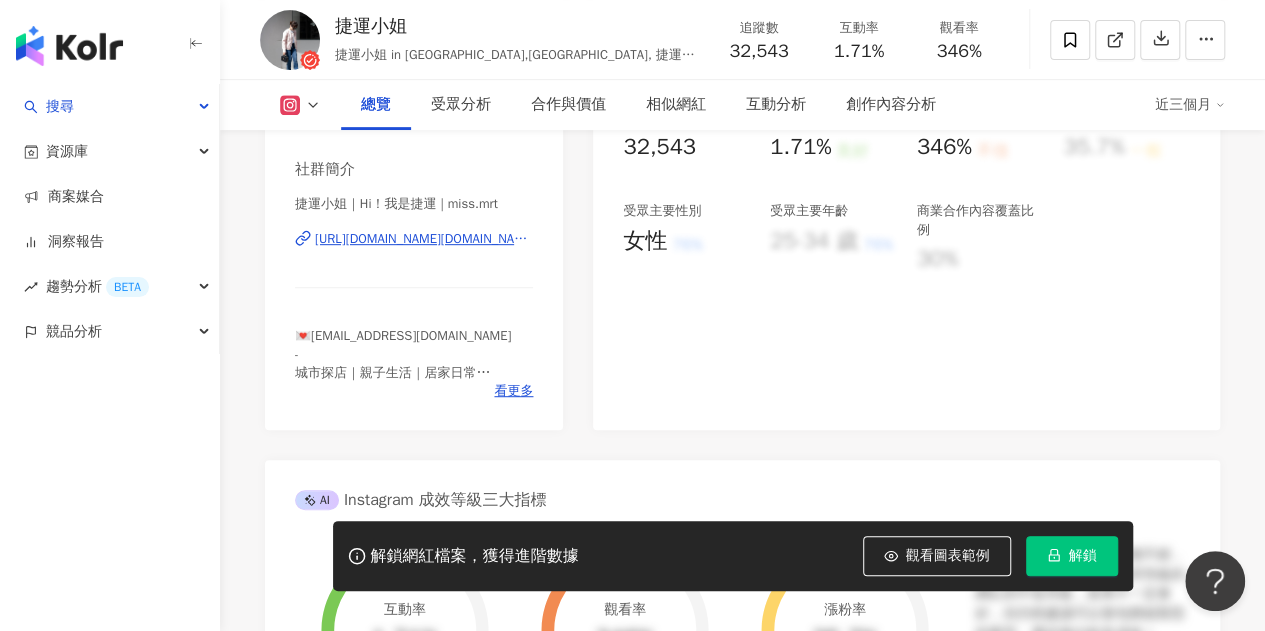 click on "解鎖" at bounding box center [1072, 556] 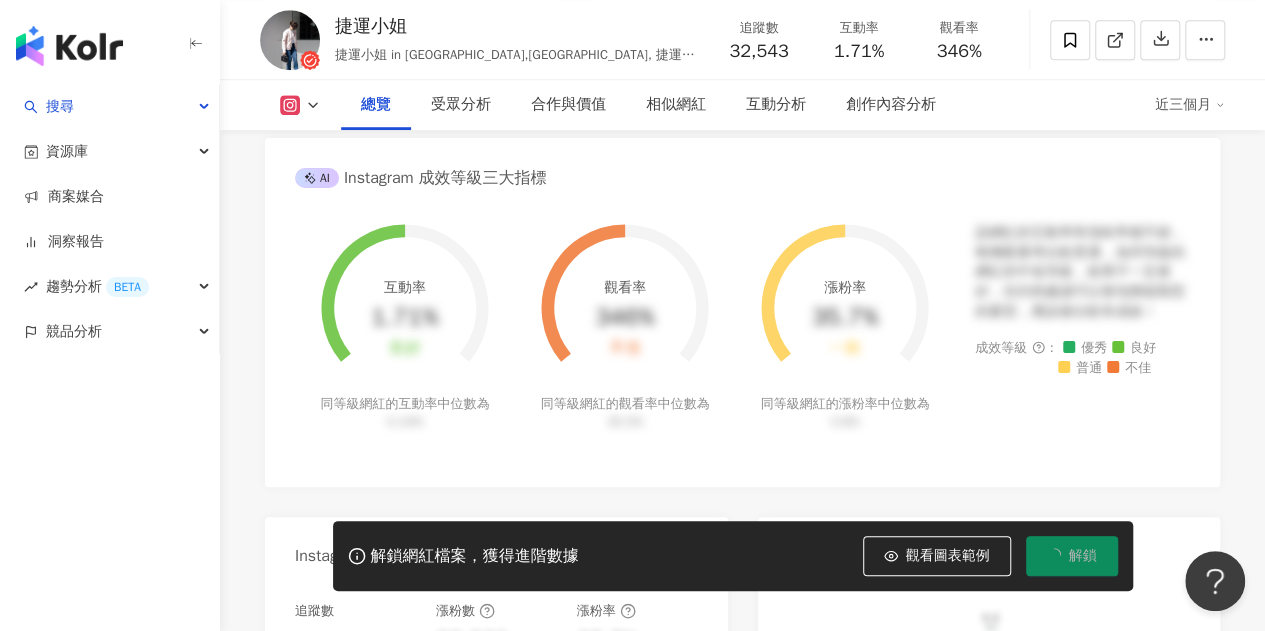 scroll, scrollTop: 794, scrollLeft: 0, axis: vertical 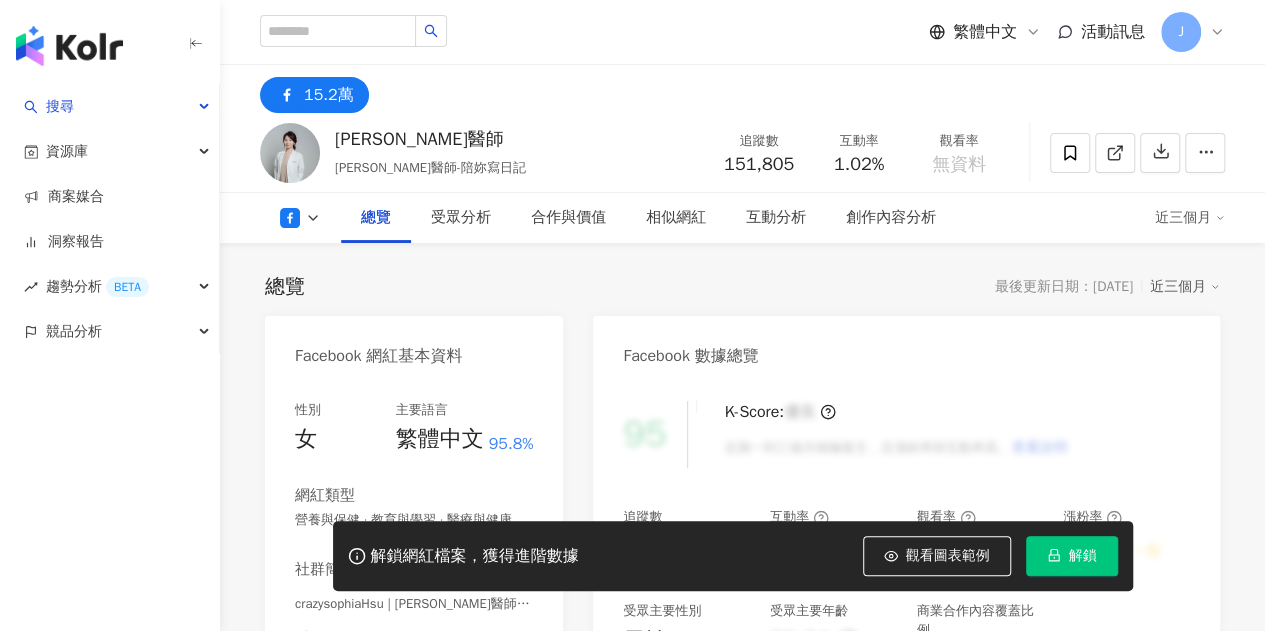 click on "解鎖" at bounding box center [1072, 556] 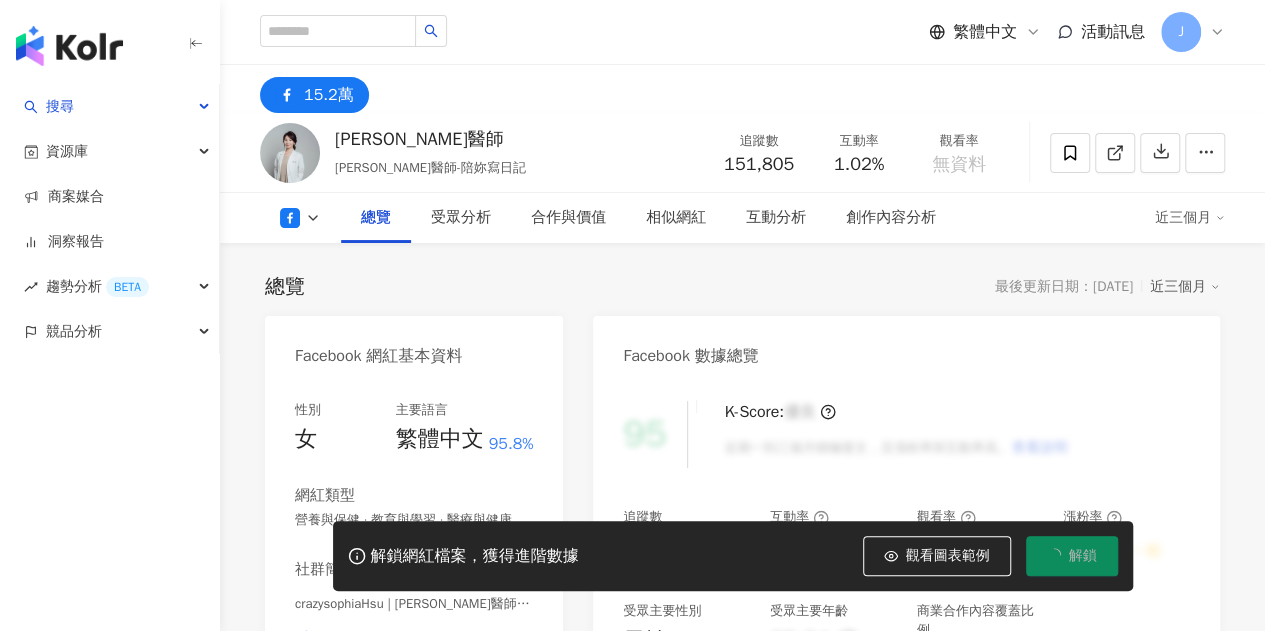 scroll, scrollTop: 0, scrollLeft: 0, axis: both 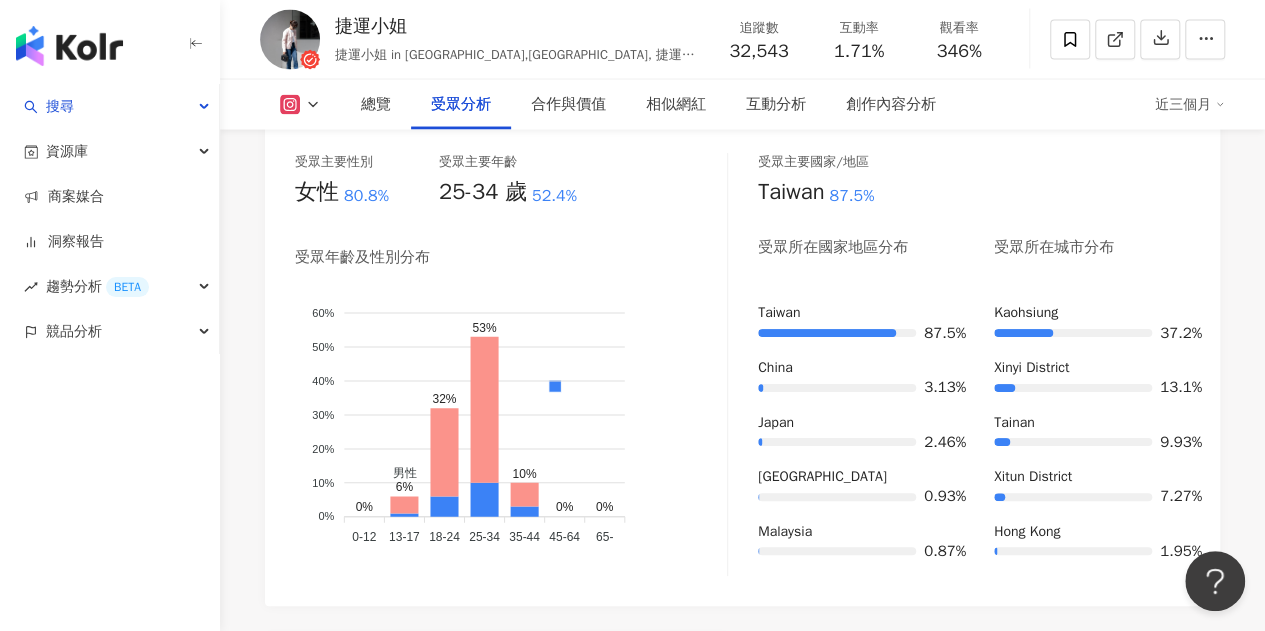 click at bounding box center (300, 105) 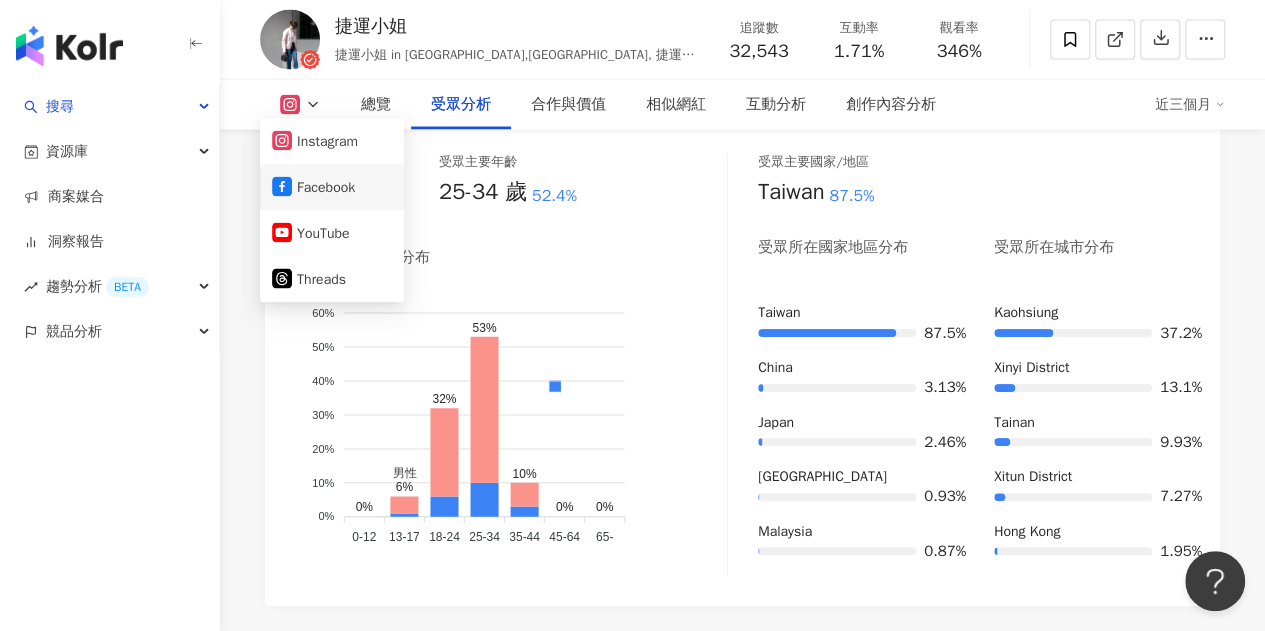 click on "Facebook" at bounding box center [332, 188] 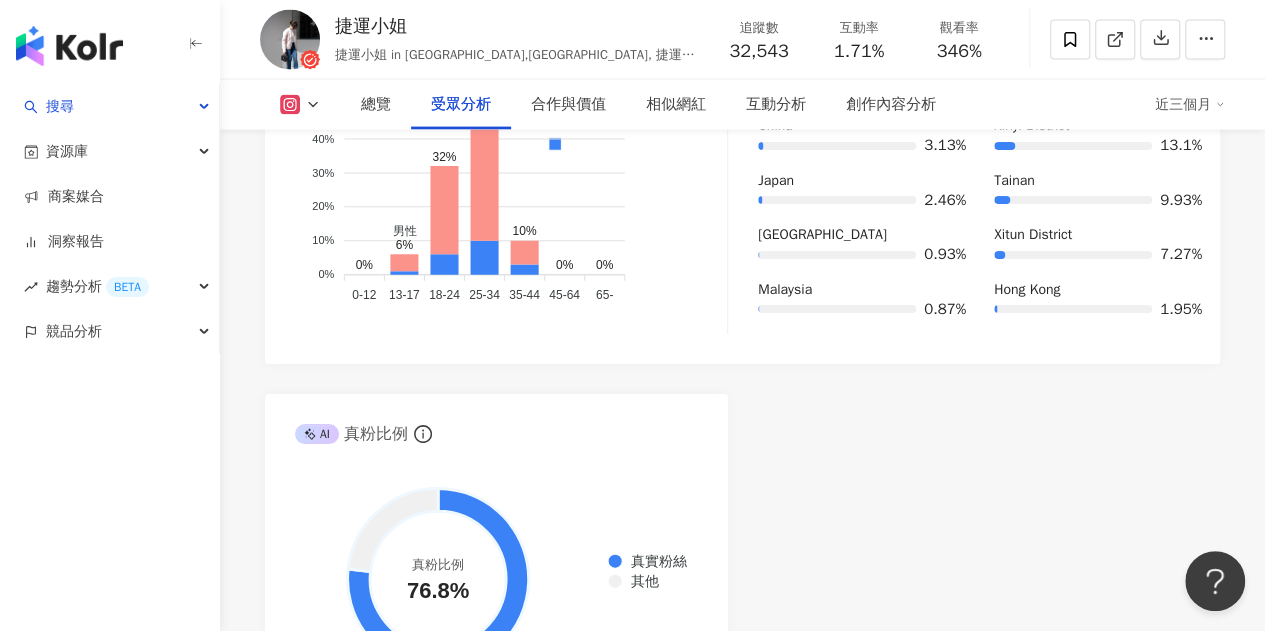 scroll, scrollTop: 2200, scrollLeft: 0, axis: vertical 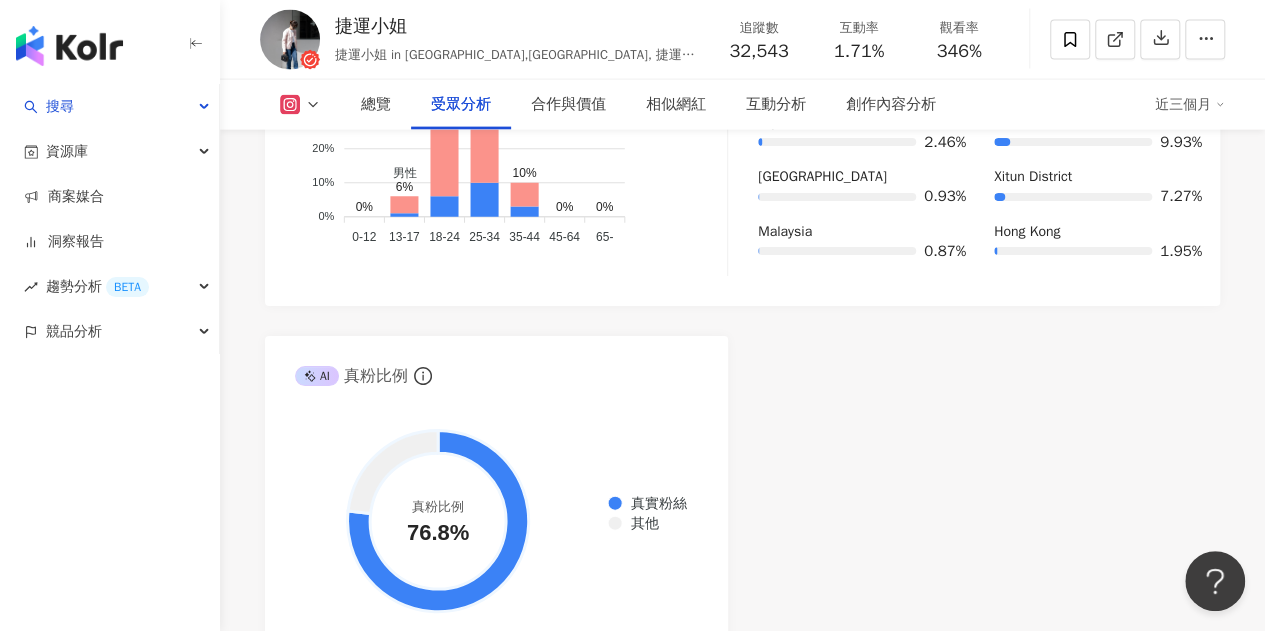click 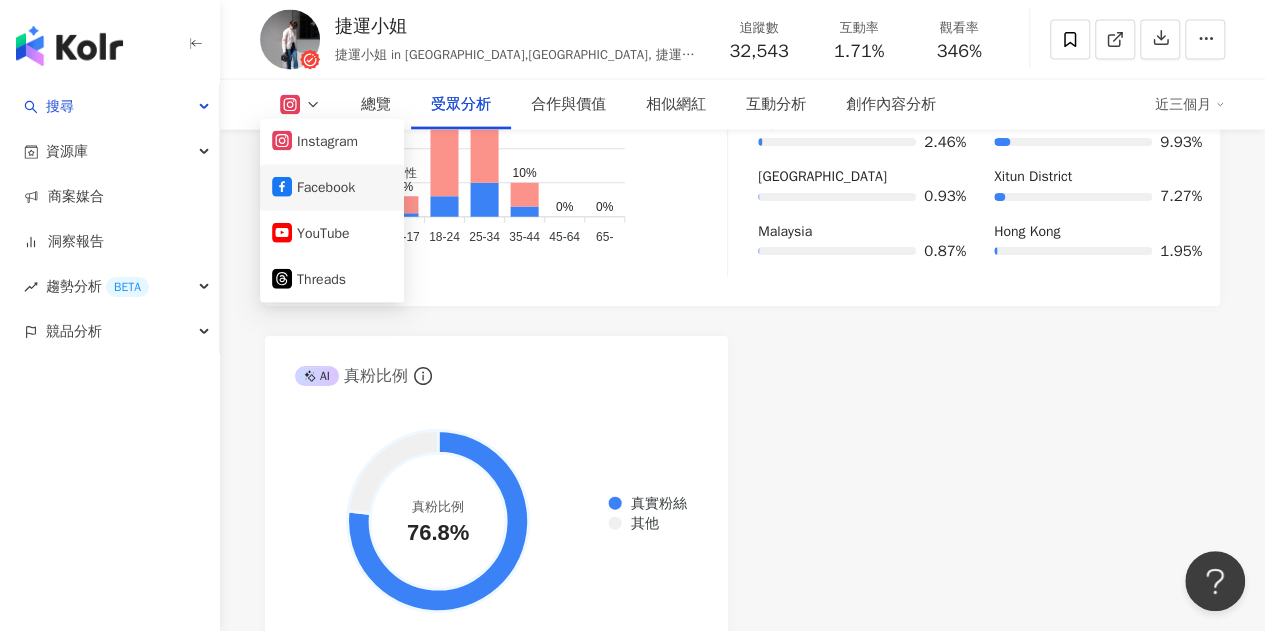 click on "Facebook" at bounding box center [332, 188] 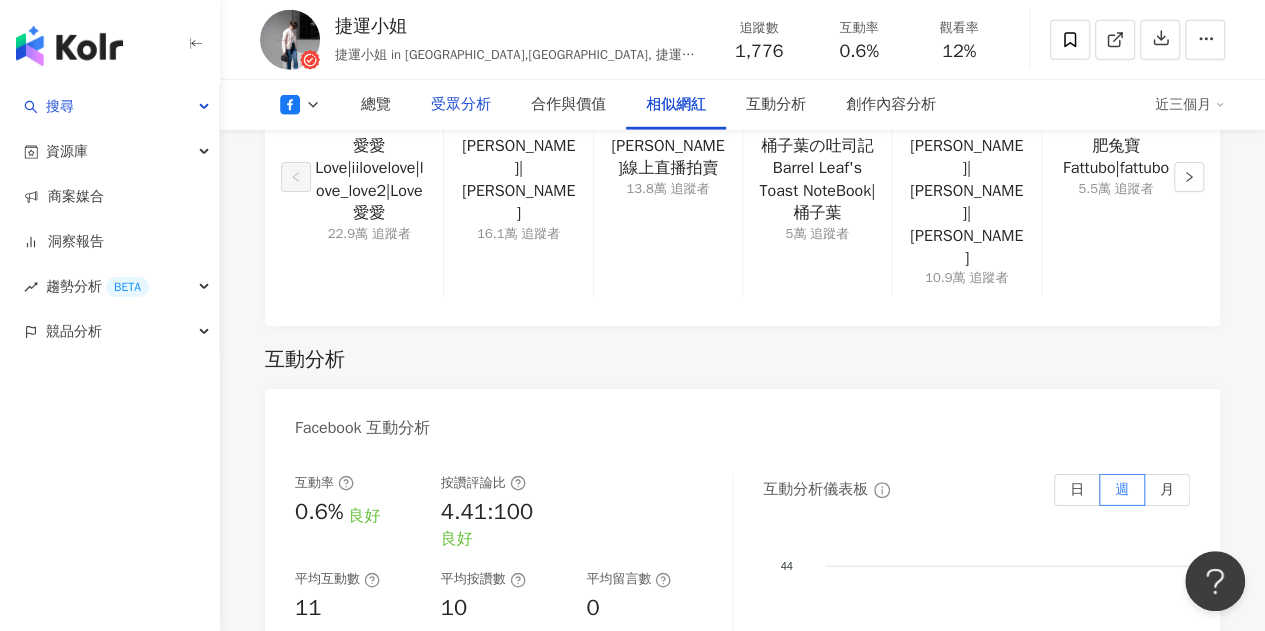 click on "受眾分析" at bounding box center [461, 105] 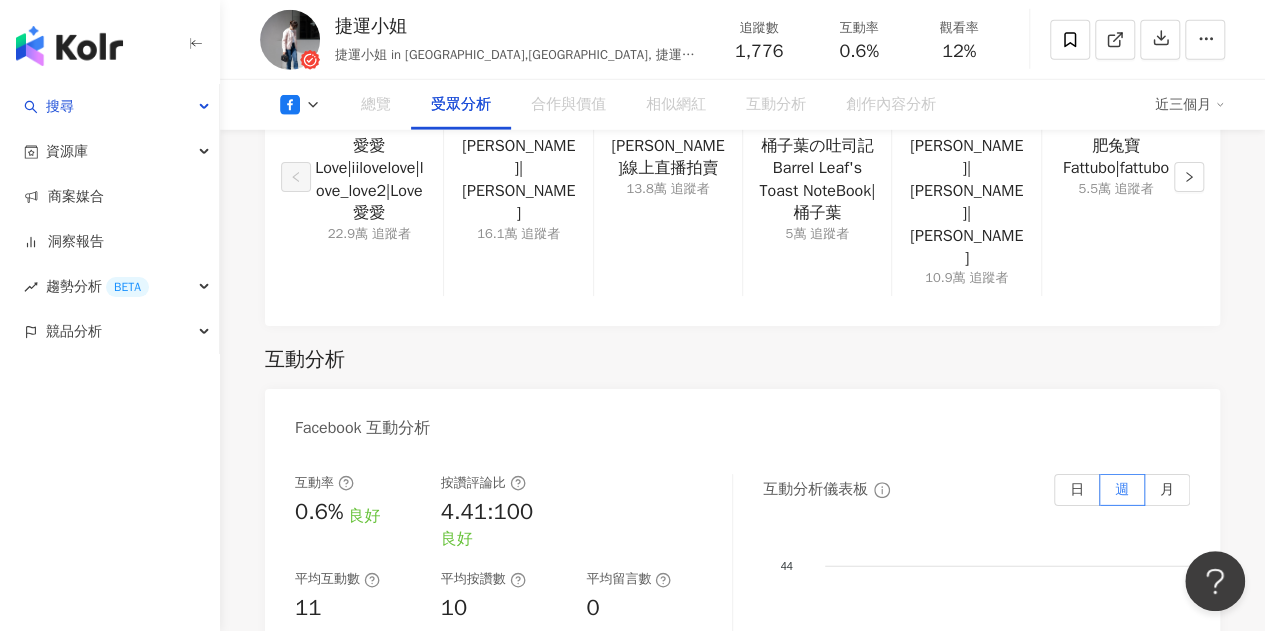 scroll, scrollTop: 1726, scrollLeft: 0, axis: vertical 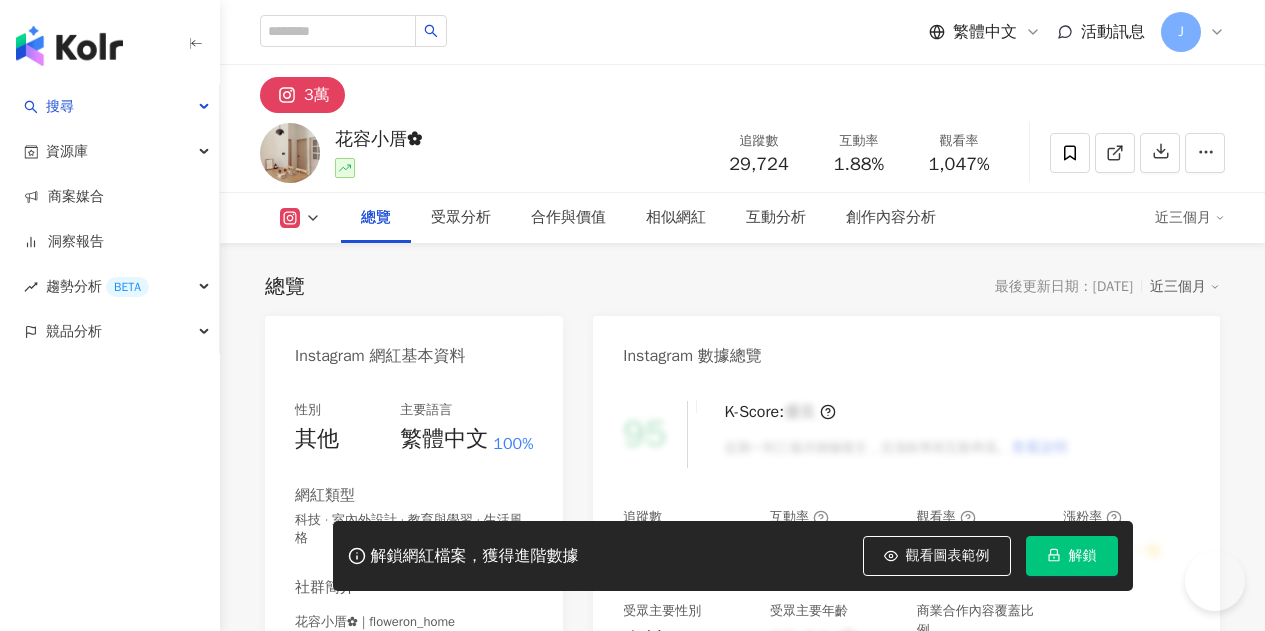 click on "解鎖" at bounding box center (1083, 556) 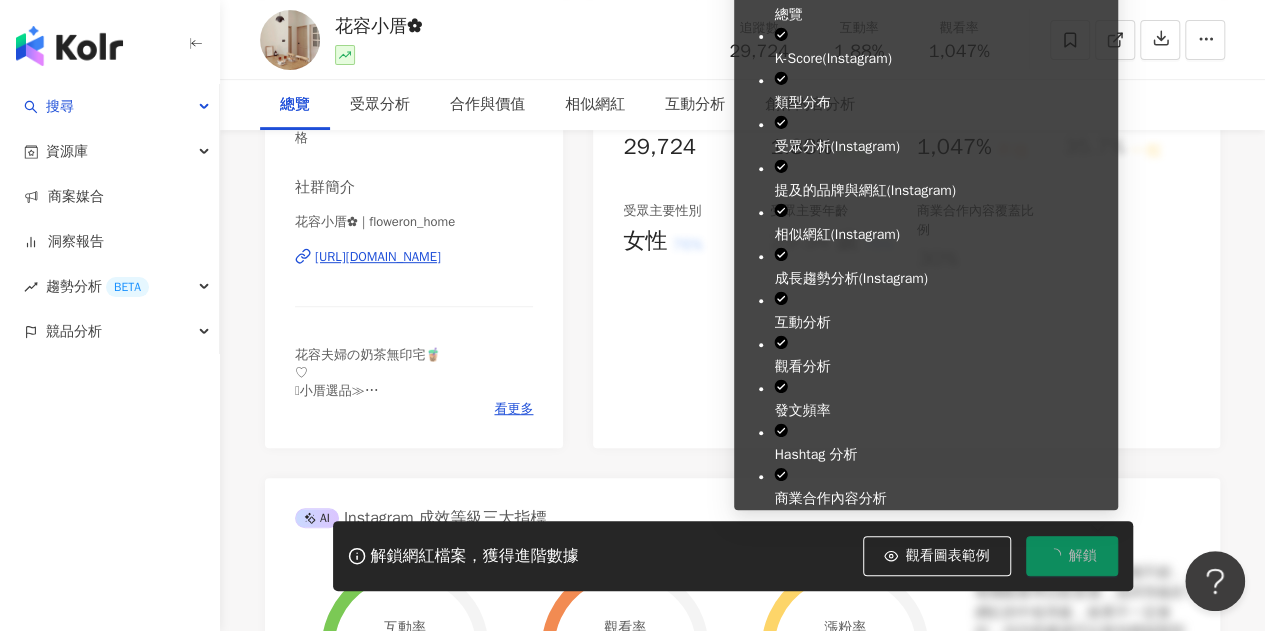 scroll, scrollTop: 0, scrollLeft: 0, axis: both 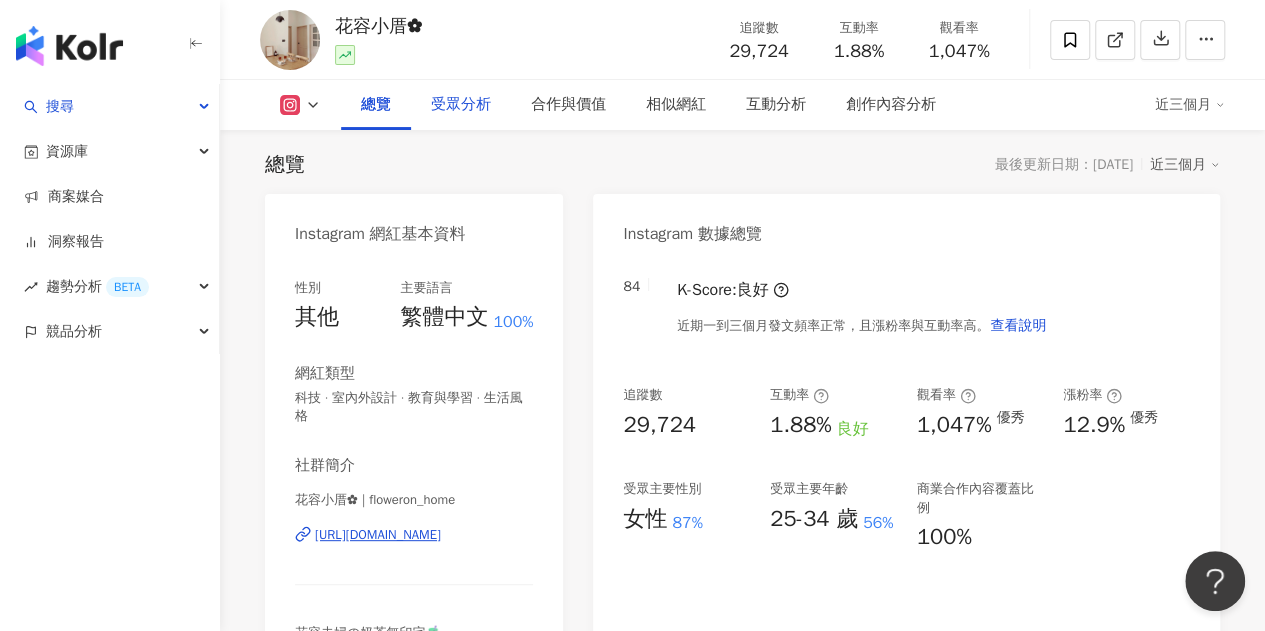 click on "受眾分析" at bounding box center [461, 105] 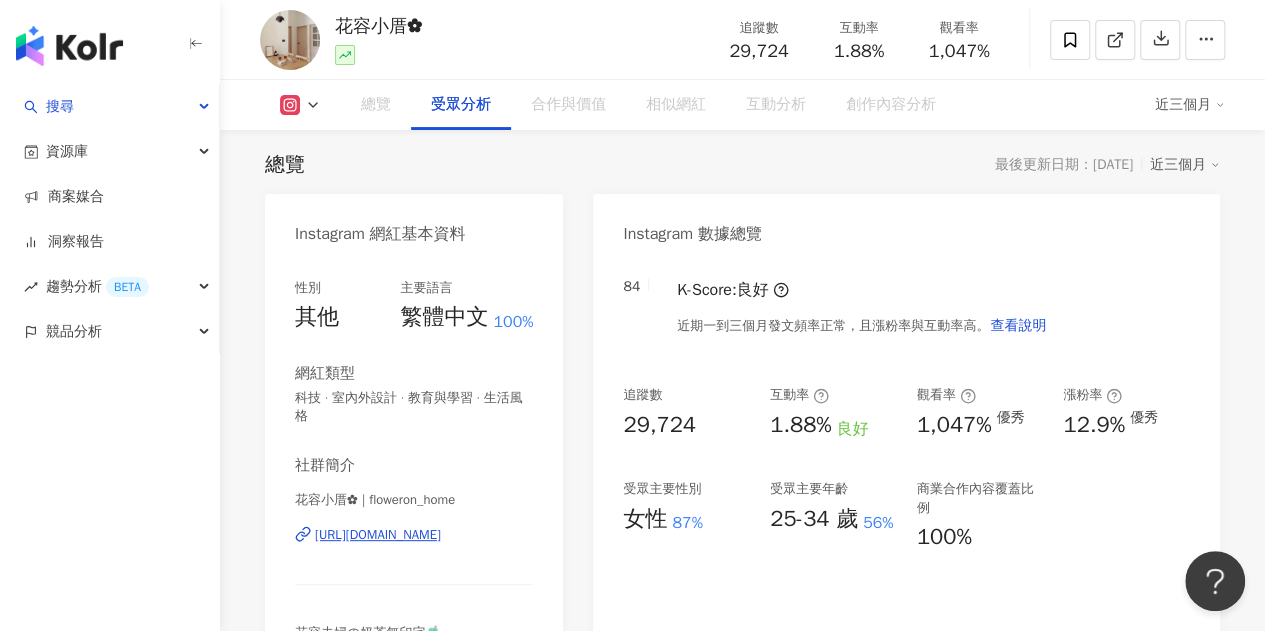 scroll, scrollTop: 1794, scrollLeft: 0, axis: vertical 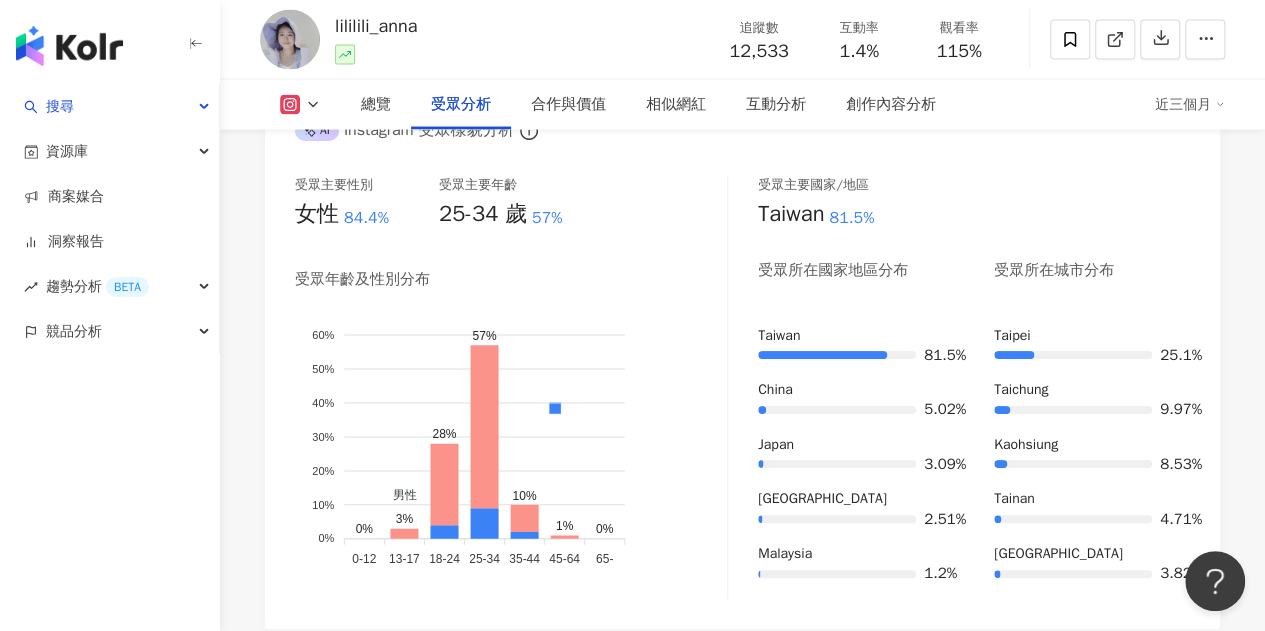 drag, startPoint x: 306, startPoint y: 99, endPoint x: 311, endPoint y: 109, distance: 11.18034 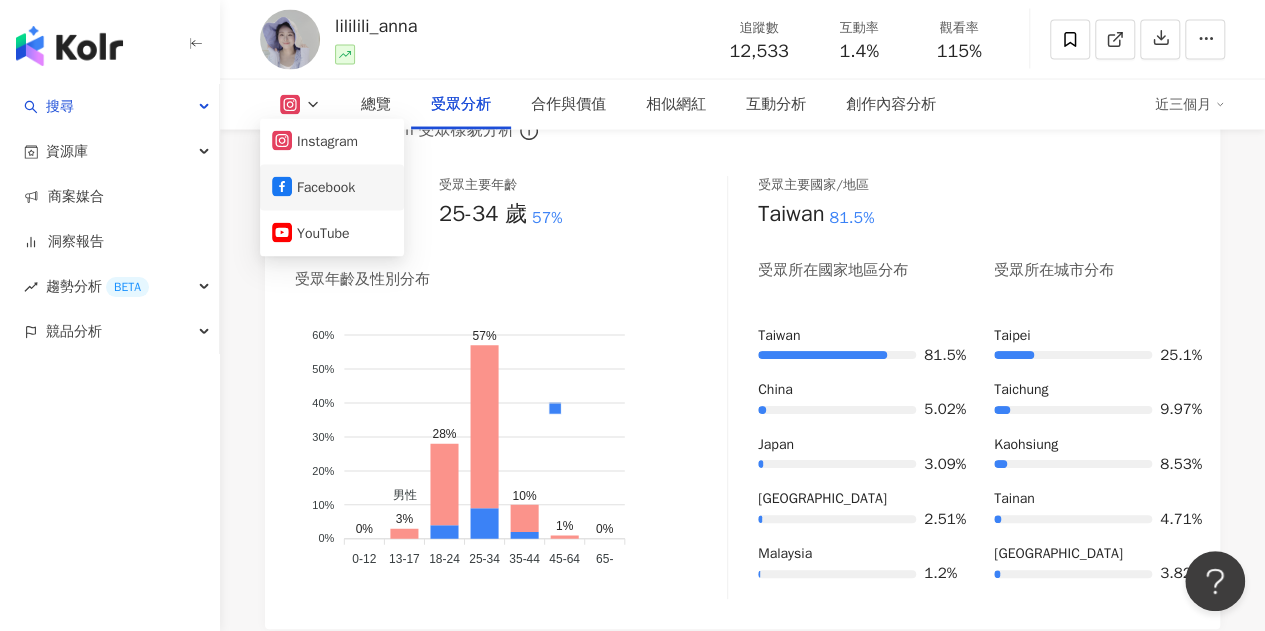 click on "Facebook" at bounding box center (332, 188) 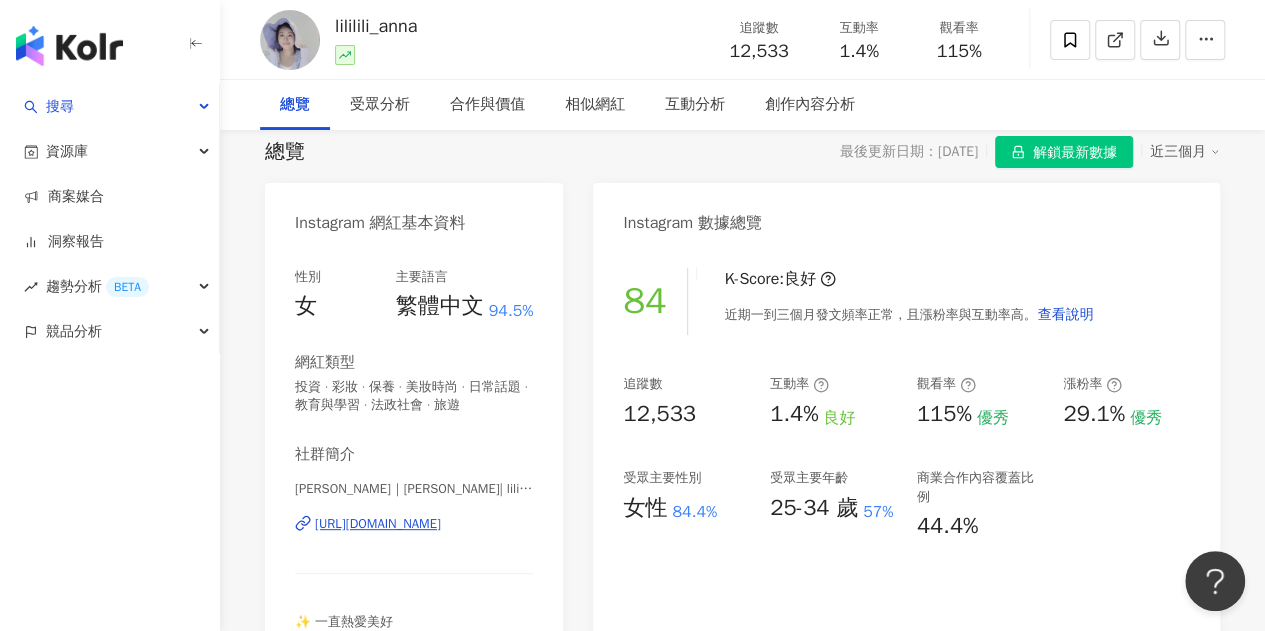 scroll, scrollTop: 0, scrollLeft: 0, axis: both 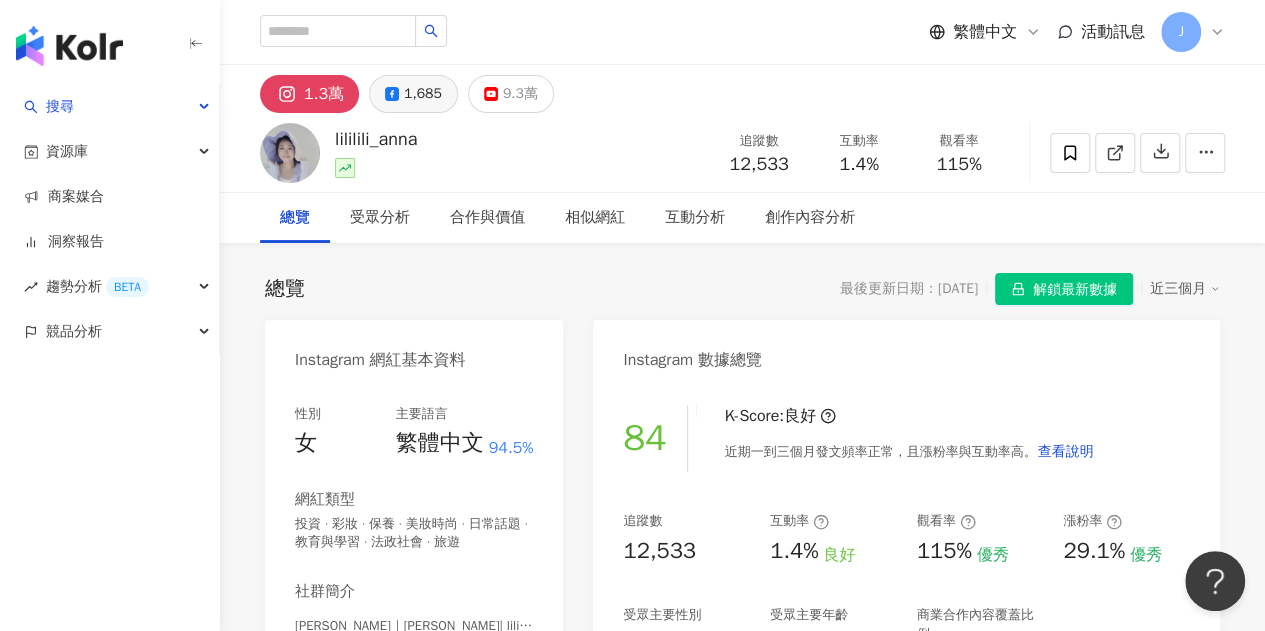 click on "1,685" at bounding box center (423, 94) 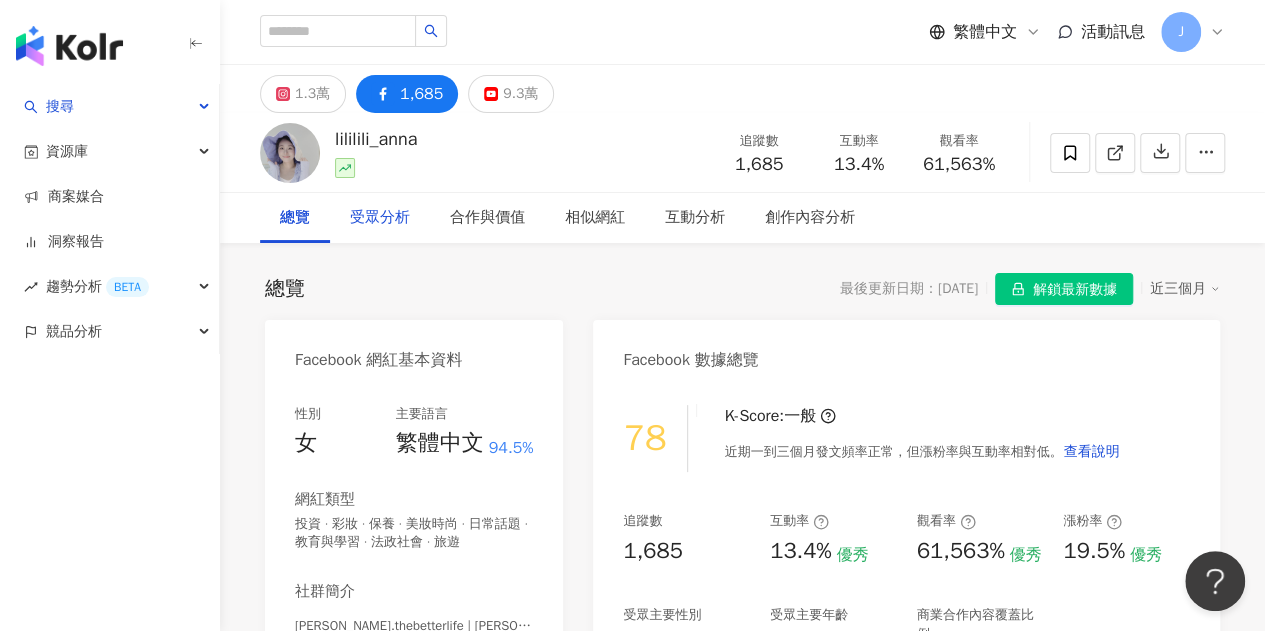 drag, startPoint x: 389, startPoint y: 235, endPoint x: 596, endPoint y: 190, distance: 211.83484 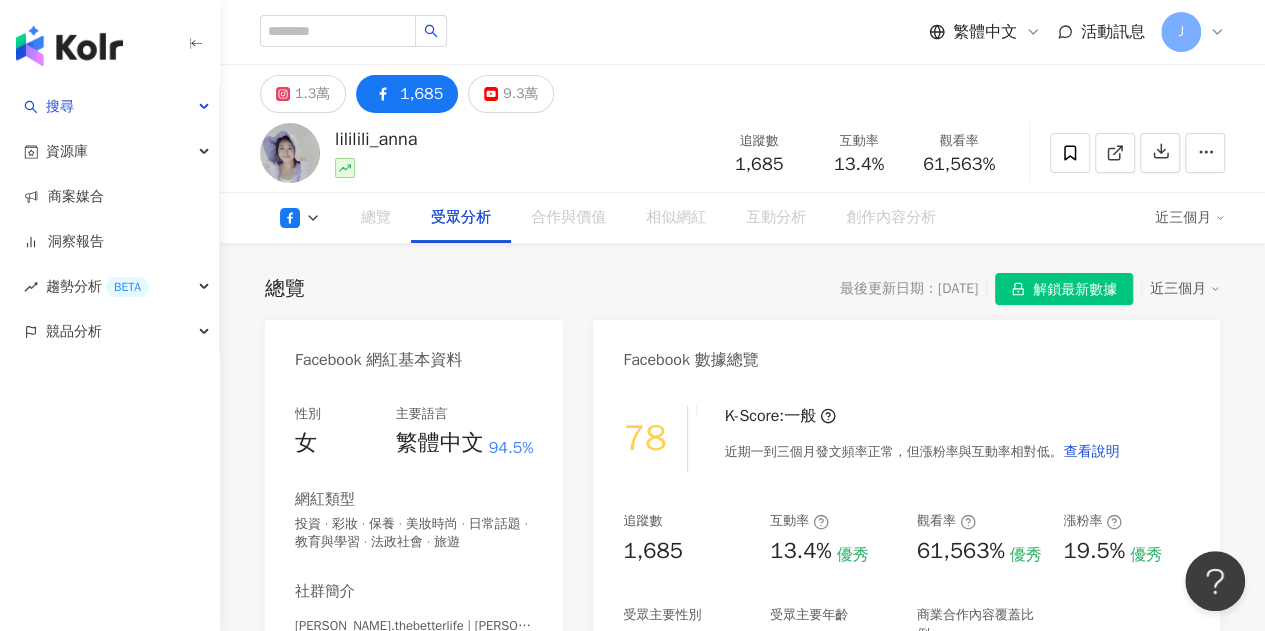 scroll, scrollTop: 1762, scrollLeft: 0, axis: vertical 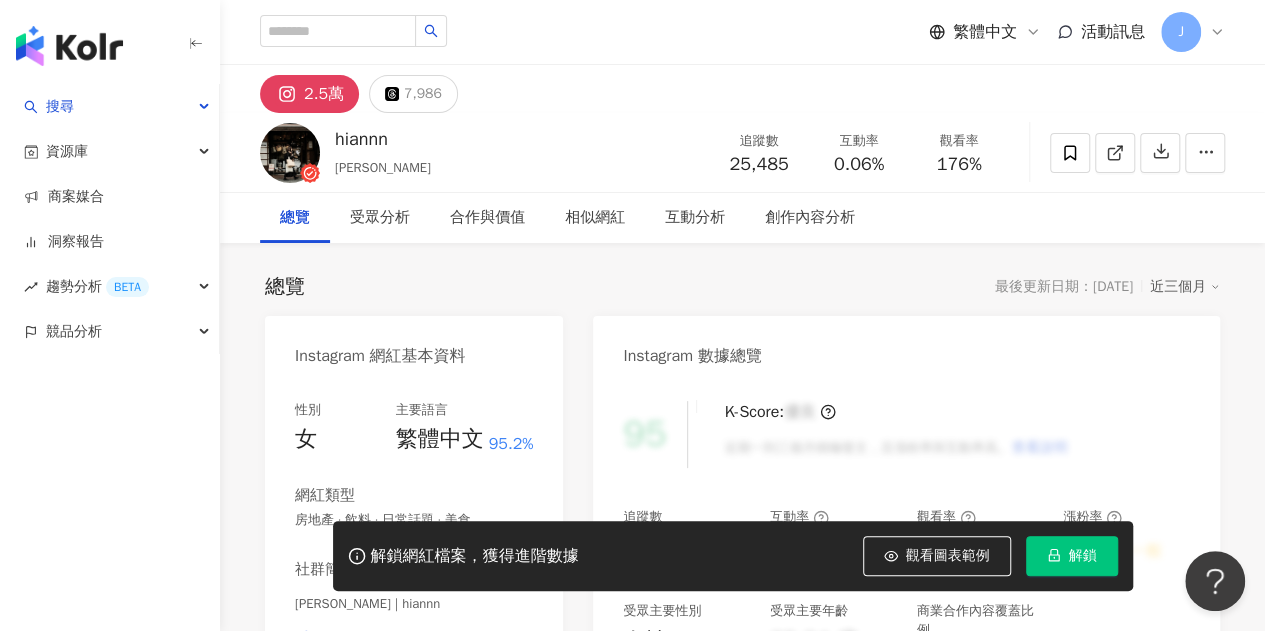 click on "解鎖" at bounding box center [1072, 556] 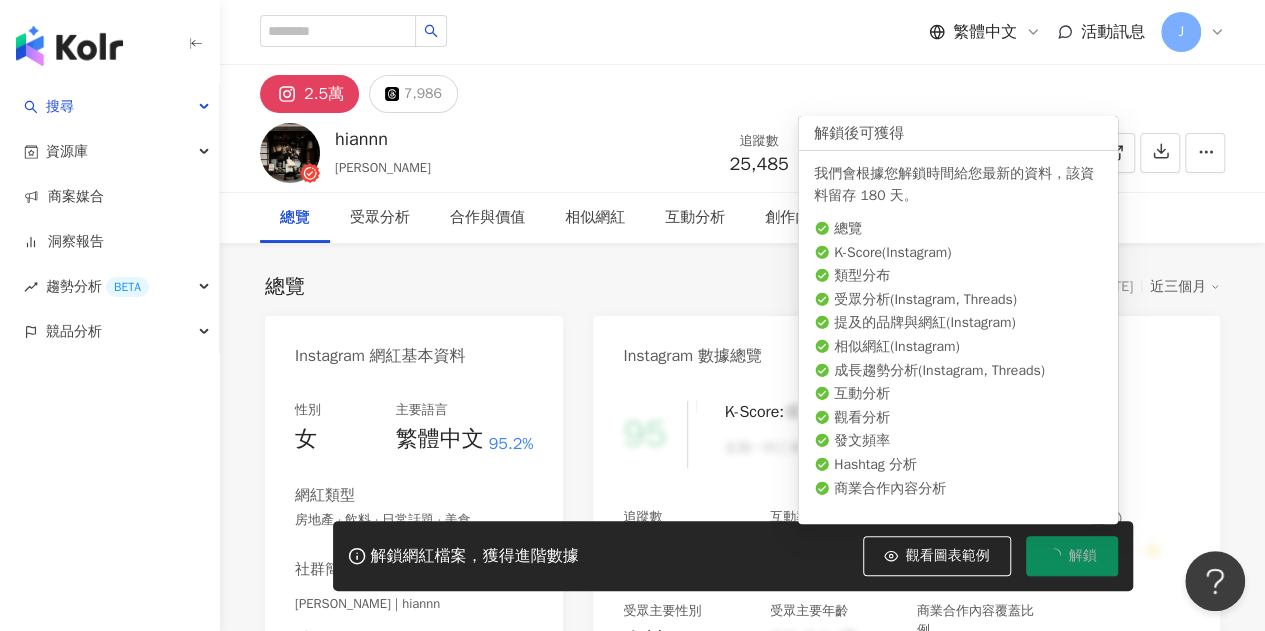 scroll, scrollTop: 122, scrollLeft: 0, axis: vertical 